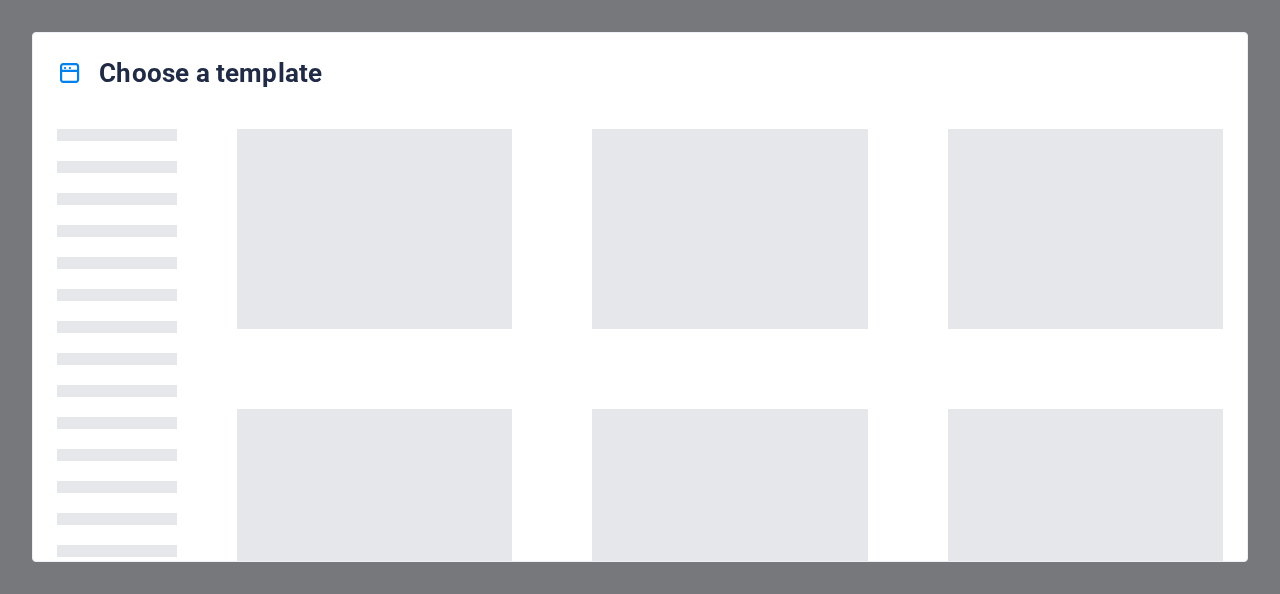 scroll, scrollTop: 0, scrollLeft: 0, axis: both 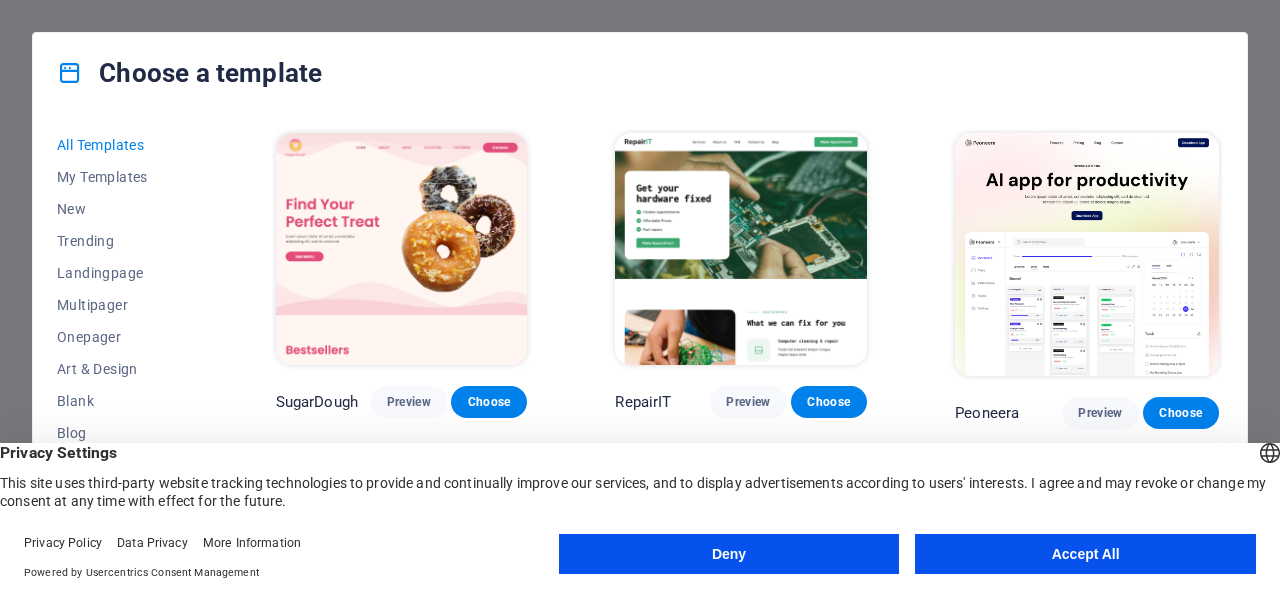 click on "Accept All" at bounding box center (1085, 554) 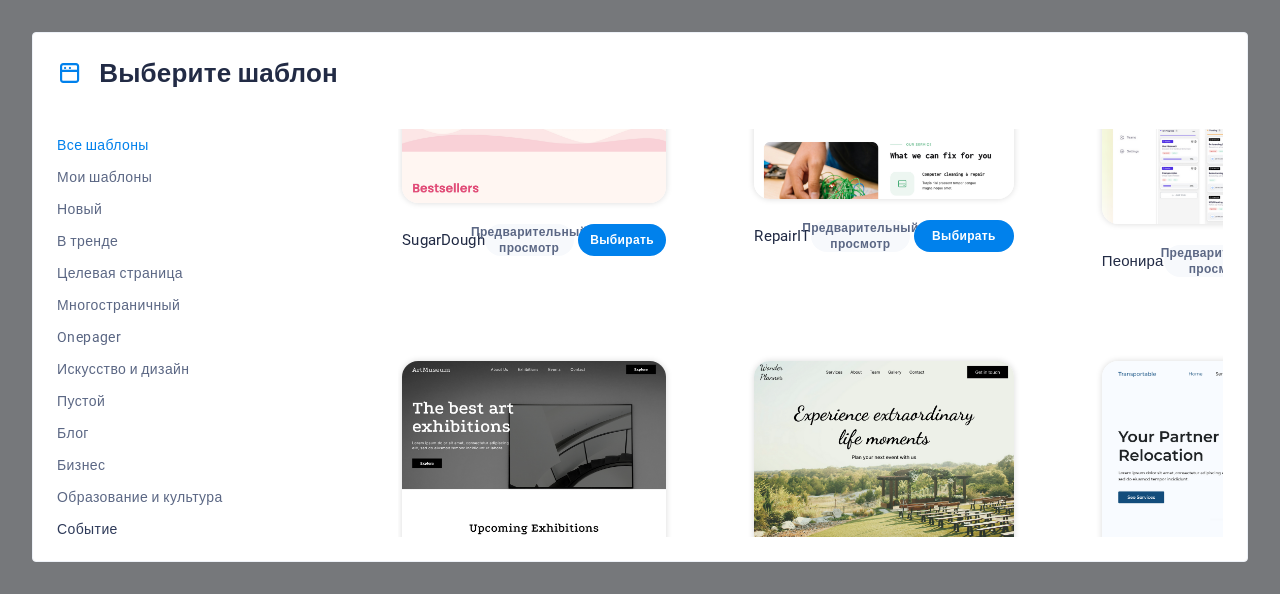 scroll, scrollTop: 200, scrollLeft: 0, axis: vertical 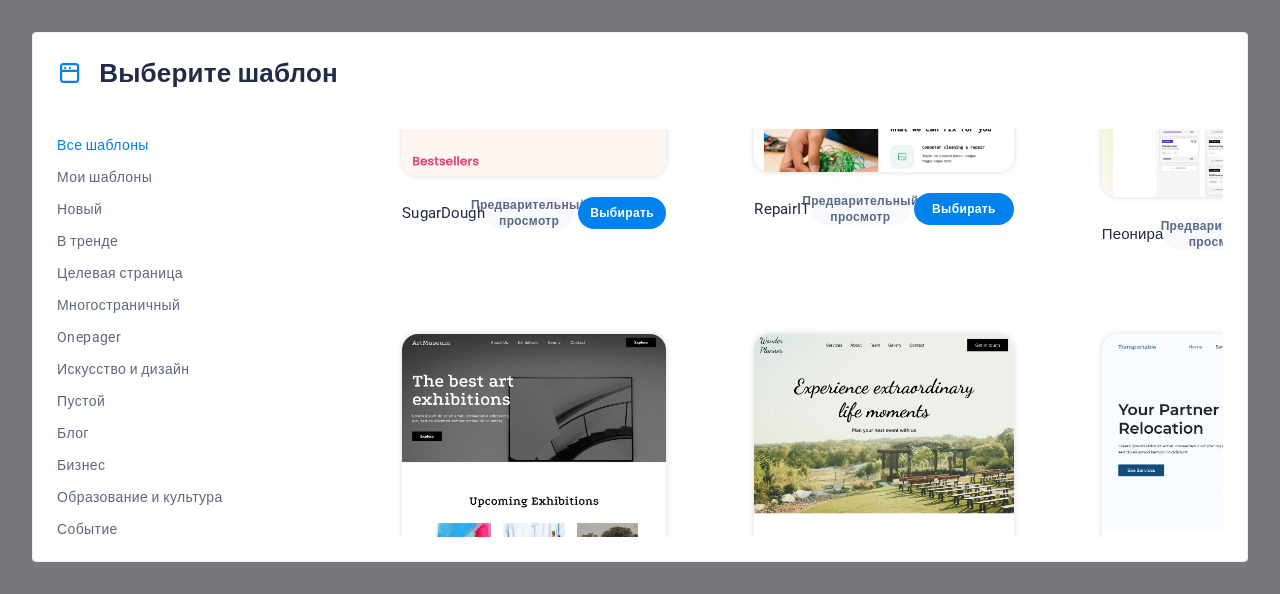 click on "Все шаблоны Мои шаблоны Новый В тренде Целевая страница Многостраничный Onepager Искусство и дизайн Пустой Блог Бизнес Образование и культура Событие Гастрономия Здоровье ИТ и медиа Юридические и финансовые вопросы Некоммерческая организация Производительность Портфель Услуги Спорт и красота Торговля Путешествовать Каркас" at bounding box center [197, 333] 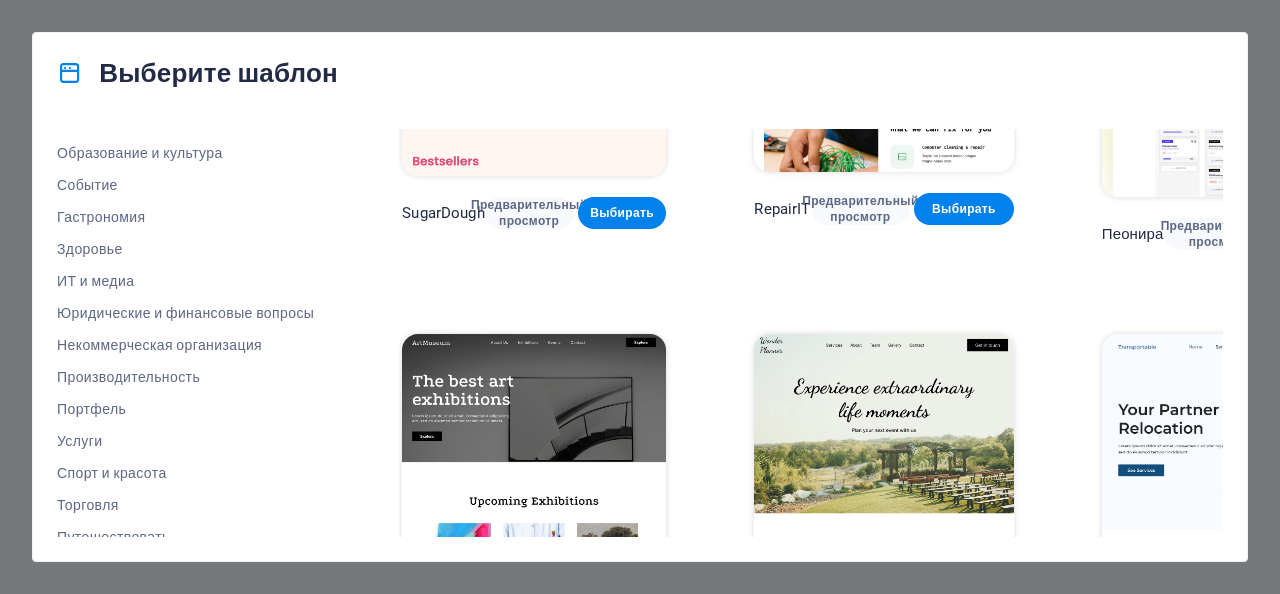 scroll, scrollTop: 392, scrollLeft: 0, axis: vertical 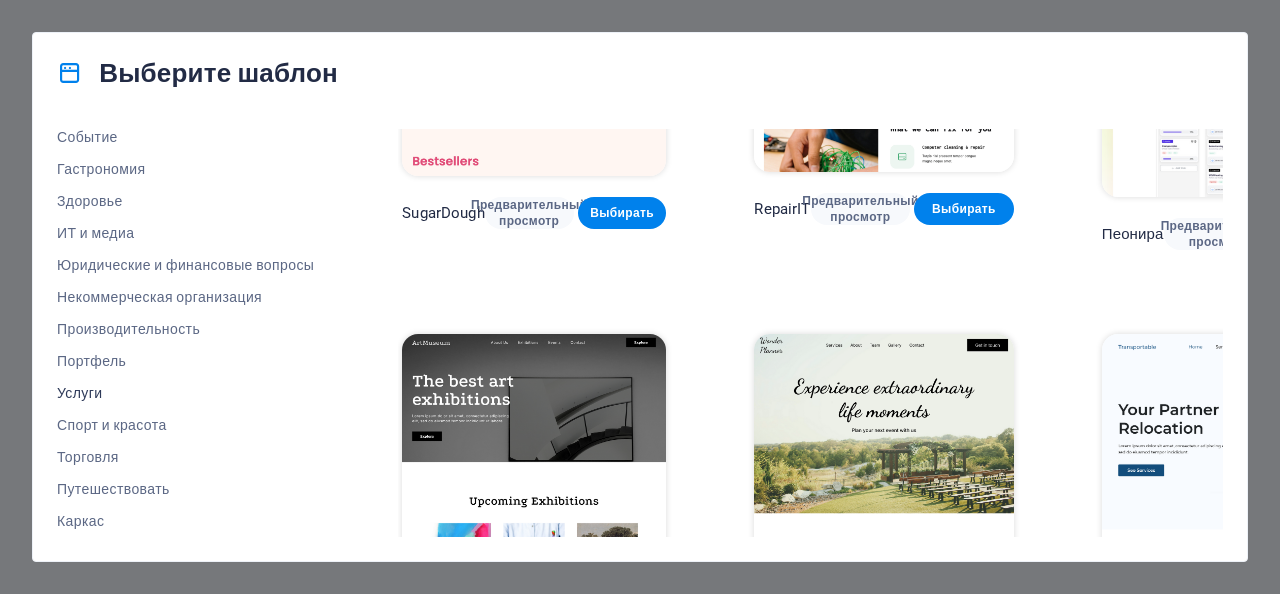 click on "Услуги" at bounding box center [79, 393] 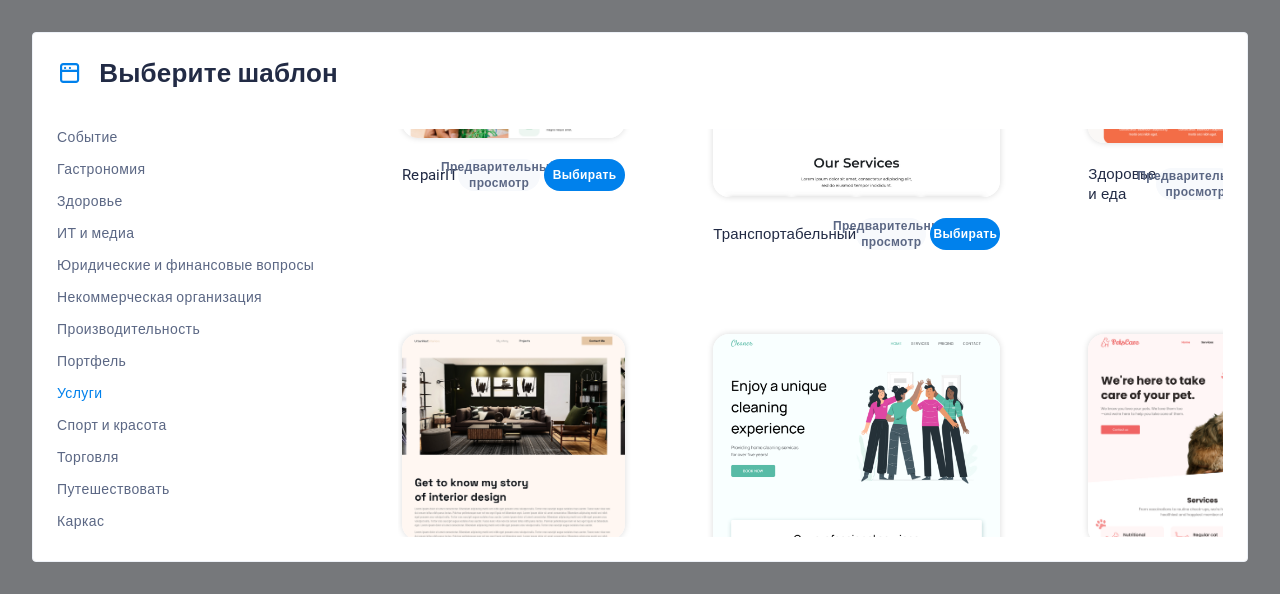 drag, startPoint x: 1217, startPoint y: 182, endPoint x: 1220, endPoint y: 193, distance: 11.401754 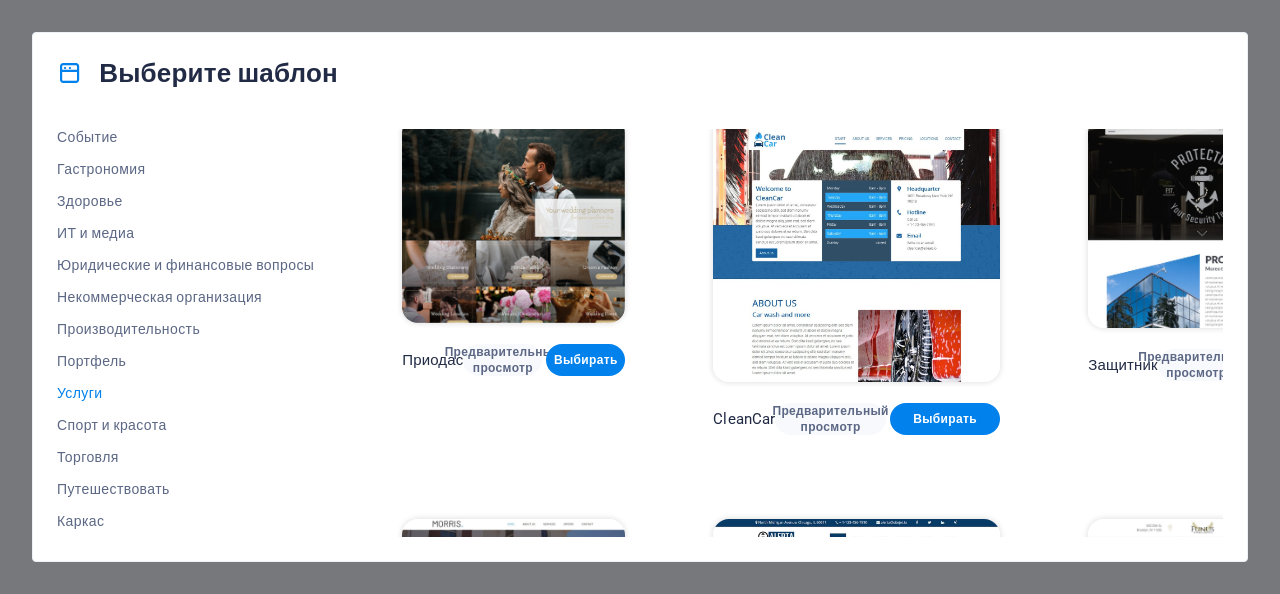 scroll, scrollTop: 795, scrollLeft: 0, axis: vertical 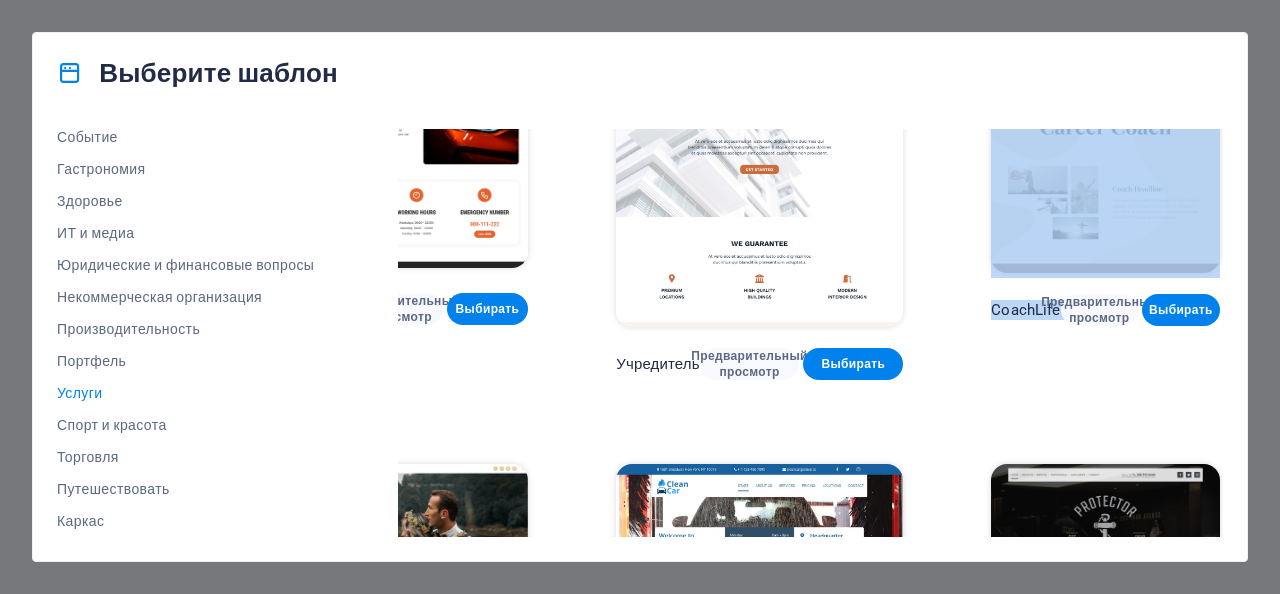 drag, startPoint x: 1215, startPoint y: 270, endPoint x: 1218, endPoint y: 300, distance: 30.149628 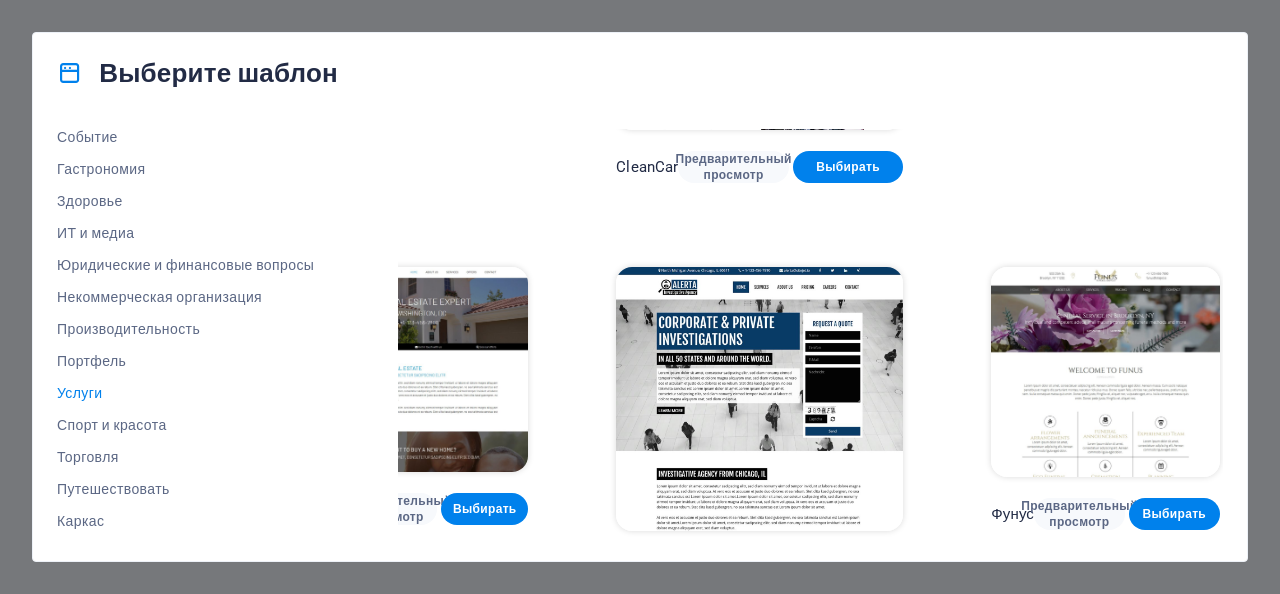 scroll, scrollTop: 1562, scrollLeft: 148, axis: both 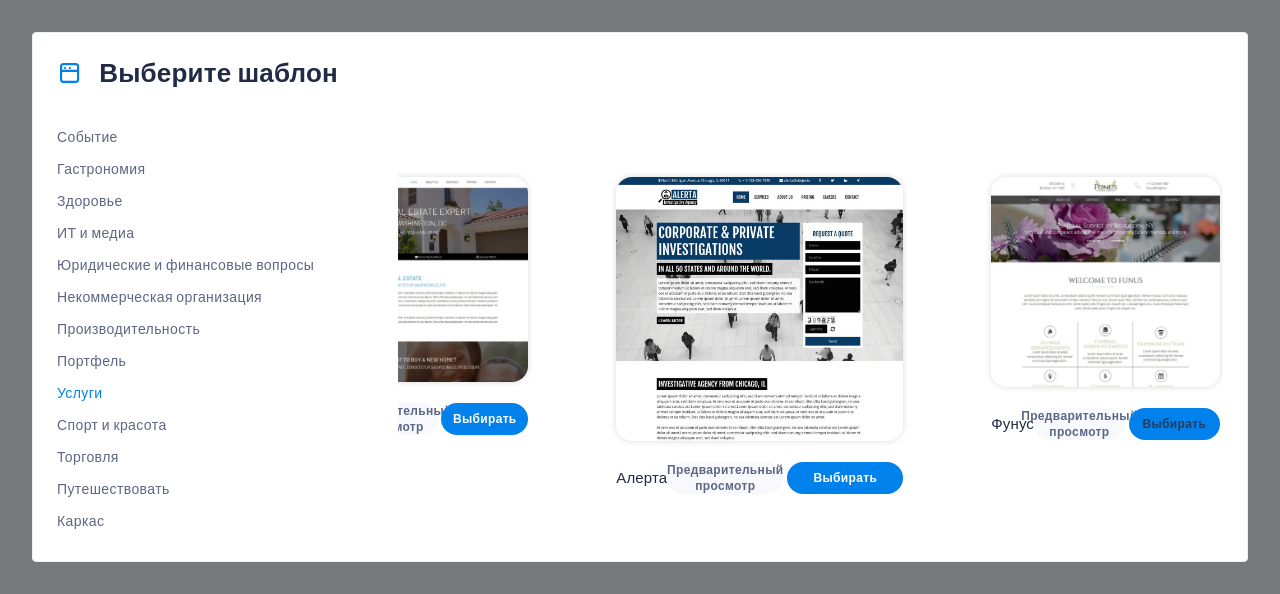 click on "Выбирать" at bounding box center (1174, 424) 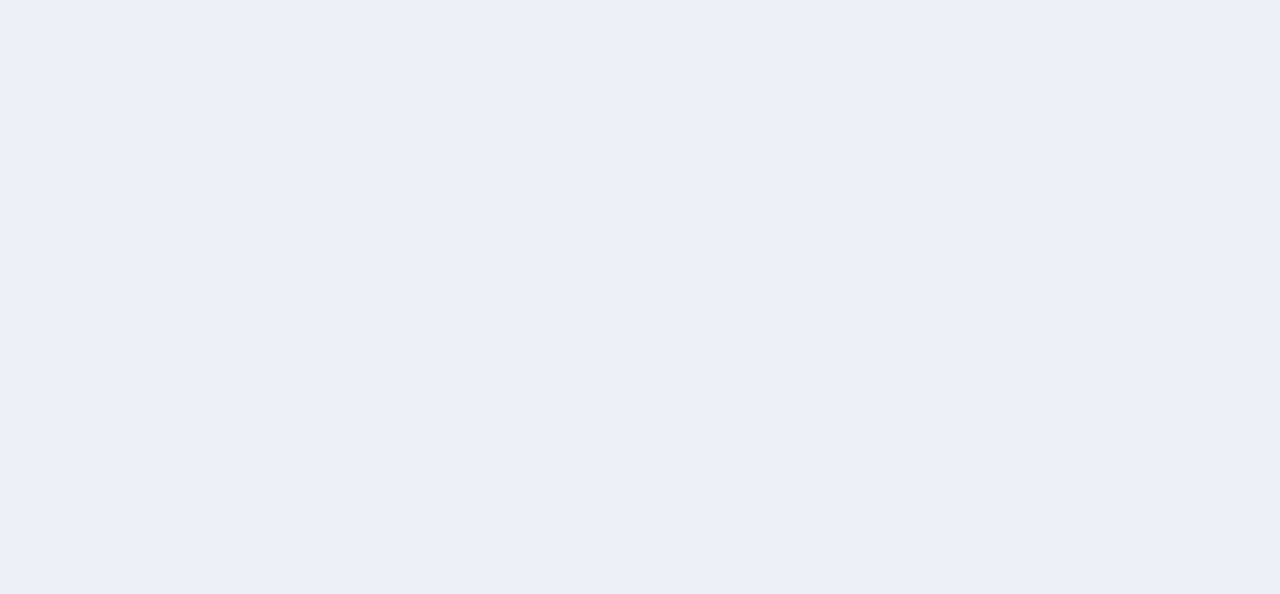scroll, scrollTop: 0, scrollLeft: 0, axis: both 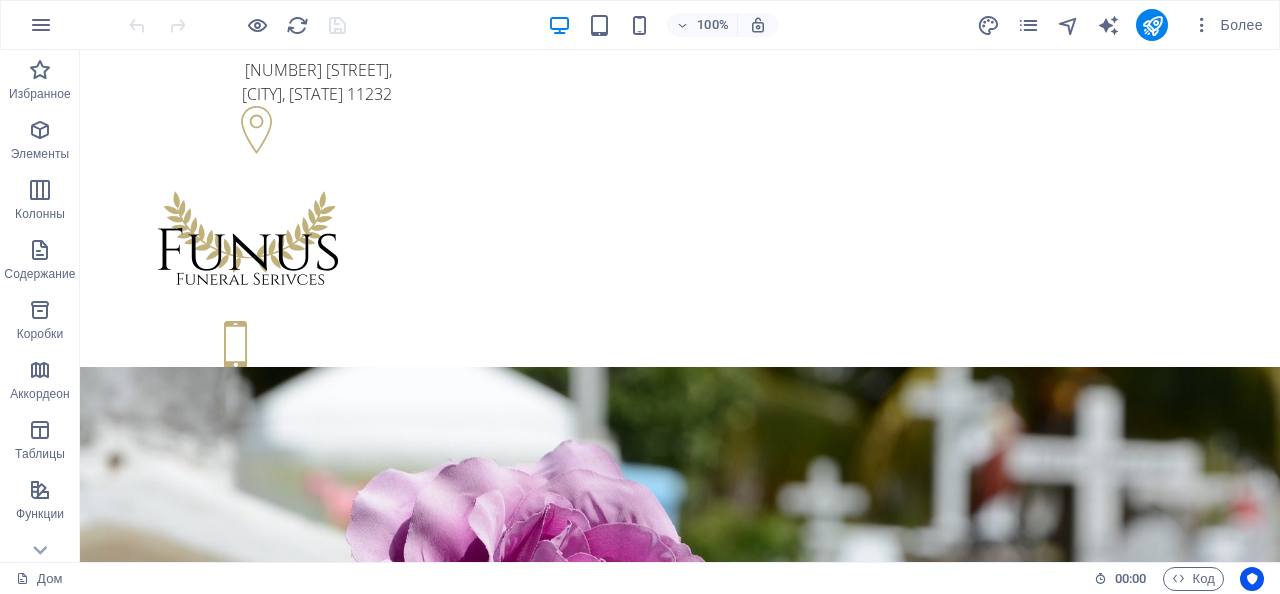 drag, startPoint x: 1272, startPoint y: 109, endPoint x: 1204, endPoint y: 71, distance: 77.89737 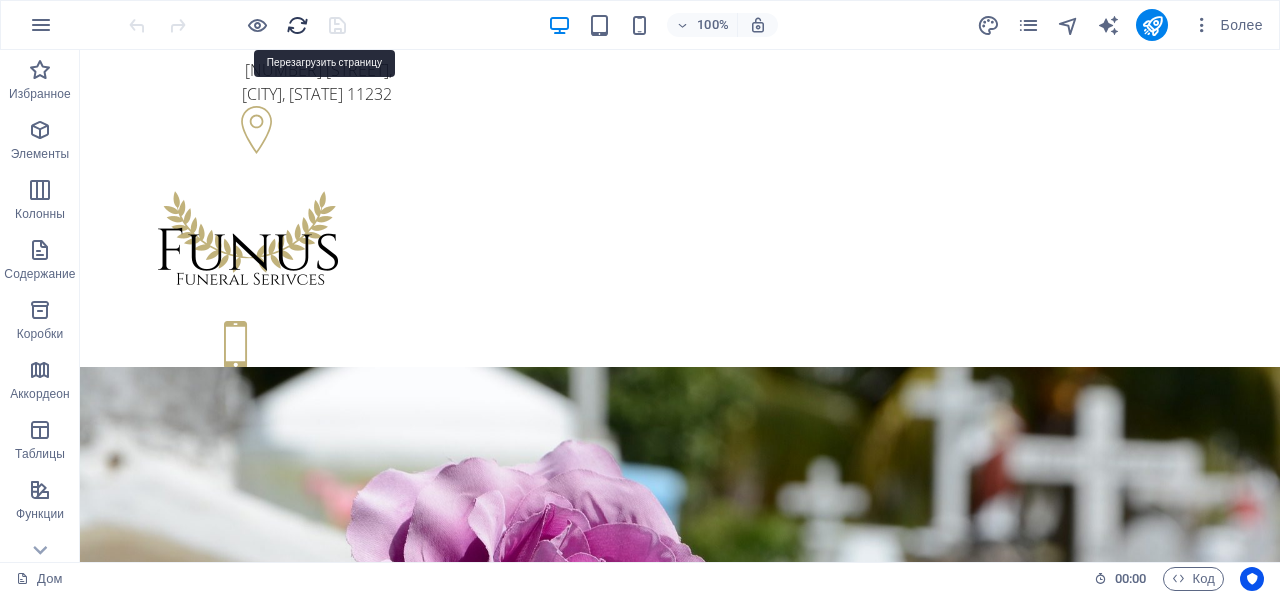 click at bounding box center (297, 25) 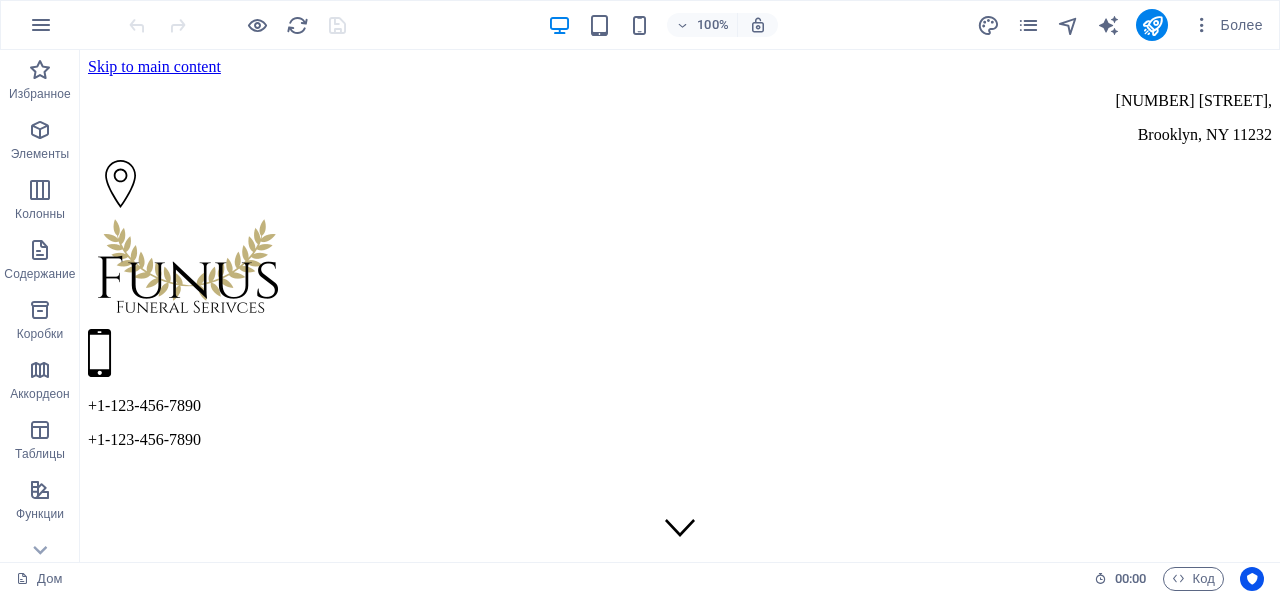scroll, scrollTop: 0, scrollLeft: 0, axis: both 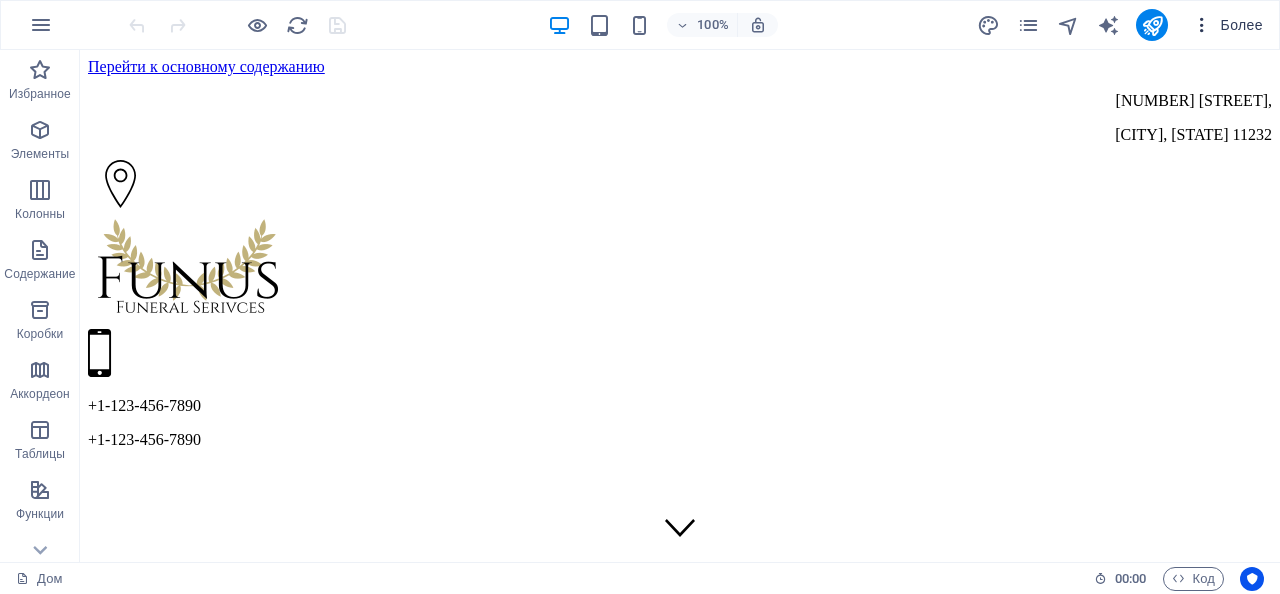 click on "Более" at bounding box center [1242, 25] 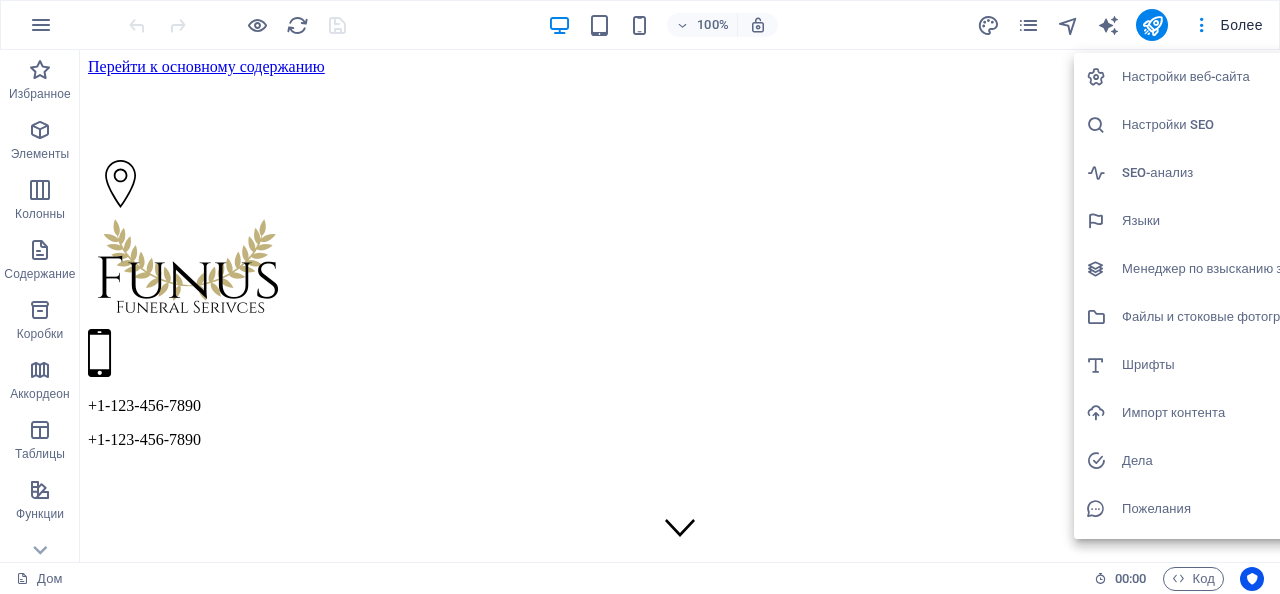 drag, startPoint x: 1150, startPoint y: 130, endPoint x: 1161, endPoint y: 125, distance: 12.083046 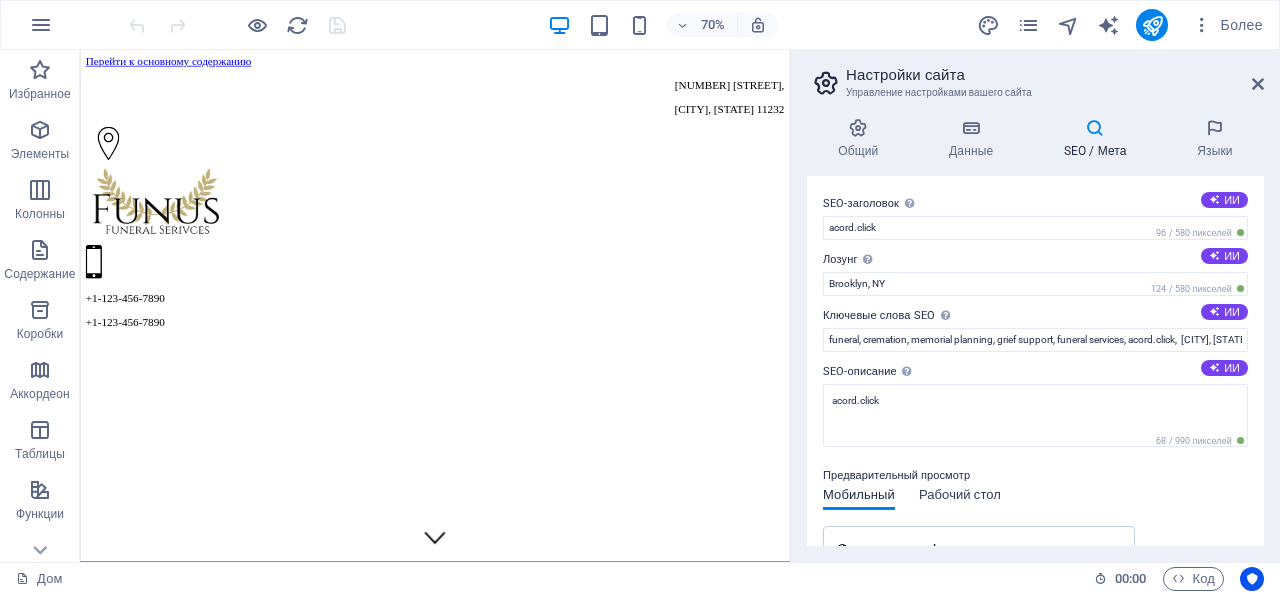 click on "Рабочий стол" at bounding box center [960, 494] 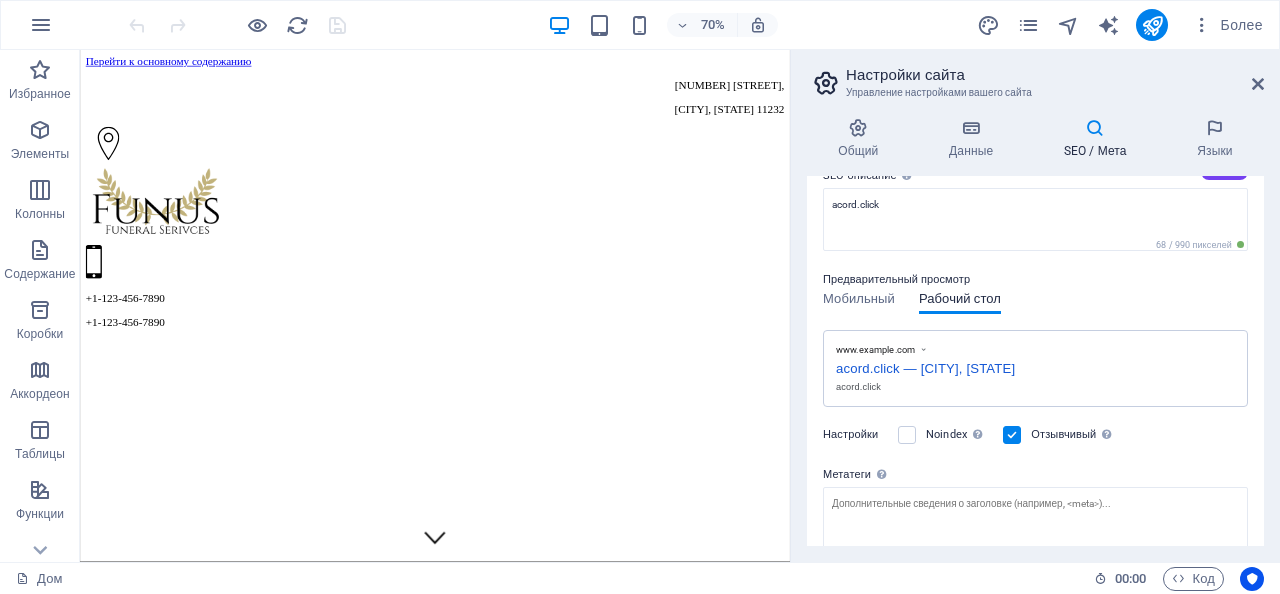 scroll, scrollTop: 193, scrollLeft: 0, axis: vertical 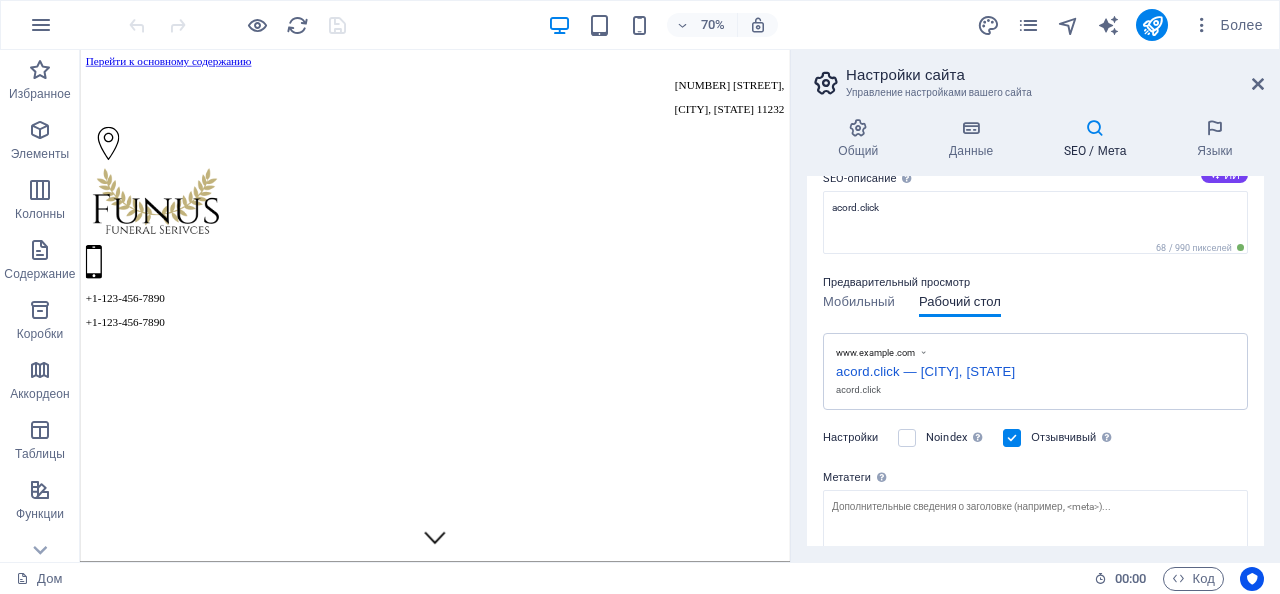 drag, startPoint x: 1052, startPoint y: 365, endPoint x: 961, endPoint y: 384, distance: 92.96236 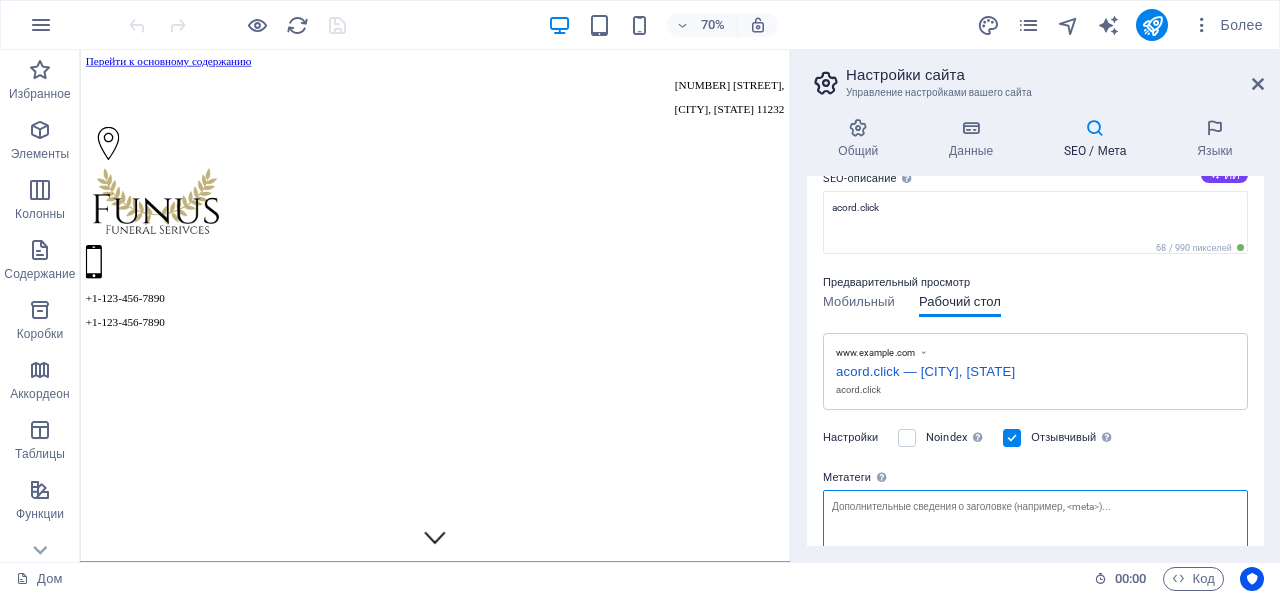 click on "Метатеги Введите здесь HTML-код, который будет вставлен в теги вашего сайта. Обратите внимание, что ваш сайт может работать некорректно, если вы добавите код с ошибками." at bounding box center [1035, 529] 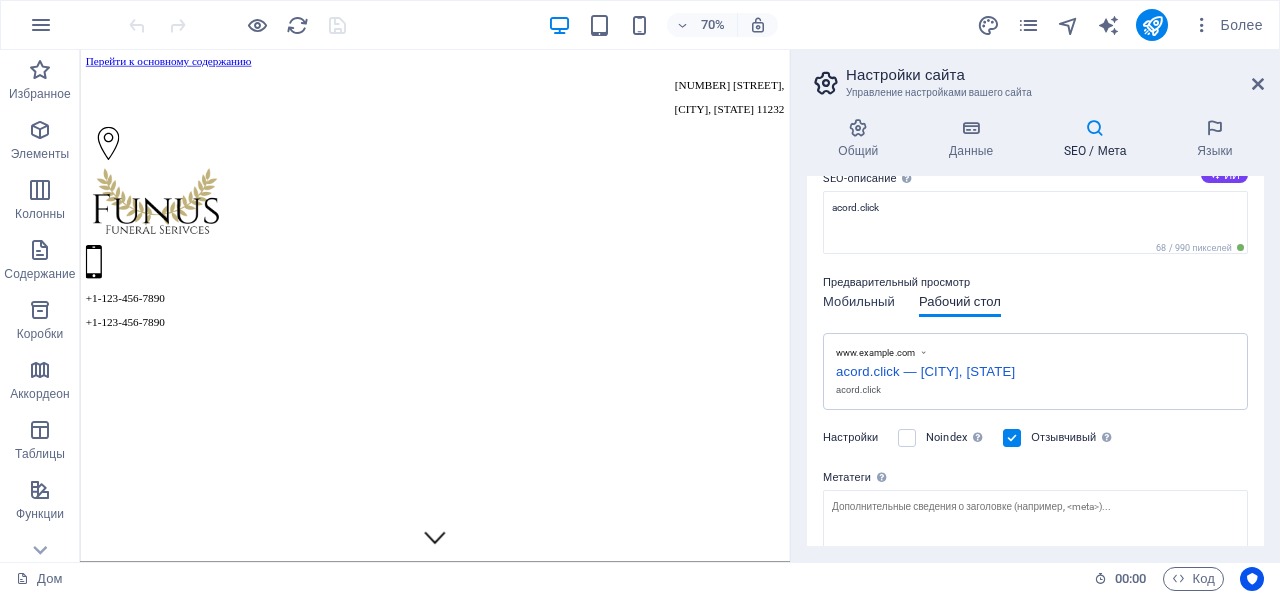 click on "Мобильный" at bounding box center [859, 301] 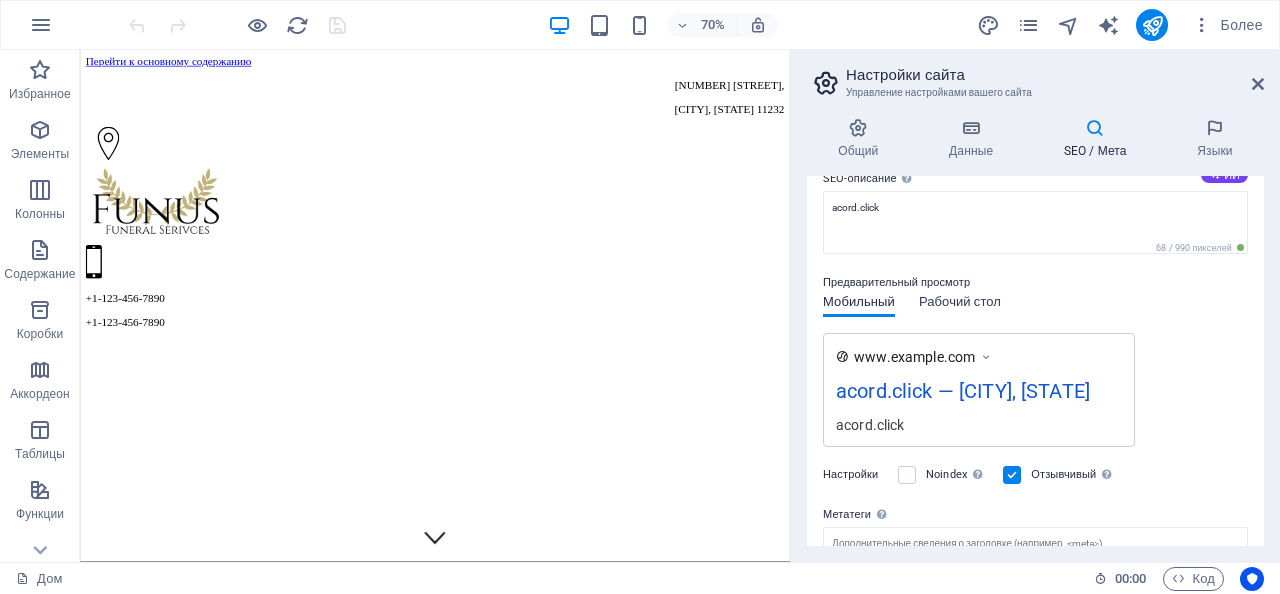 click on "Рабочий стол" at bounding box center [960, 301] 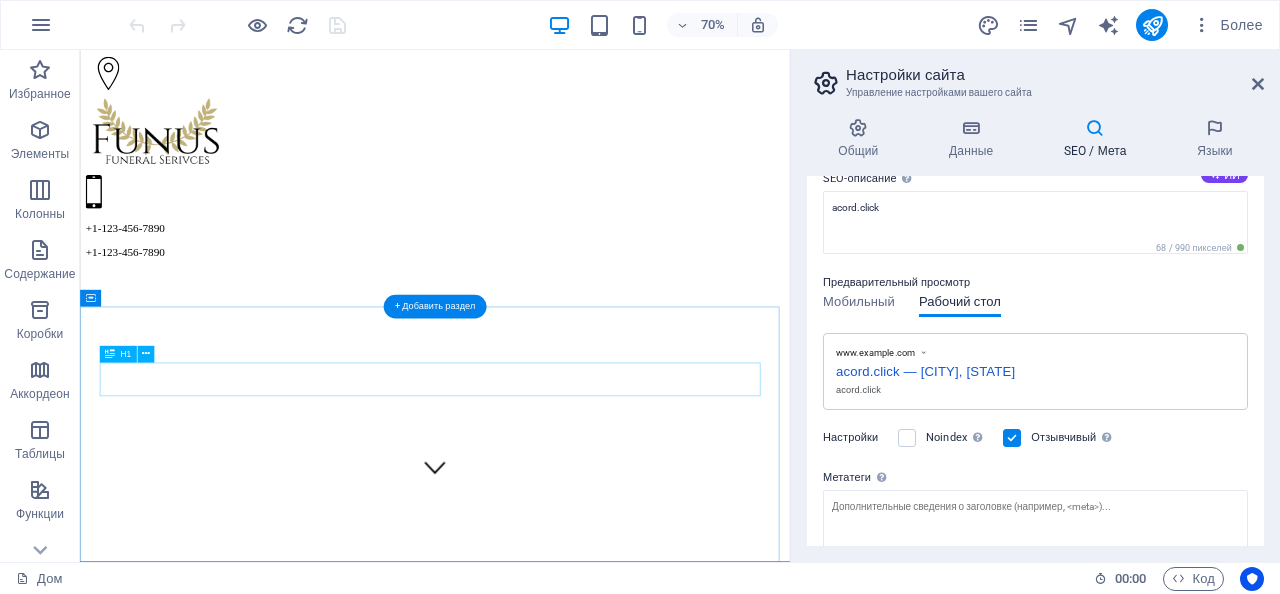 scroll, scrollTop: 200, scrollLeft: 0, axis: vertical 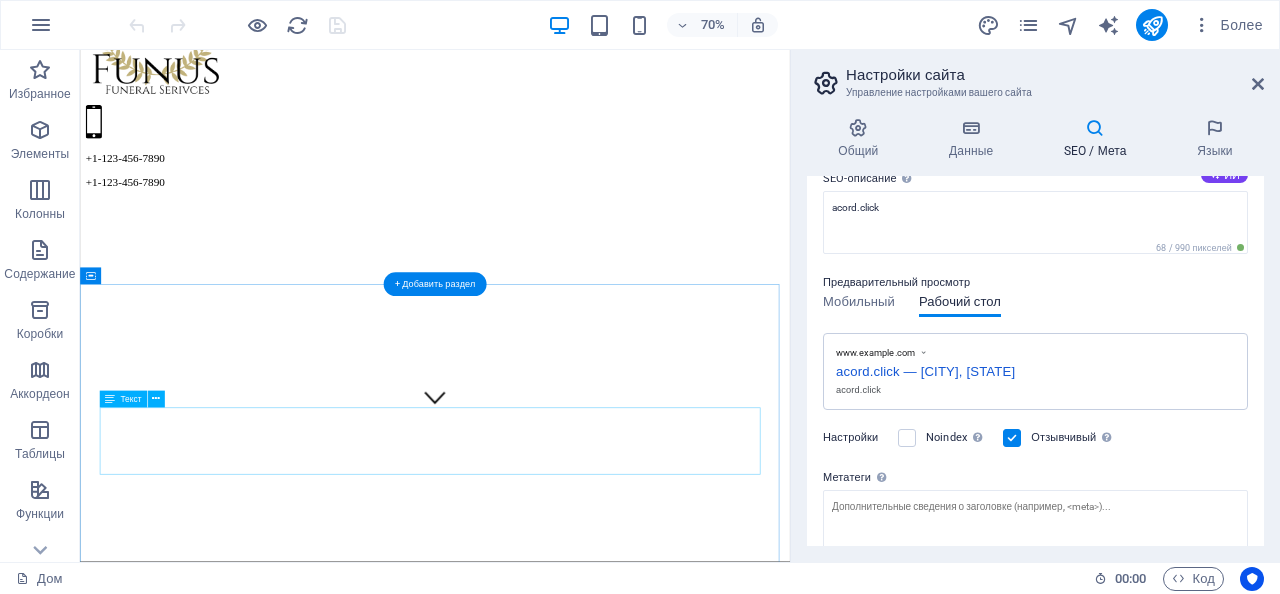 click on "Lorem ipsum dolor sit amet, consectetuer adipiscing elit. Aenean commodo ligula eget dolor. Энейская масса. Cum sociis natoque penatibus et Magnis dis родильных гор, nascetur Ridiculus mus. Donec quam felis, ultricies nec, pellentesque eu, pretium quis, sem. Nulla consequat Massa quis enim. Donec pede justo, fringilla vel, aliquet nec, vulputate eget, arcu. Nulla consequat Massa quis enim. Donec pede justo, fringilla vel, aliquet nec." at bounding box center [587, 4776] 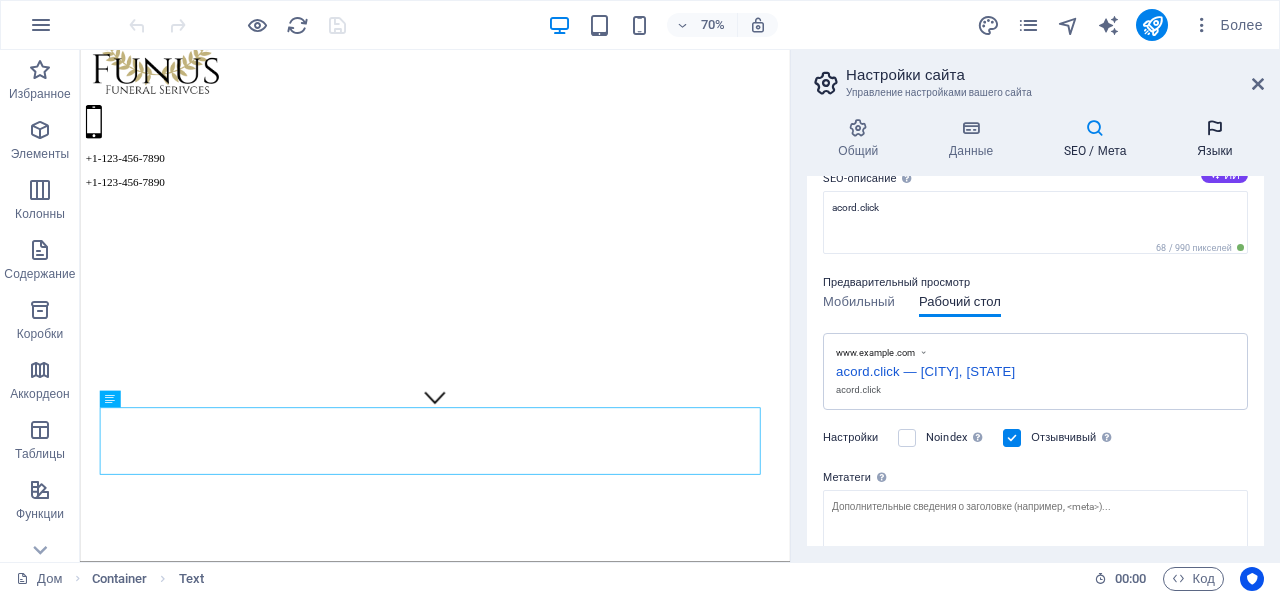click at bounding box center [1215, 128] 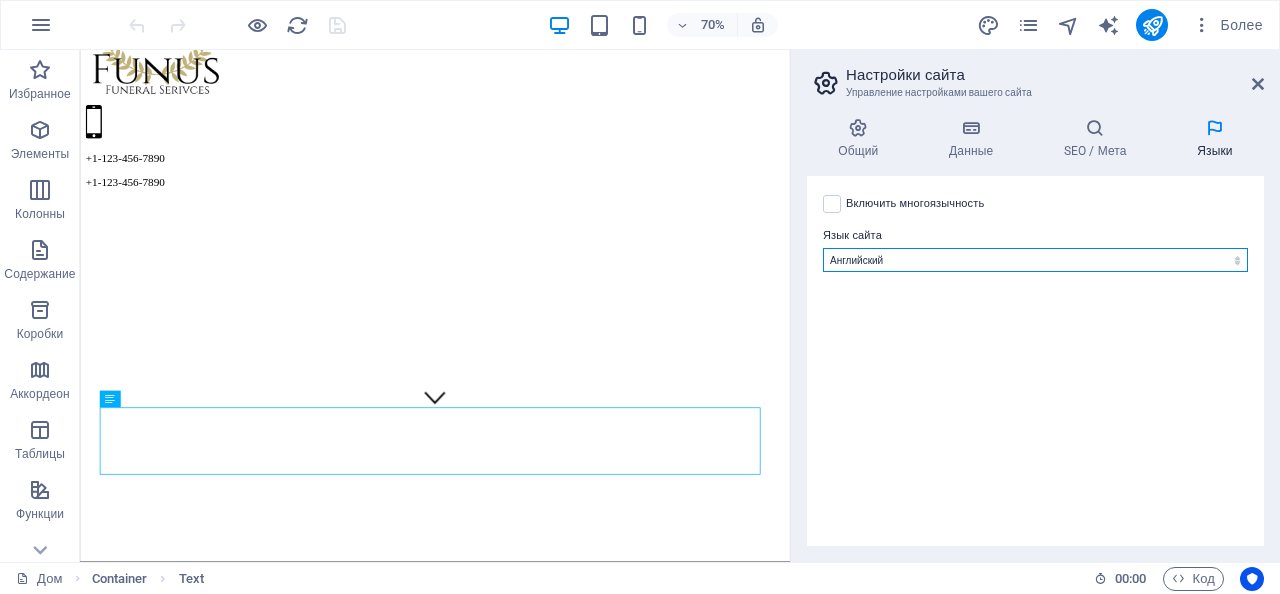 click on "абхазский Афар африкаанс Акан албанский амхарский арабский Арагонский армянский ассамский Аварский авестийский аймара азербайджанский Бамбара башкирский баскский белорусский бенгальский Бихарские языки Бислама букмол боснийский бретонский болгарский бирманский каталонский Центральный кхмерский Чаморро чеченский китайский церковнославянский чувашский Корнуолл корсиканский Кри хорватский чешский датский Голландский Дзонг-кэ Английский эсперанто эстонский Овца Фарерский Фарси (персидский) фиджийский финский Французский Фулах гэльский Игбо" at bounding box center [1035, 260] 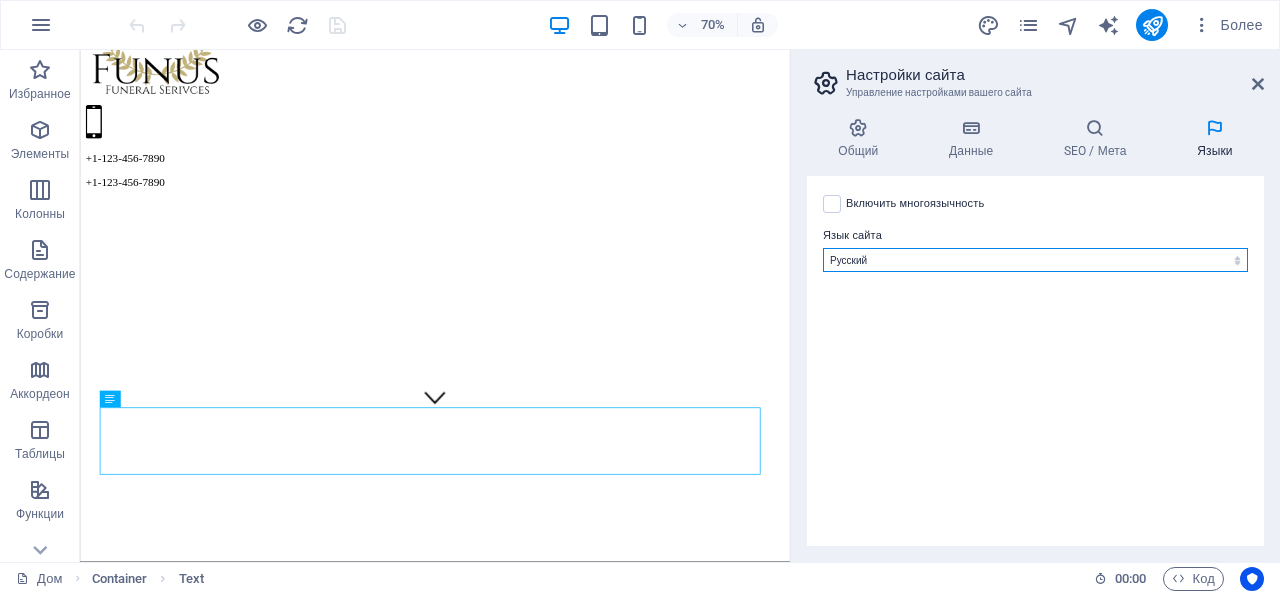 click on "абхазский Афар африкаанс Акан албанский амхарский арабский Арагонский армянский ассамский Аварский авестийский аймара азербайджанский Бамбара башкирский баскский белорусский бенгальский Бихарские языки Бислама букмол боснийский бретонский болгарский бирманский каталонский Центральный кхмерский Чаморро чеченский китайский церковнославянский чувашский Корнуолл корсиканский Кри хорватский чешский датский Голландский Дзонг-кэ Английский эсперанто эстонский Овца Фарерский Фарси (персидский) фиджийский финский Французский Фулах гэльский Игбо" at bounding box center [1035, 260] 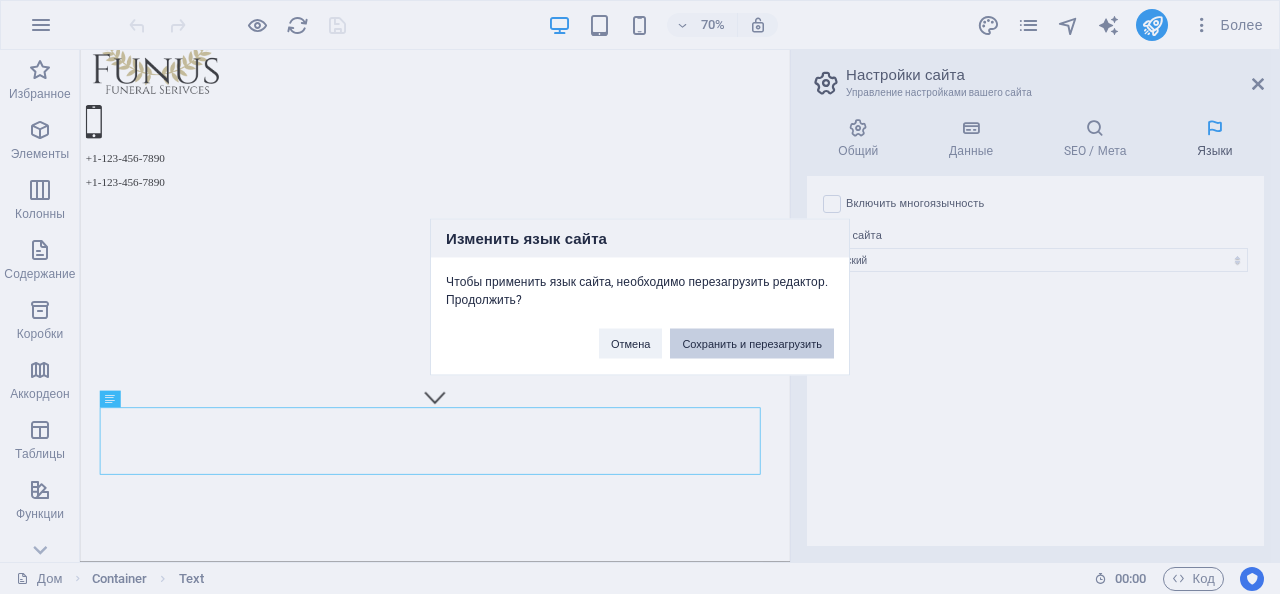 click on "Сохранить и перезагрузить" at bounding box center [752, 344] 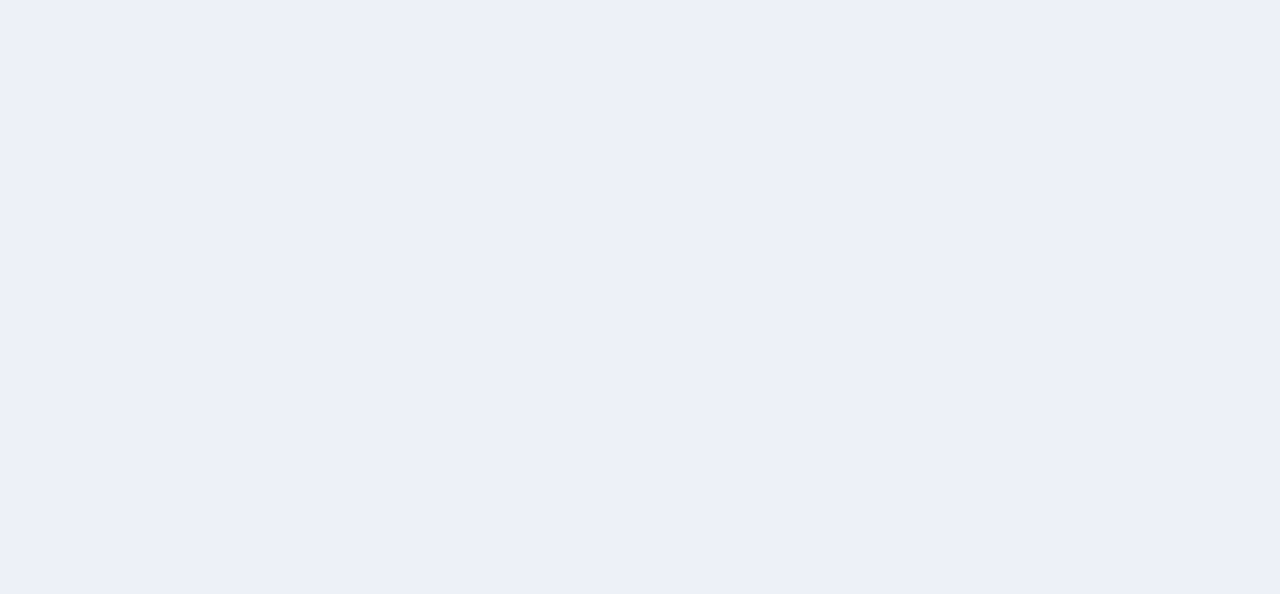 scroll, scrollTop: 0, scrollLeft: 0, axis: both 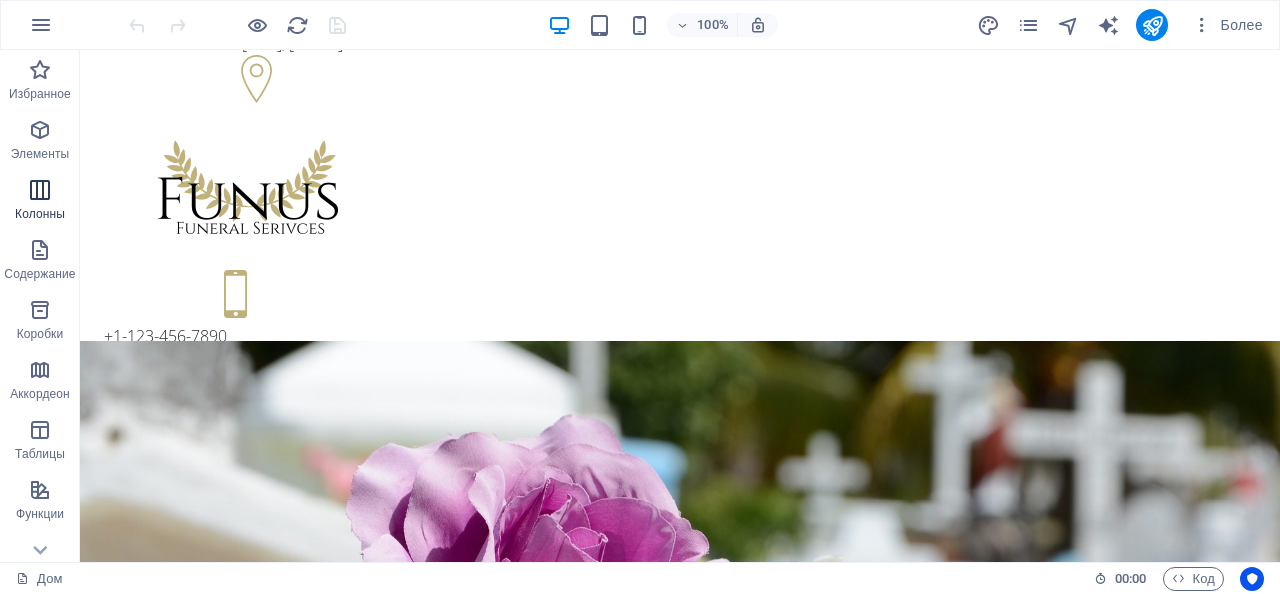 click on "Колонны" at bounding box center [40, 202] 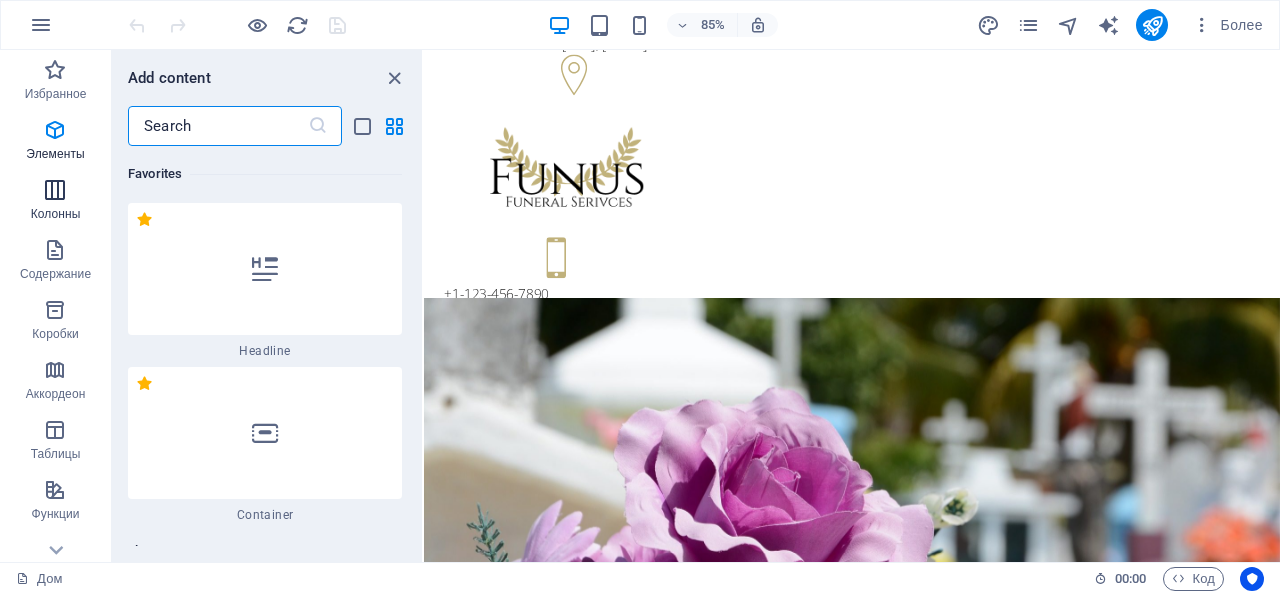 scroll, scrollTop: 1362, scrollLeft: 0, axis: vertical 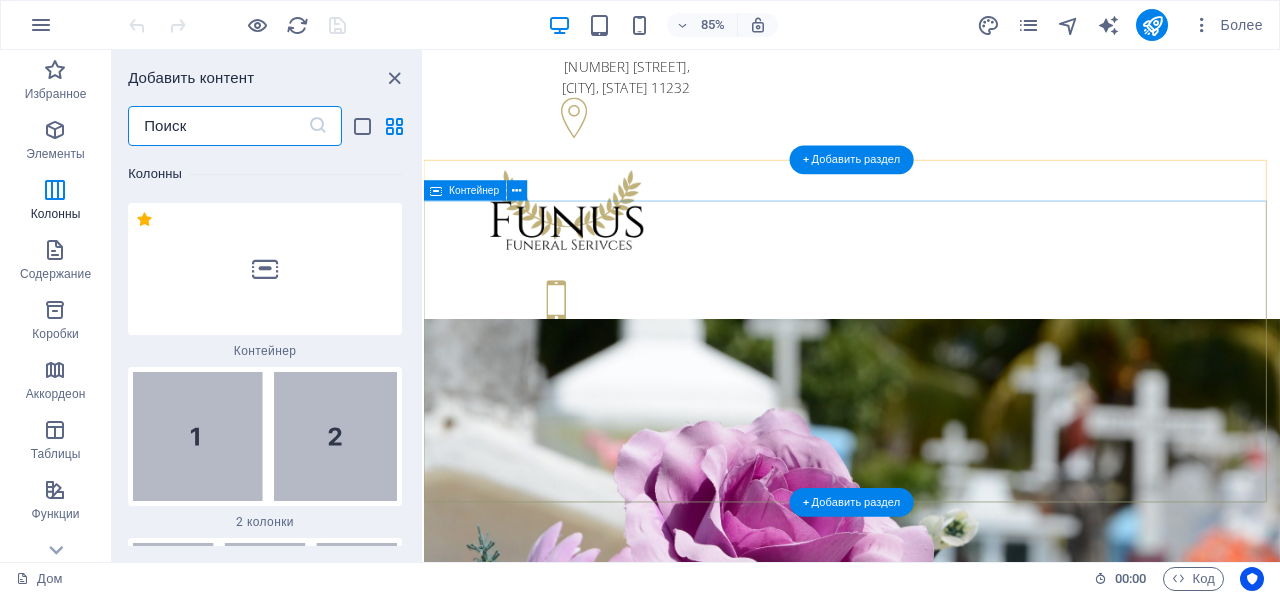 click on "Похороны в  Бруклине, Нью-Йорк Индивидуальные и компетентные консультации по всем вопросам, касающимся методов бракосочетания и не только. Связаться с нами узнать больше" at bounding box center (927, 1160) 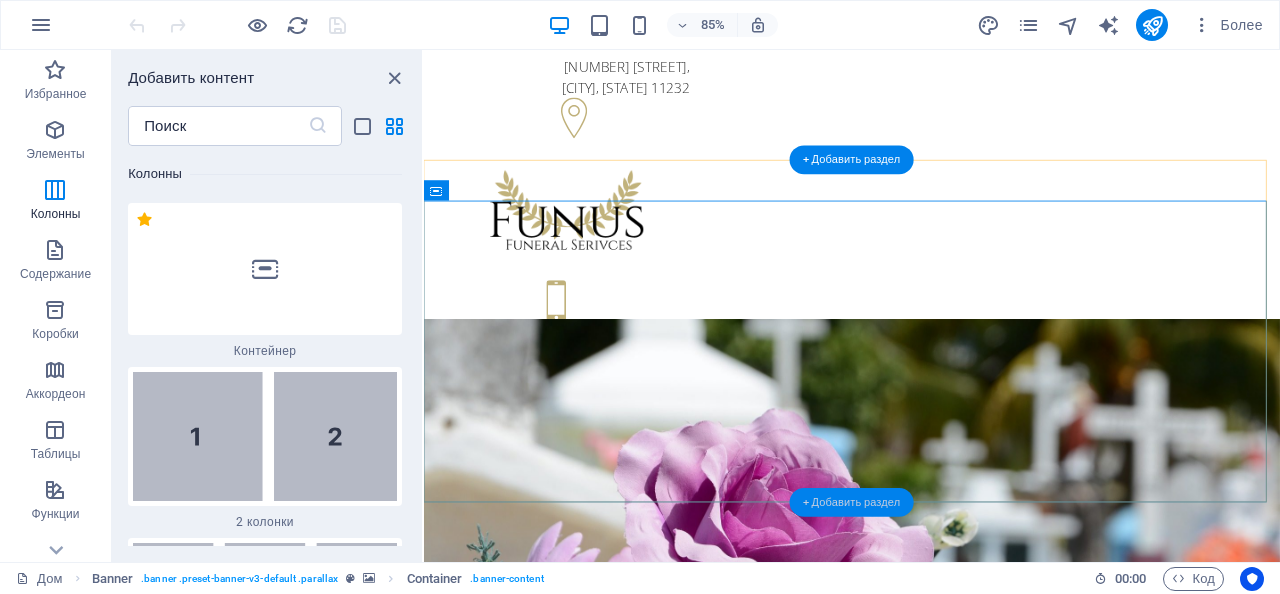 click on "+ Добавить раздел" at bounding box center [852, 501] 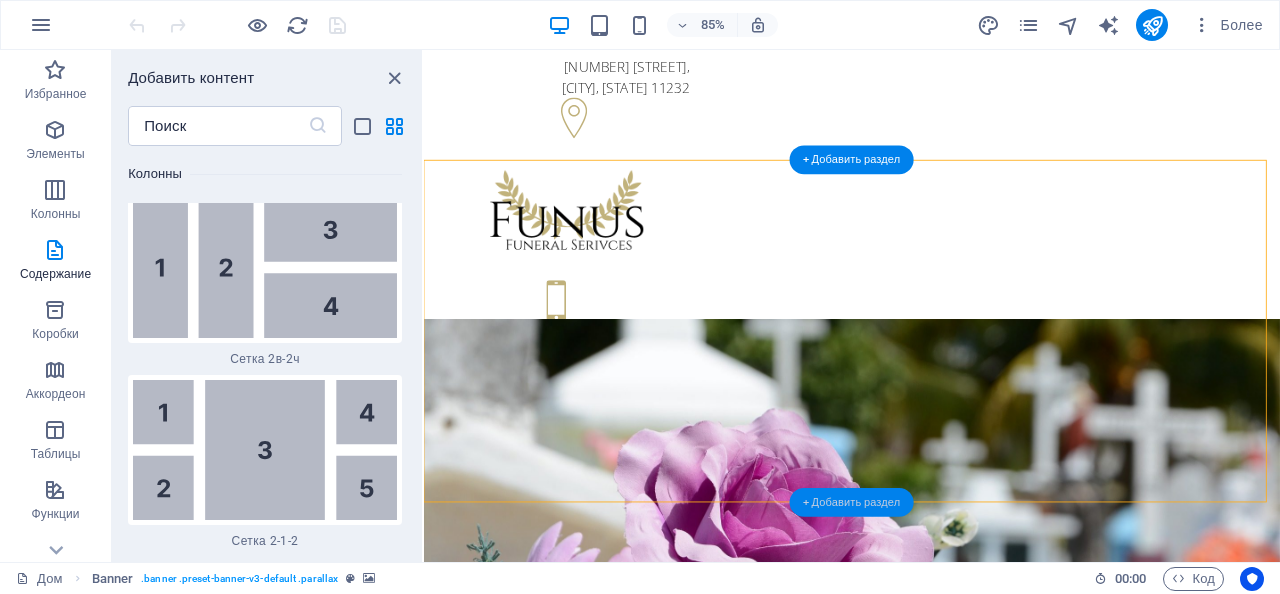 scroll, scrollTop: 6757, scrollLeft: 0, axis: vertical 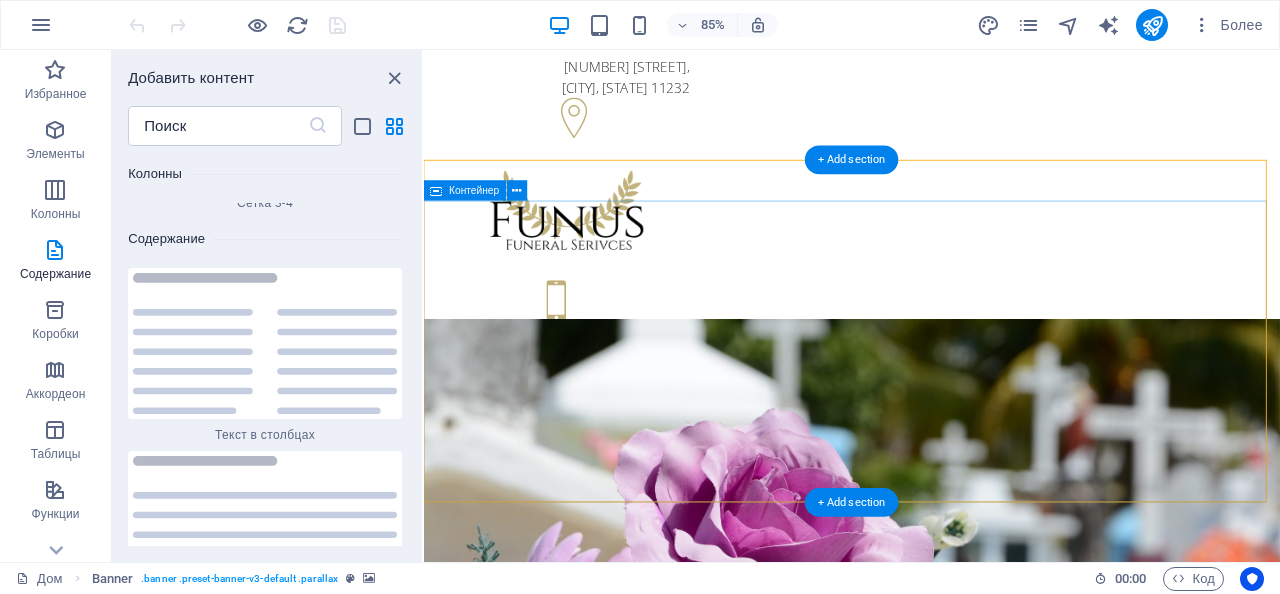 click on "Похороны в  Бруклине, Нью-Йорк Индивидуальные и компетентные консультации по всем вопросам, касающимся методов бракосочетания и не только. Связаться с нами узнать больше" at bounding box center (927, 1160) 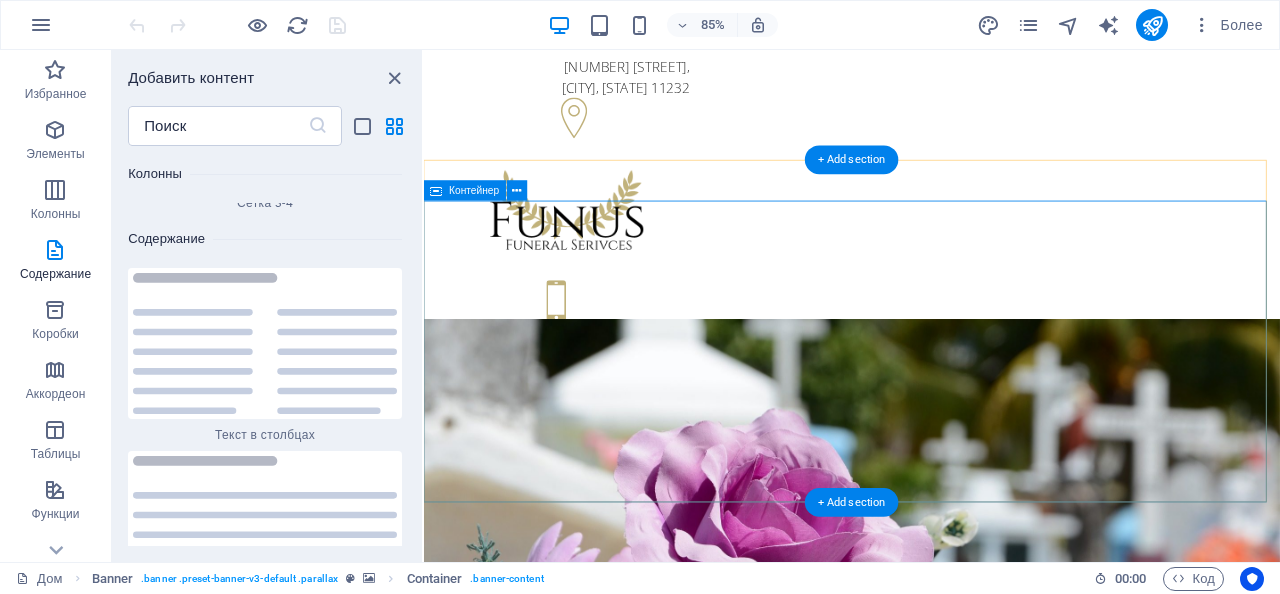 click on "Похороны в  Бруклине, Нью-Йорк Индивидуальные и компетентные консультации по всем вопросам, касающимся методов бракосочетания и не только. Связаться с нами узнать больше" at bounding box center [927, 1160] 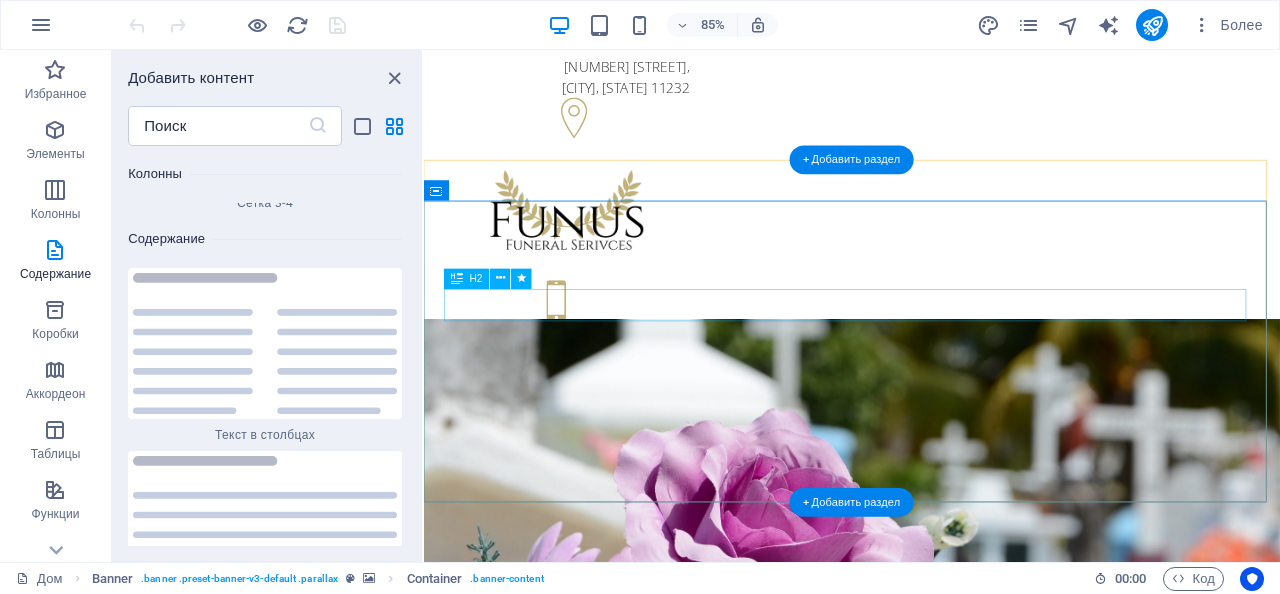 click on "Похороны в  Бруклине, Нью-Йорк" at bounding box center [928, 1081] 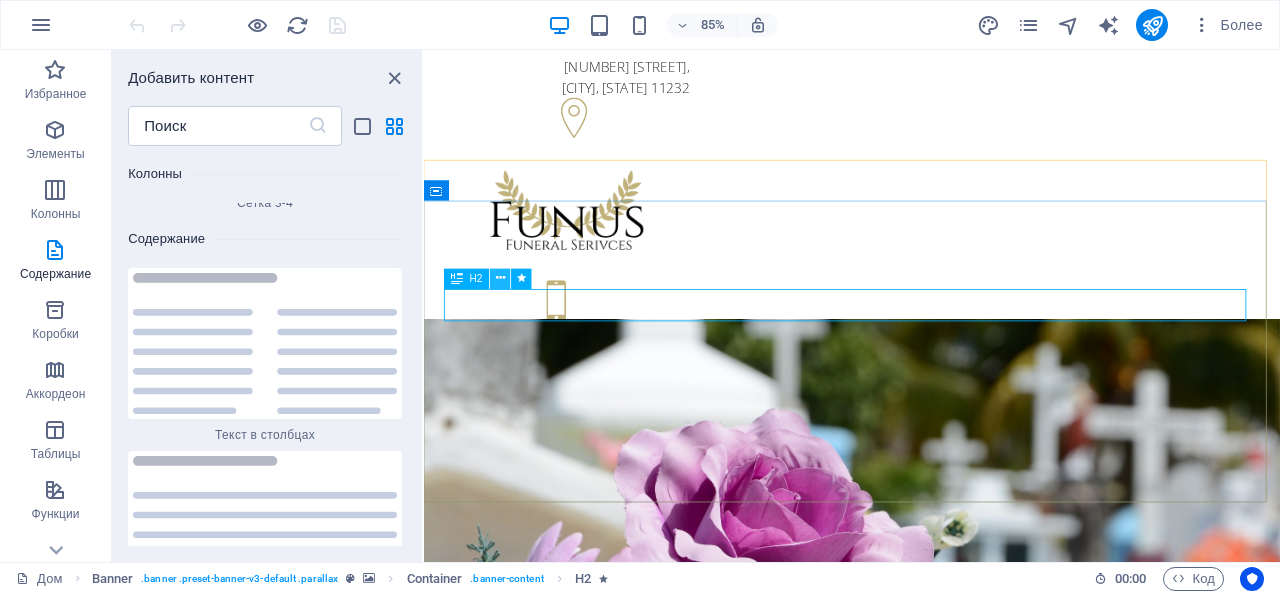click at bounding box center (500, 278) 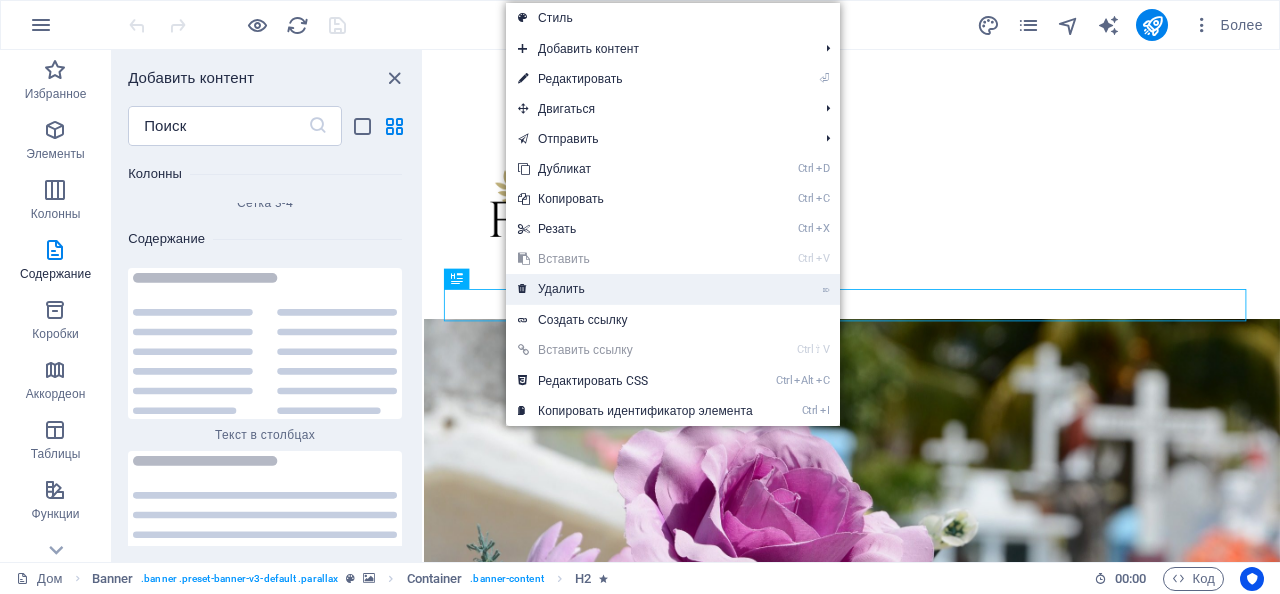 click on "Удалить" at bounding box center (561, 289) 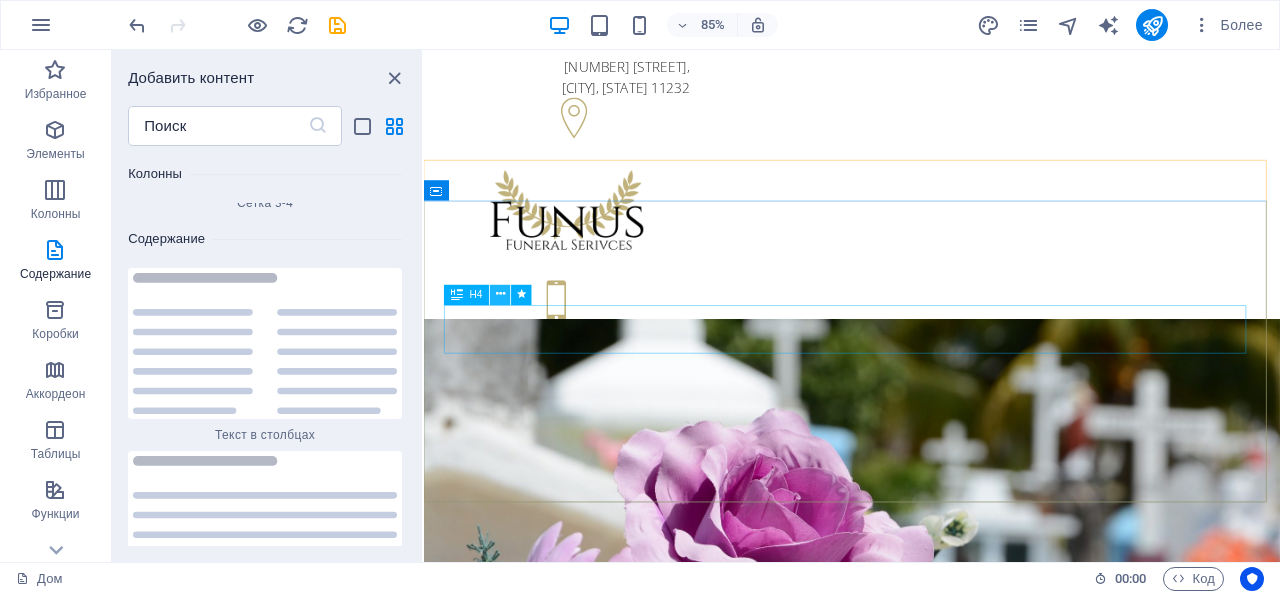 click at bounding box center [500, 295] 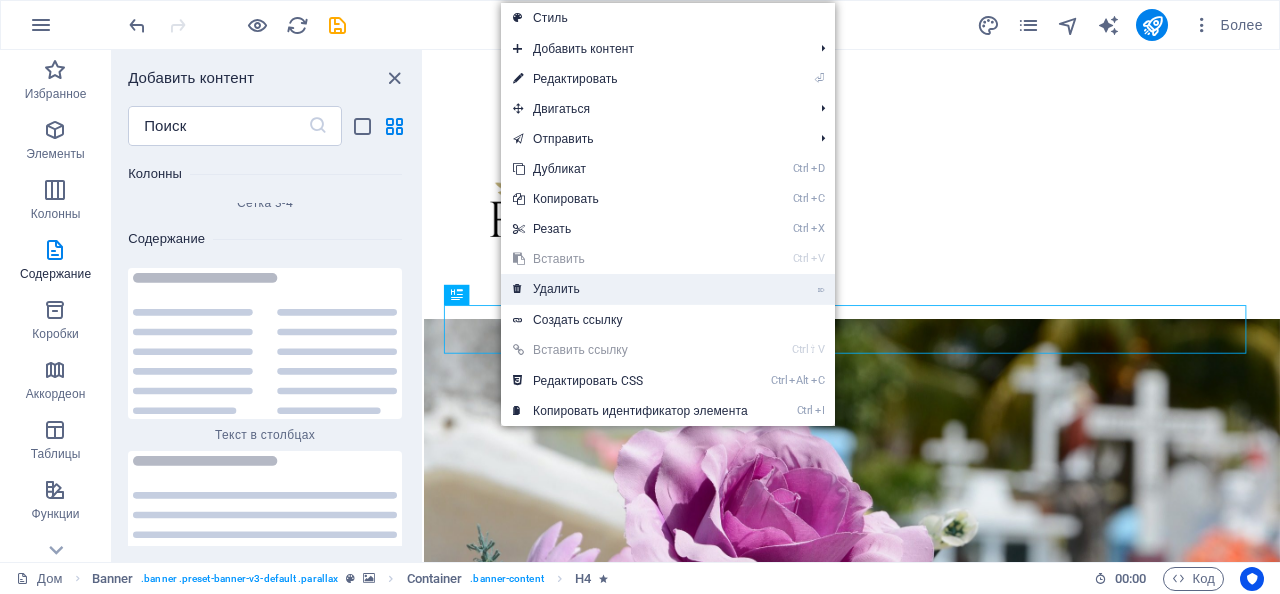 click on "Удалить" at bounding box center (556, 289) 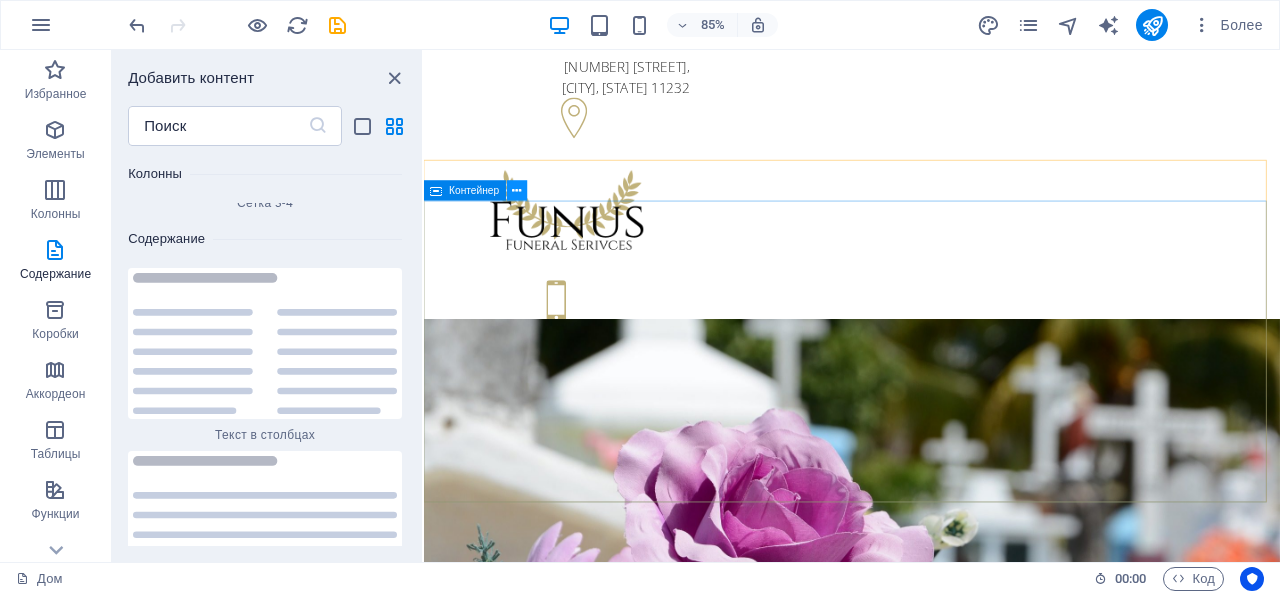 click at bounding box center [517, 190] 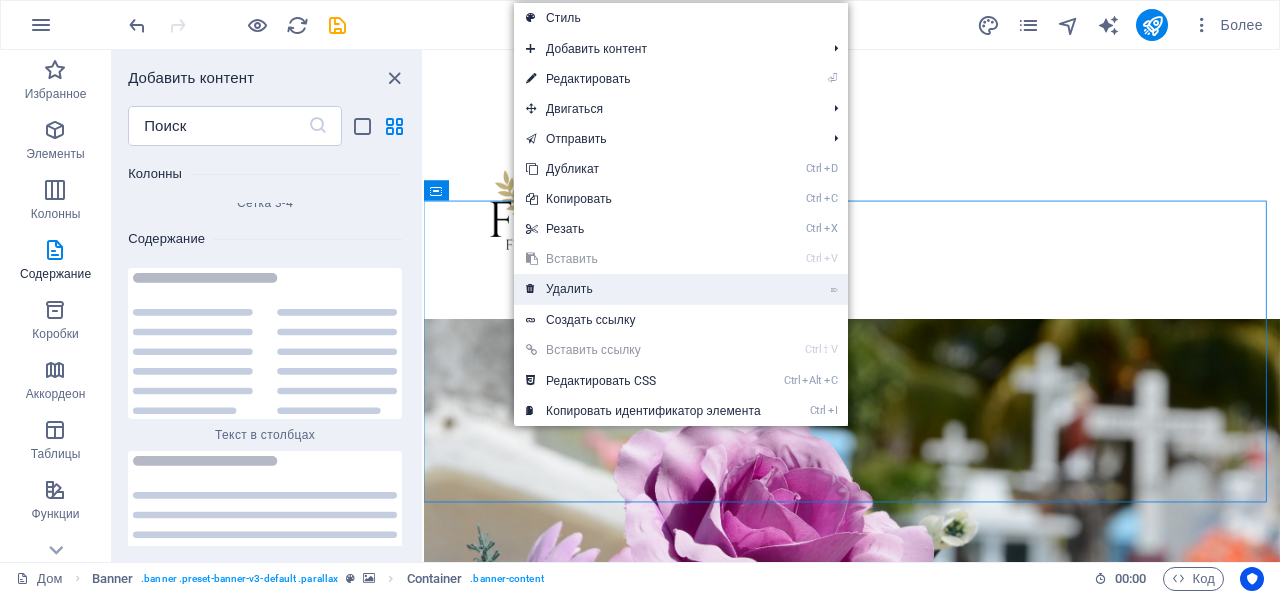 click on "Удалить" at bounding box center (569, 289) 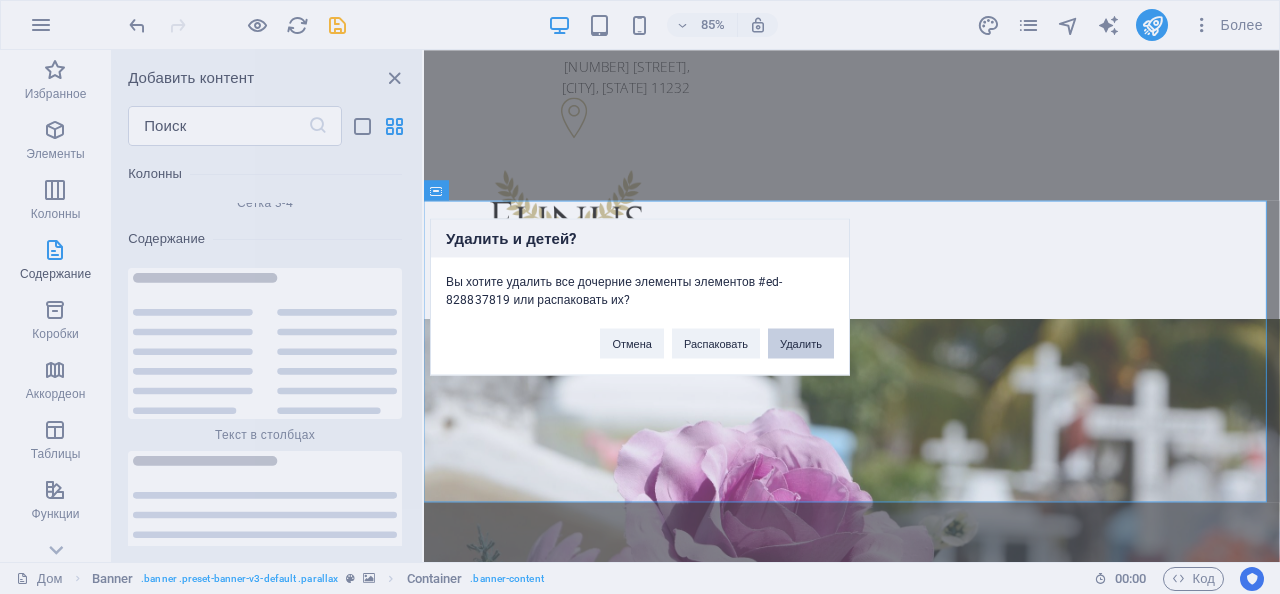 drag, startPoint x: 799, startPoint y: 333, endPoint x: 442, endPoint y: 343, distance: 357.14 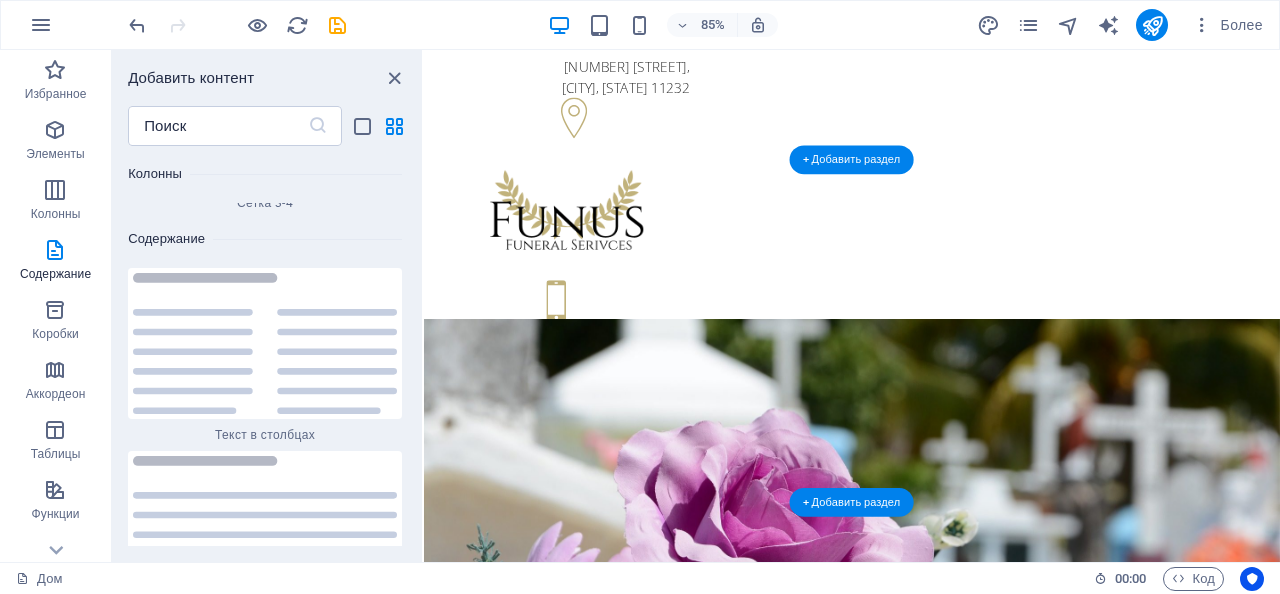 click at bounding box center (927, 618) 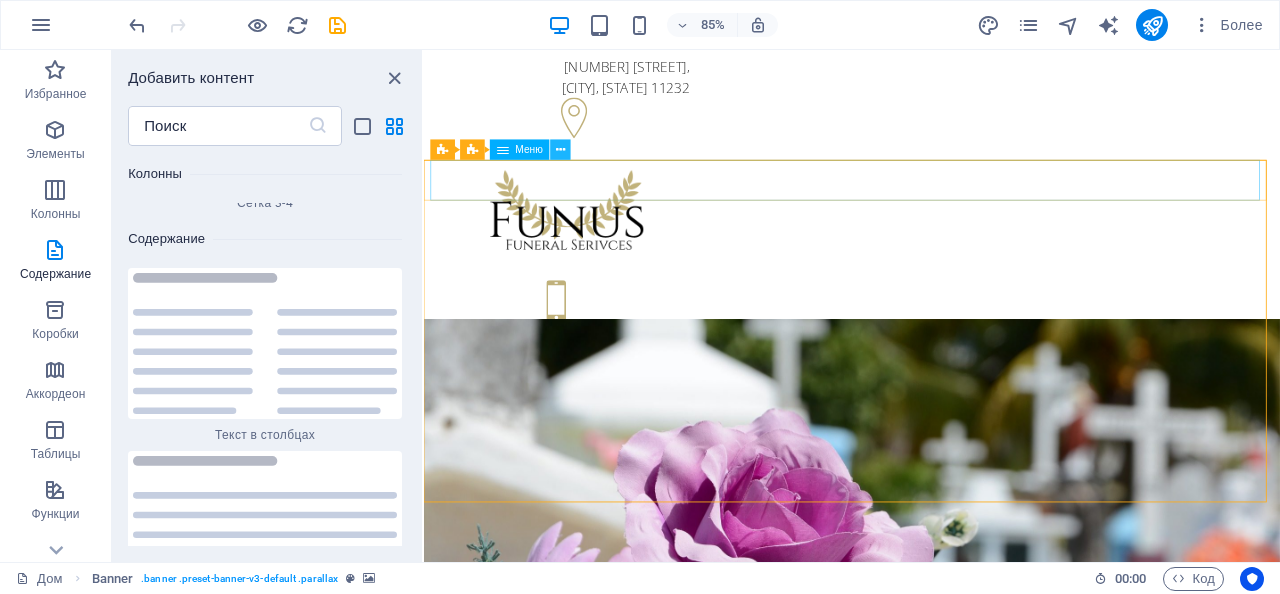 click at bounding box center (561, 150) 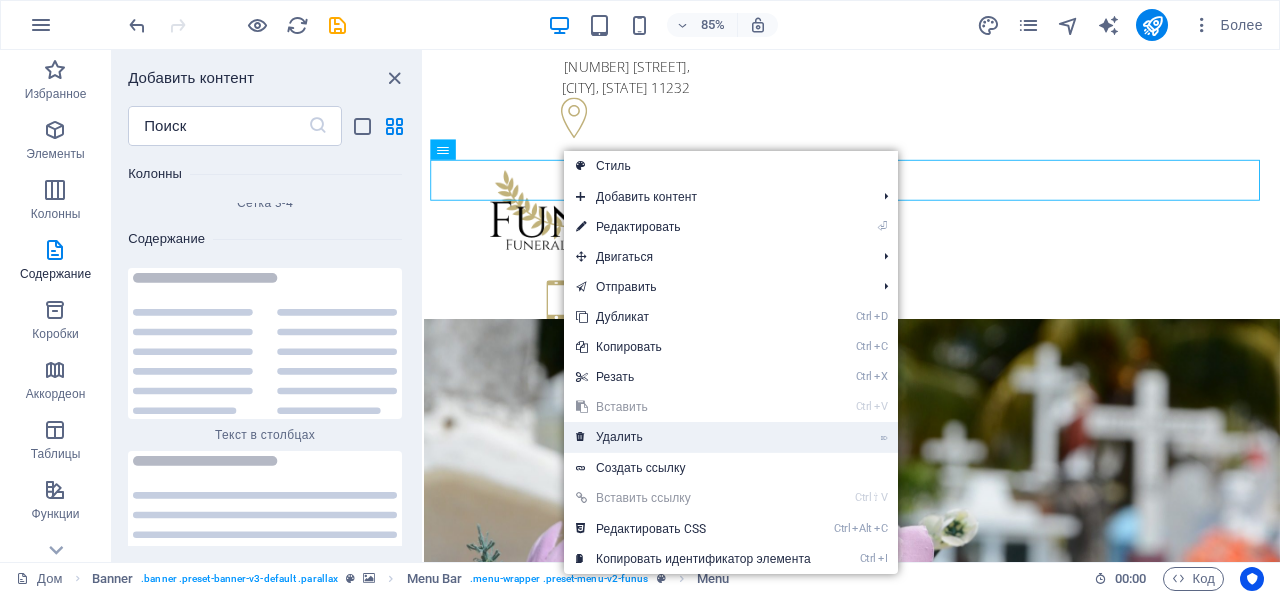 click on "Удалить" at bounding box center [619, 437] 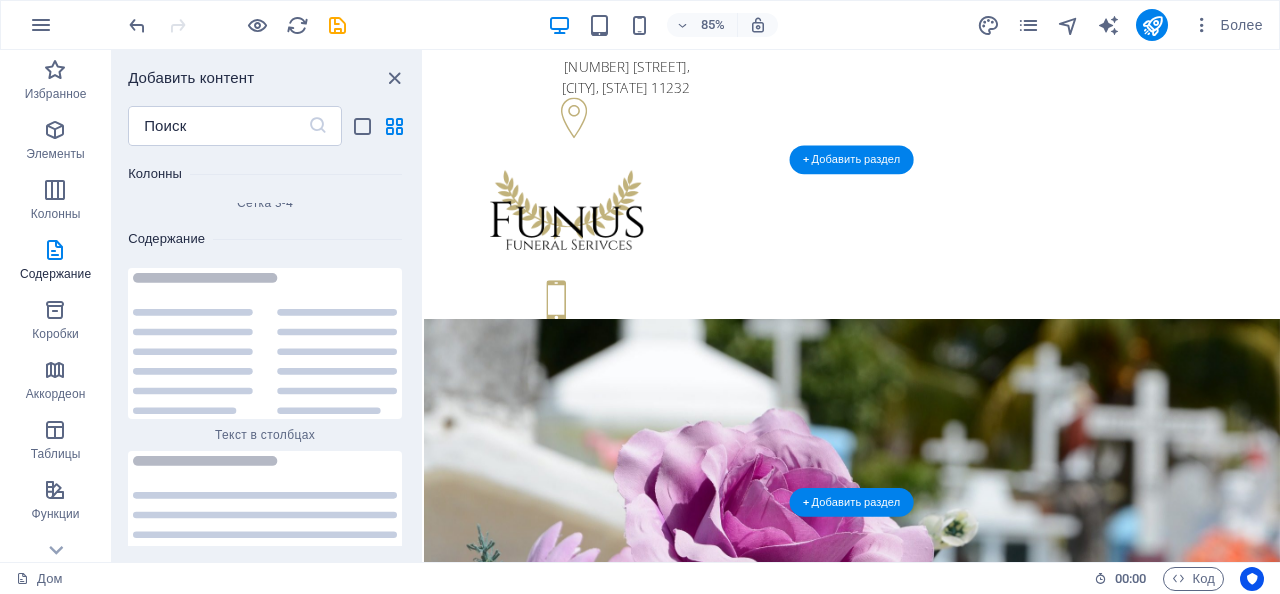 click at bounding box center [927, 618] 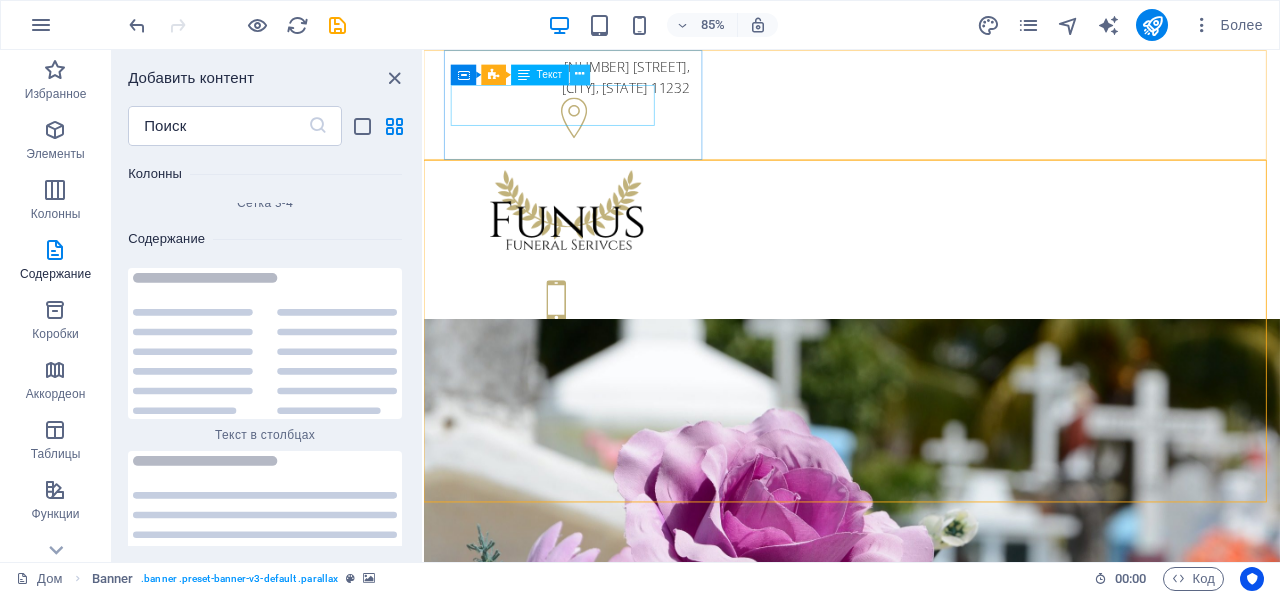 click at bounding box center [580, 74] 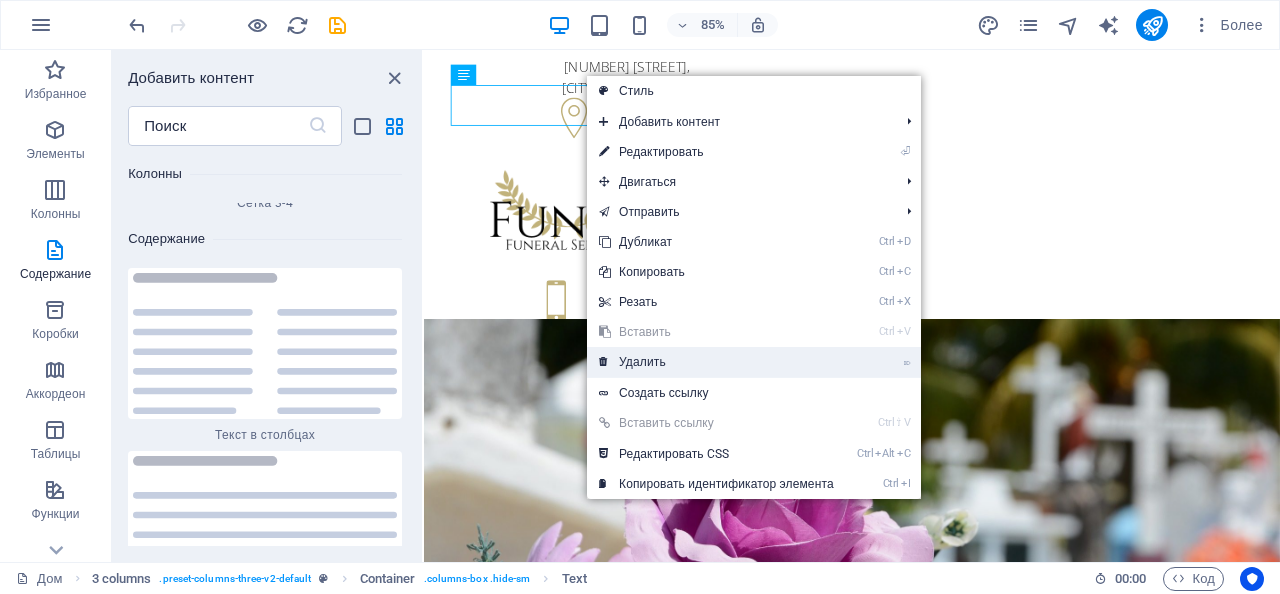 click on "Удалить" at bounding box center [642, 362] 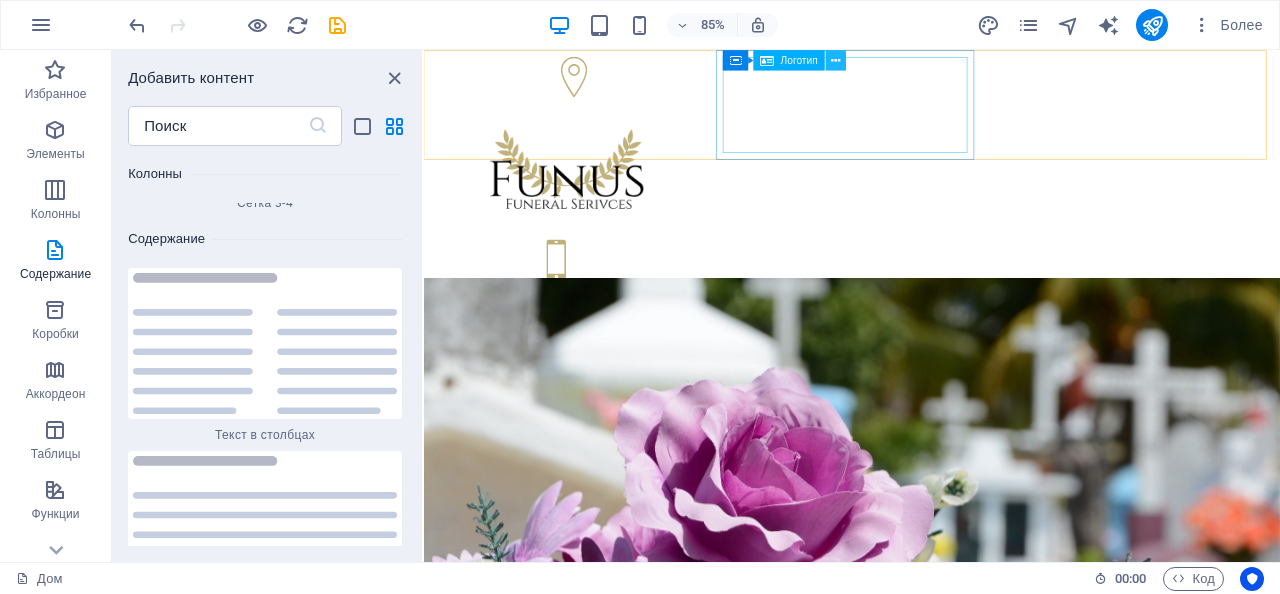 click at bounding box center [835, 60] 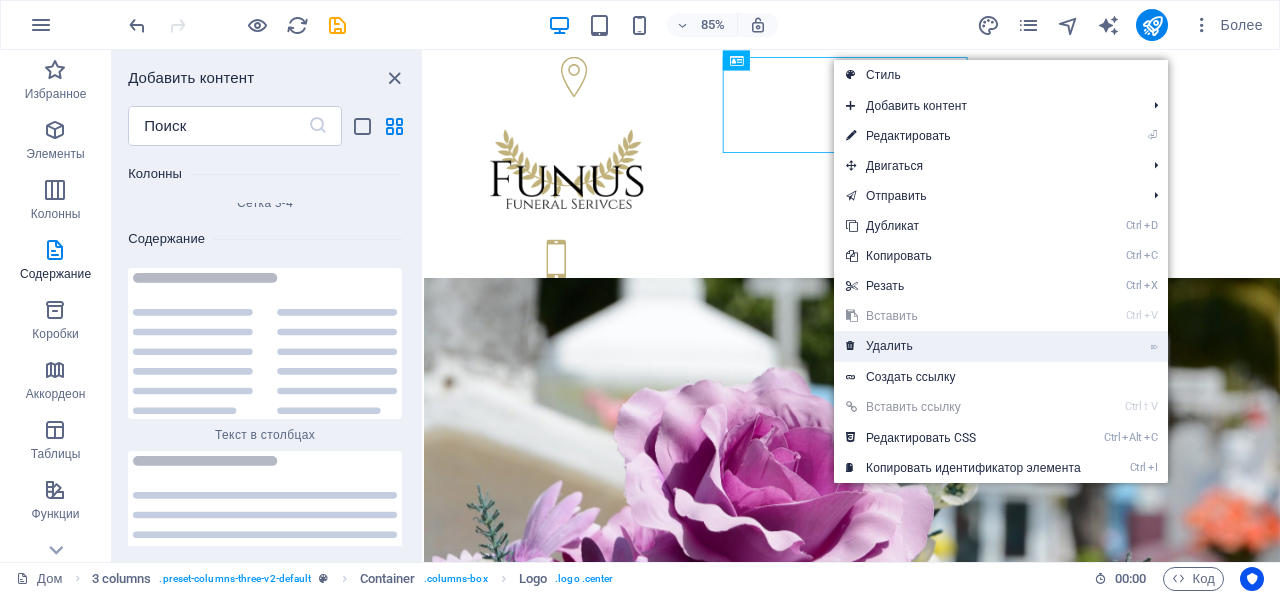 click on "Удалить" at bounding box center (889, 346) 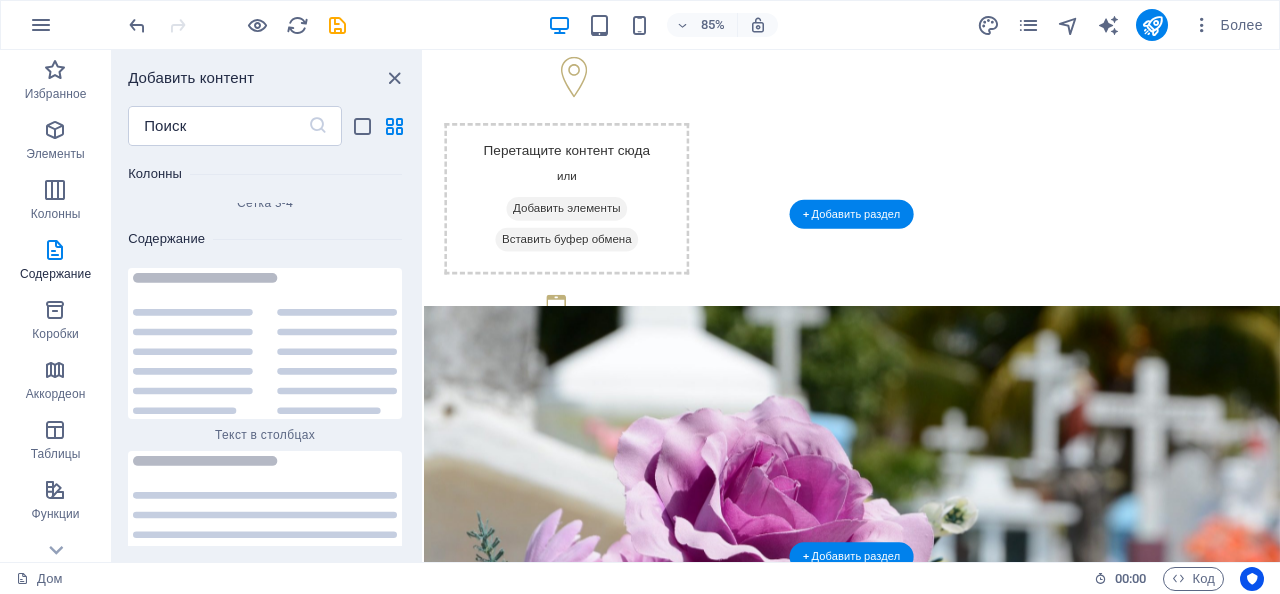 click at bounding box center [927, 603] 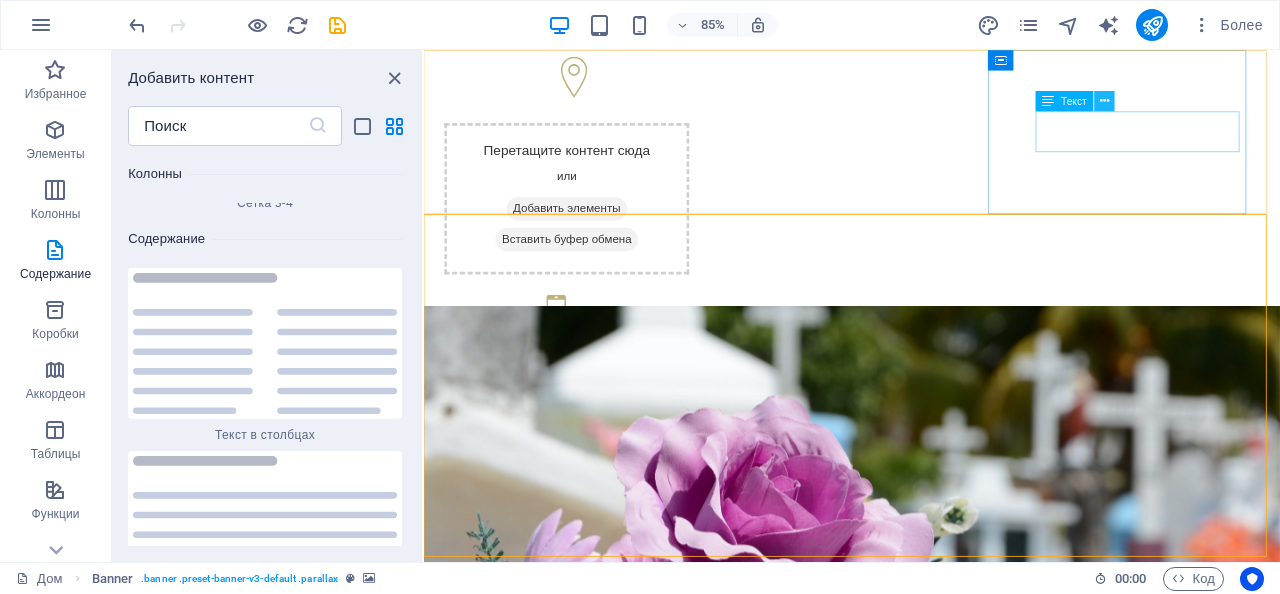 click at bounding box center (1104, 101) 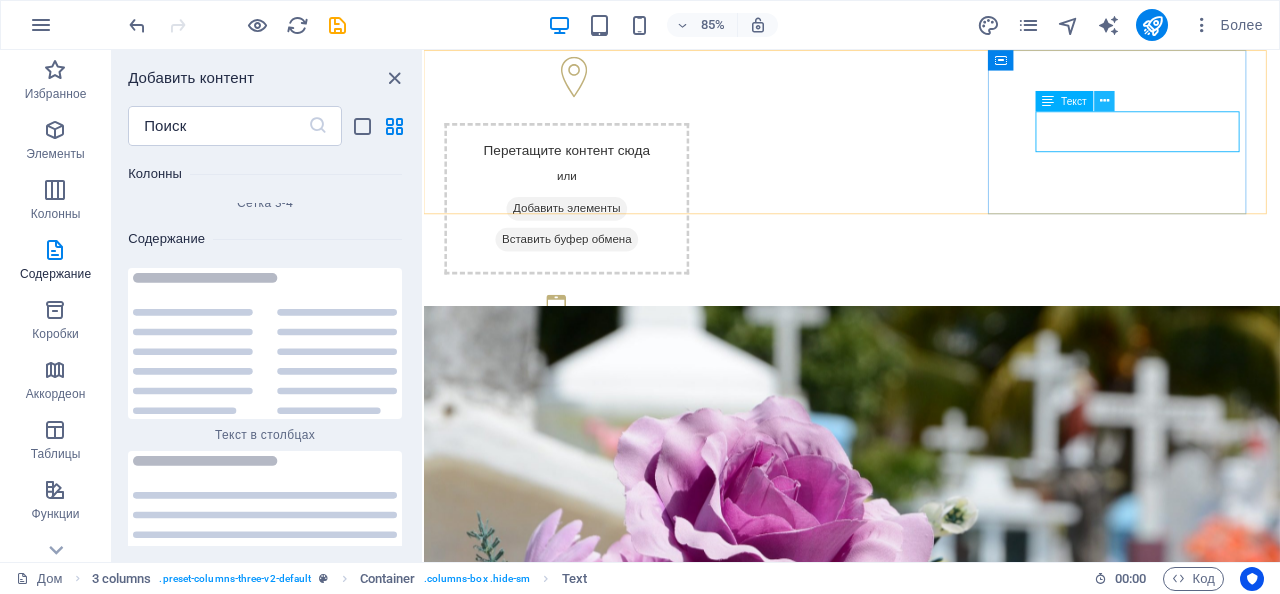 click at bounding box center (1104, 101) 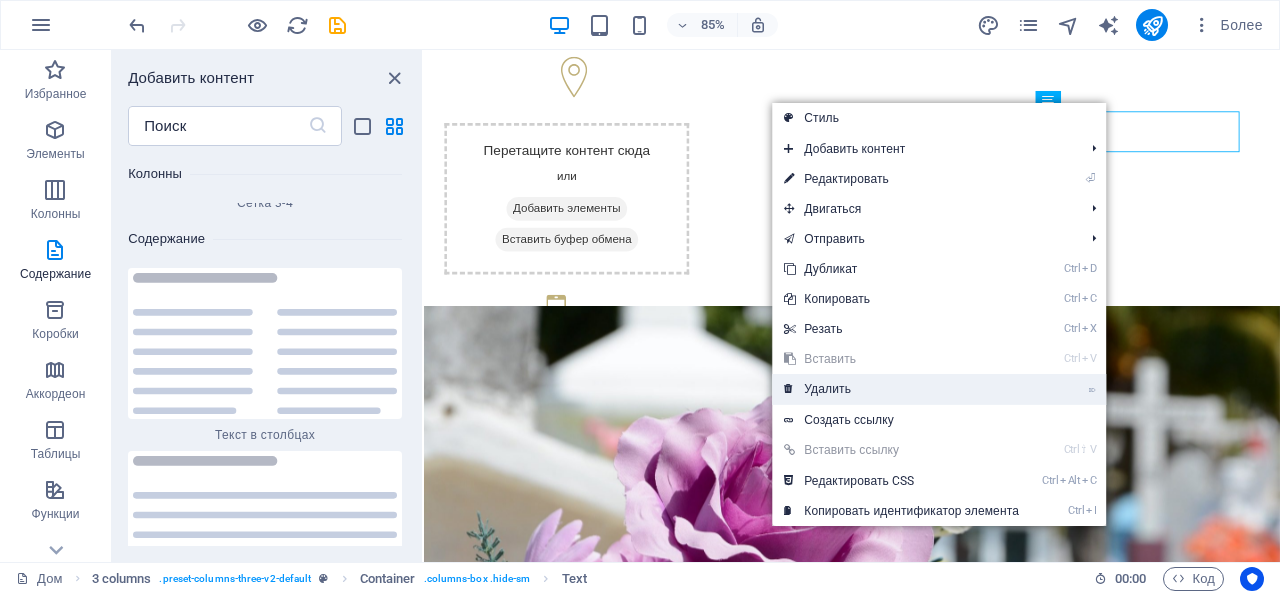 click on "Удалить" at bounding box center [827, 389] 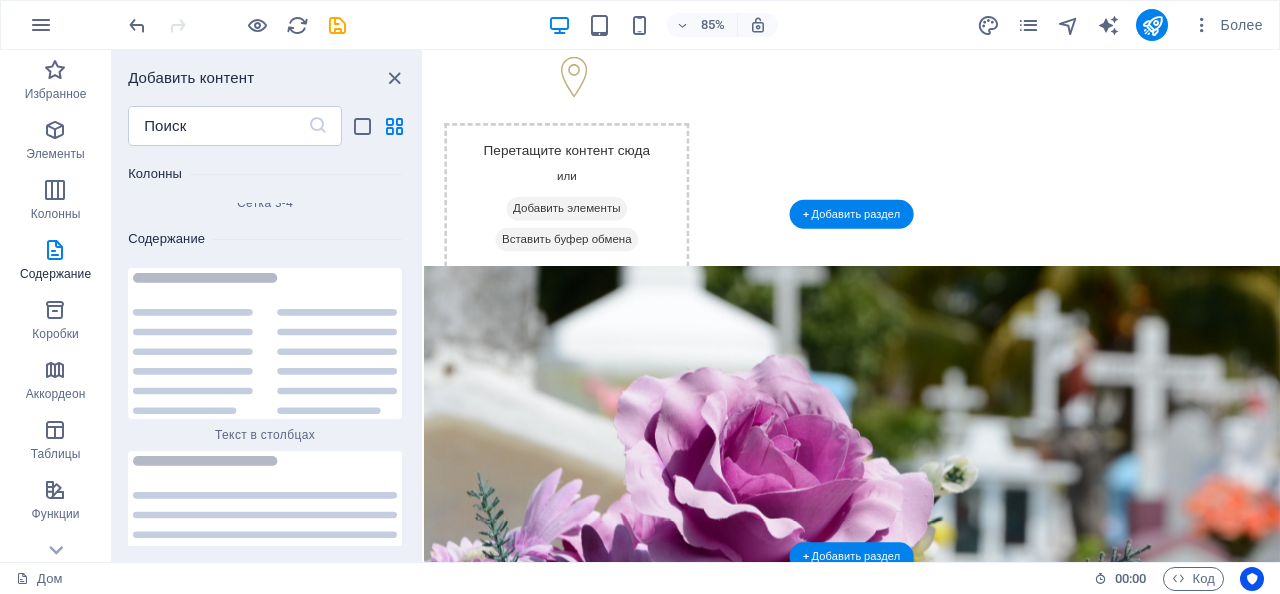 click at bounding box center (927, 555) 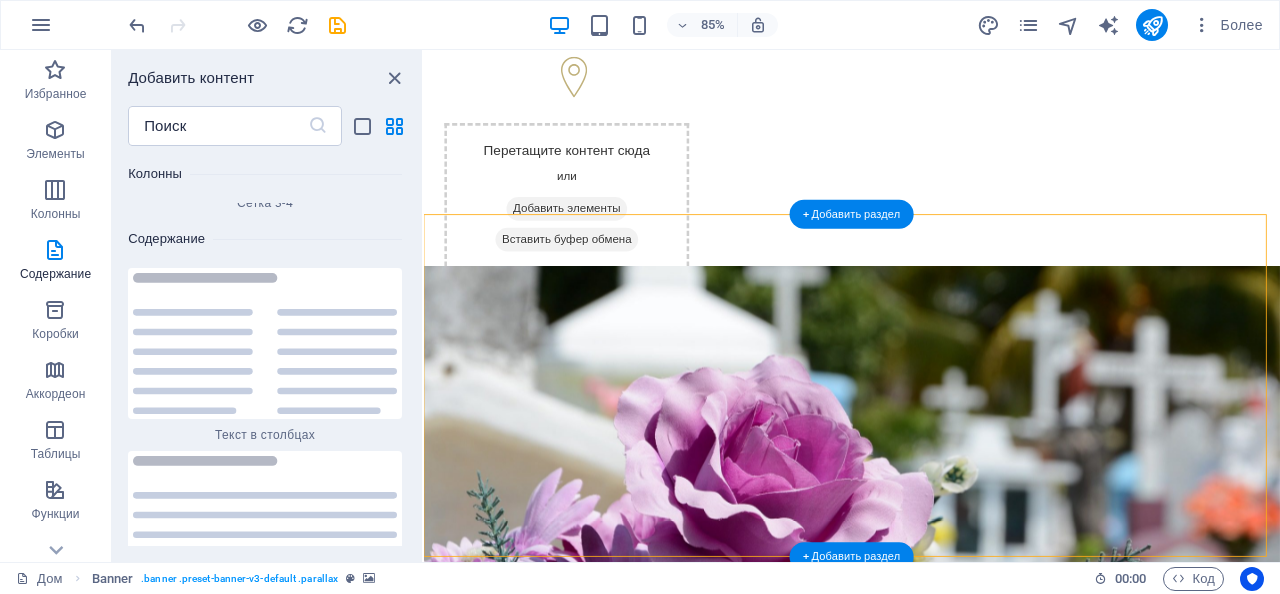 click at bounding box center [927, 555] 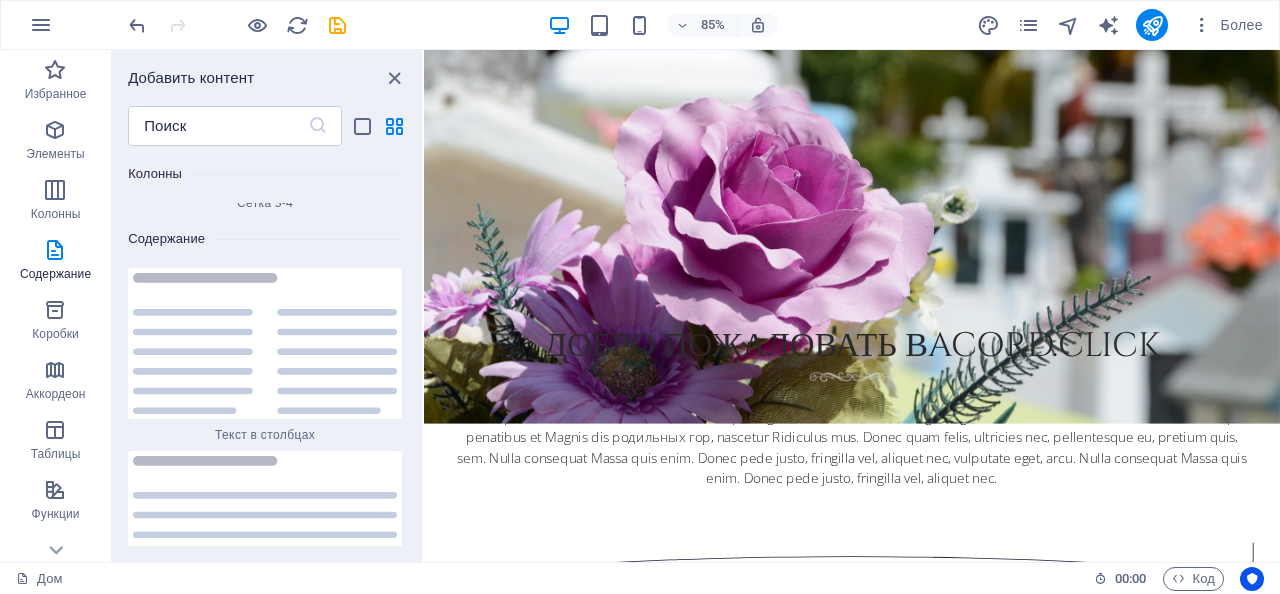 scroll, scrollTop: 668, scrollLeft: 0, axis: vertical 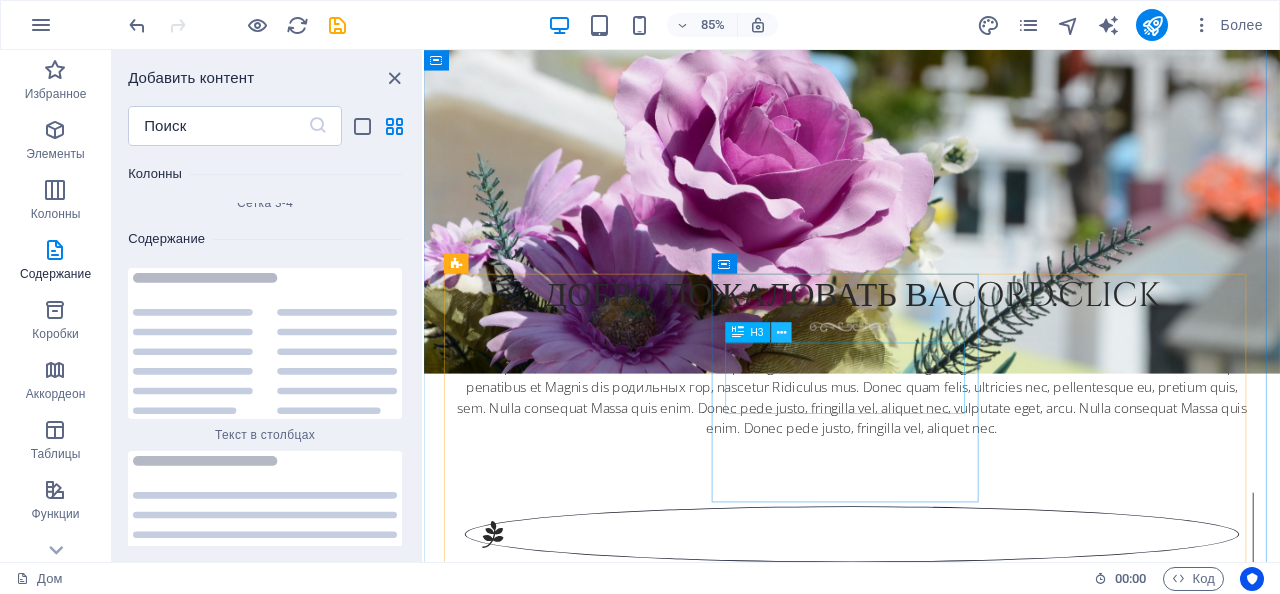 click at bounding box center [781, 333] 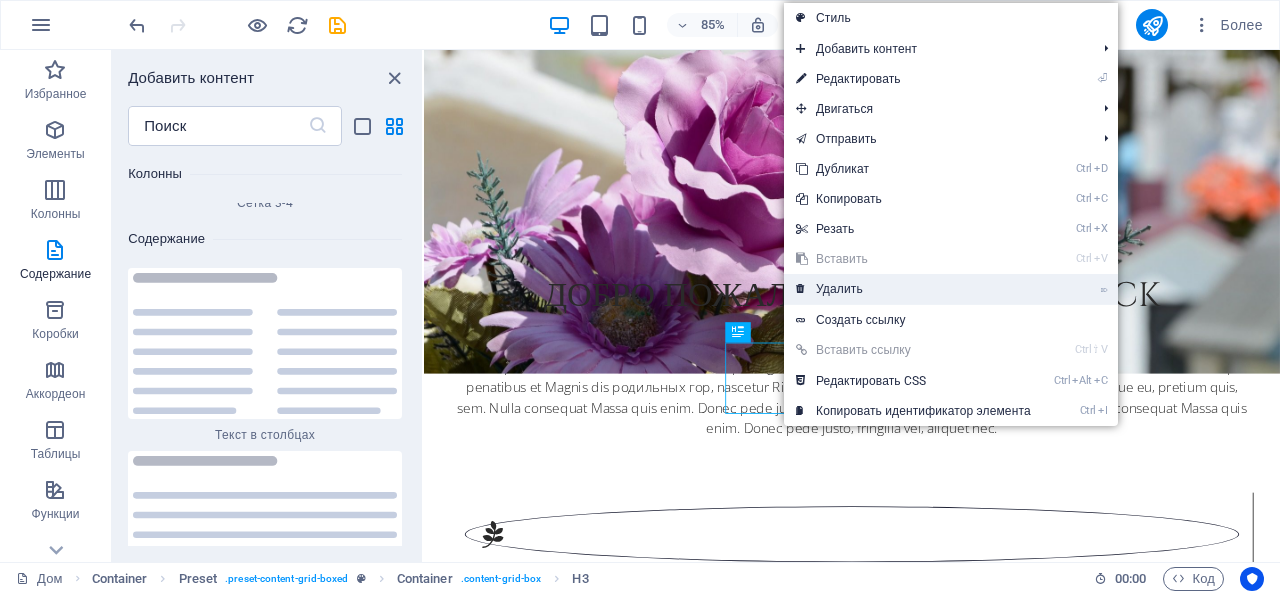 drag, startPoint x: 849, startPoint y: 287, endPoint x: 490, endPoint y: 285, distance: 359.00558 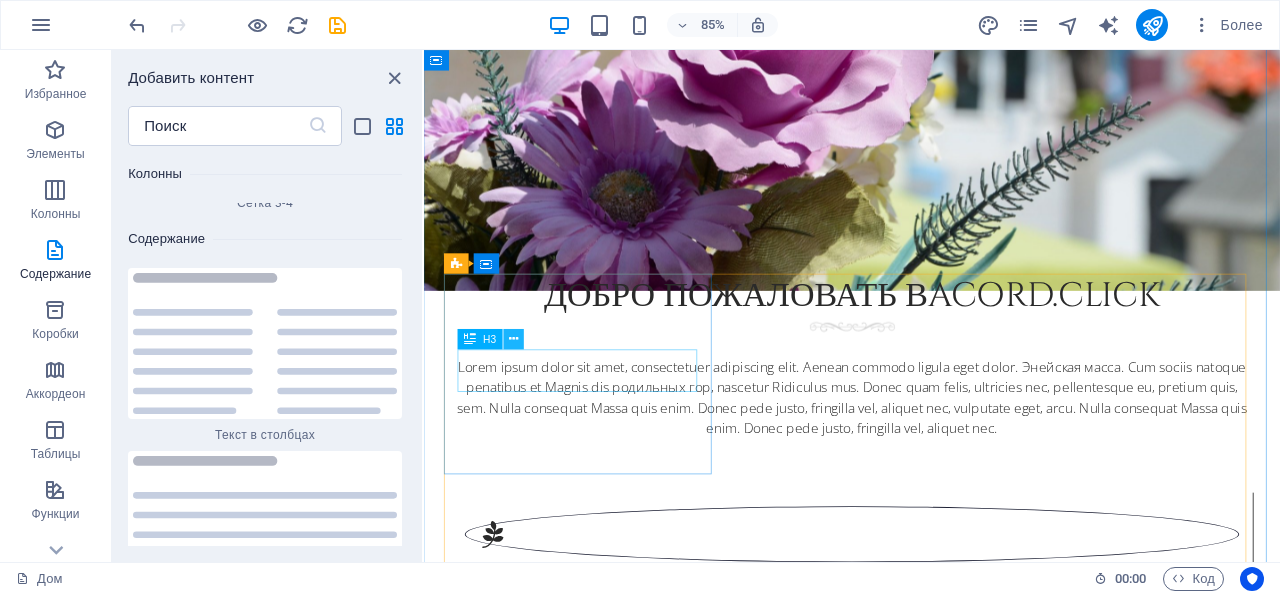 click at bounding box center [514, 339] 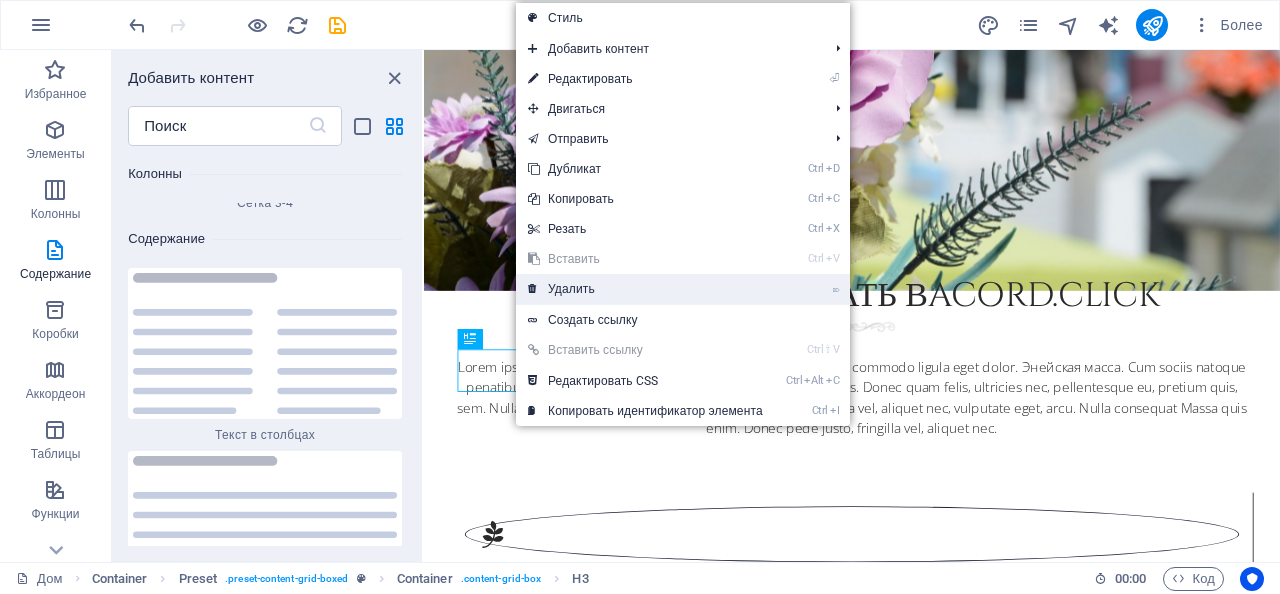 click on "Удалить" at bounding box center (571, 289) 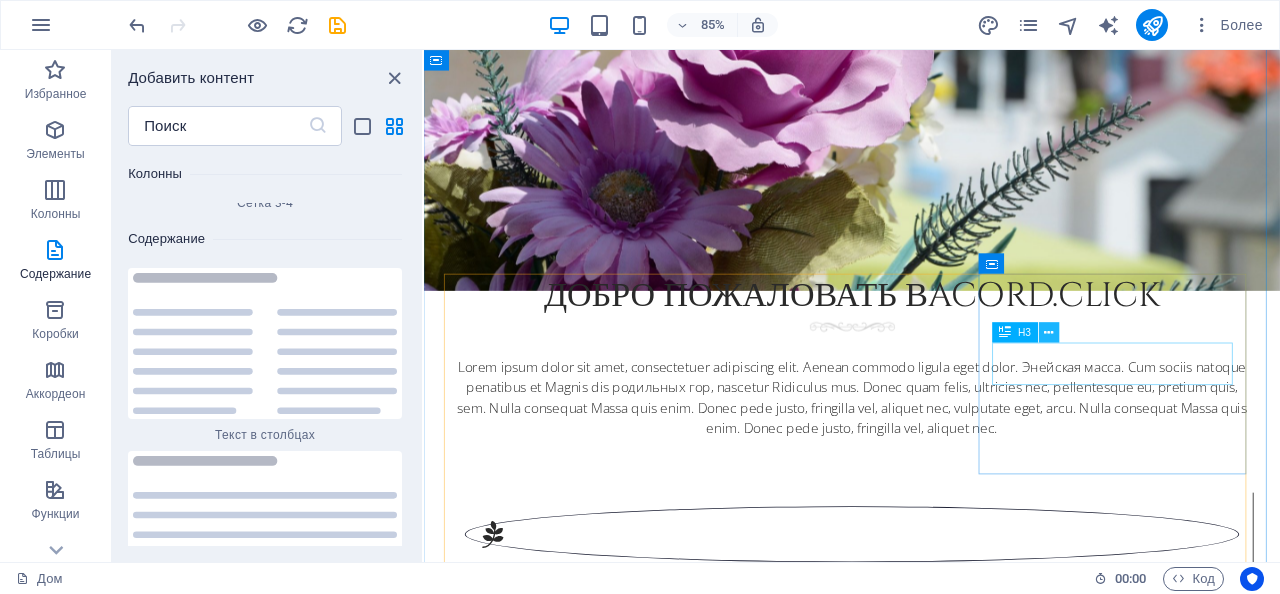 click at bounding box center [1049, 333] 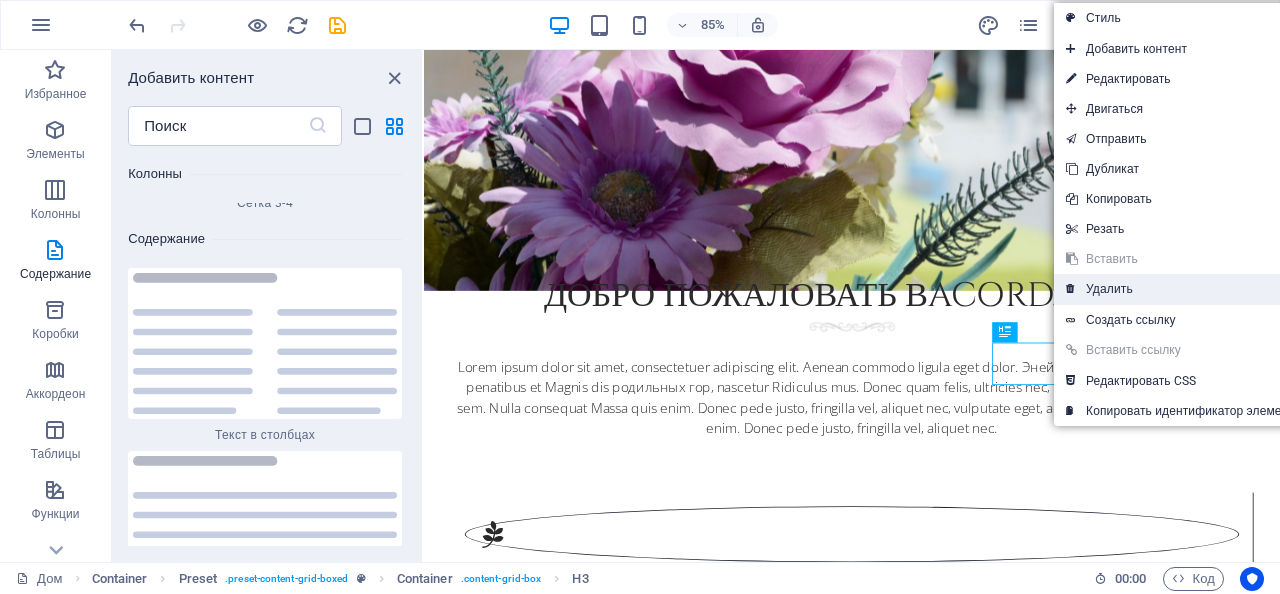click on "Удалить" at bounding box center (1109, 289) 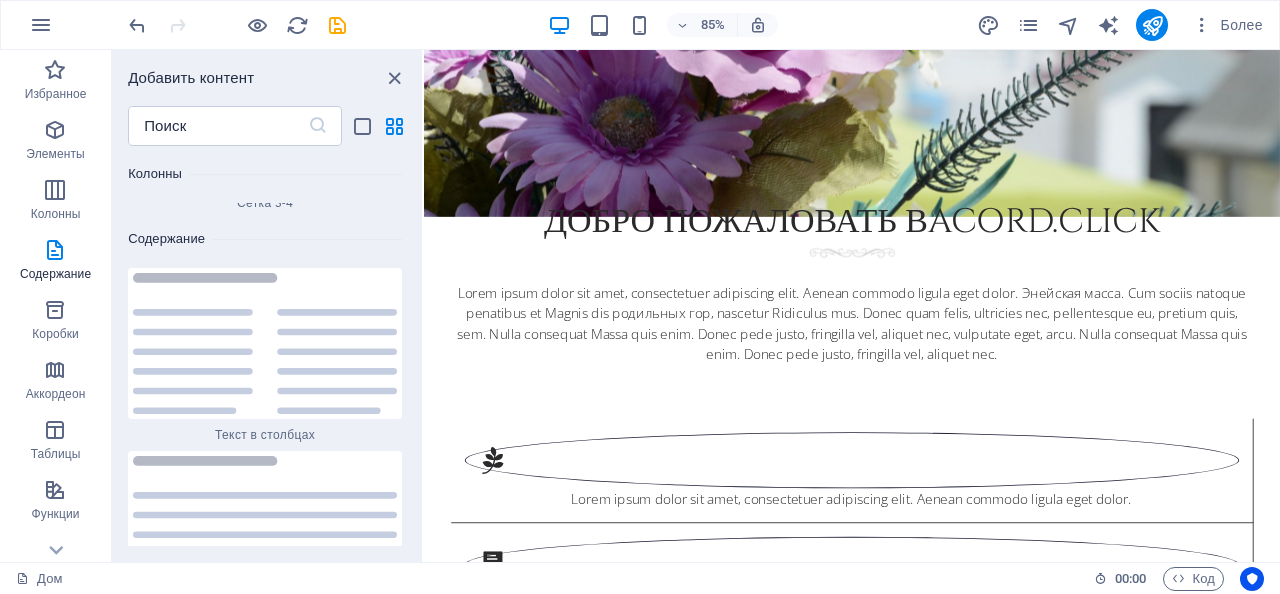scroll, scrollTop: 844, scrollLeft: 0, axis: vertical 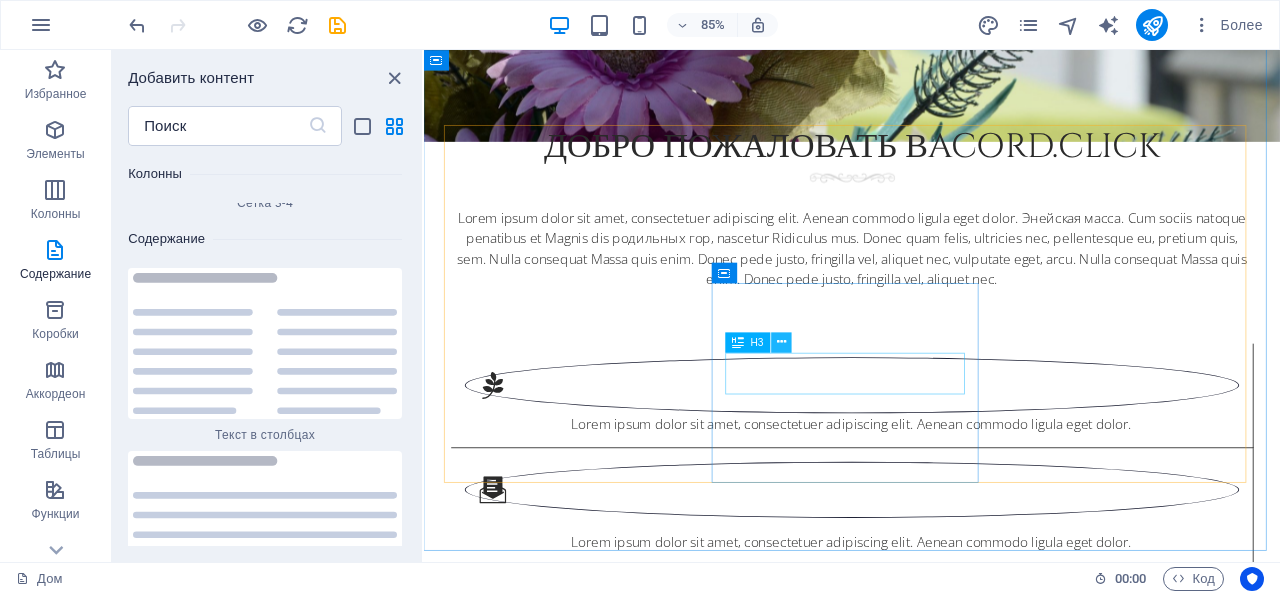 click at bounding box center [781, 342] 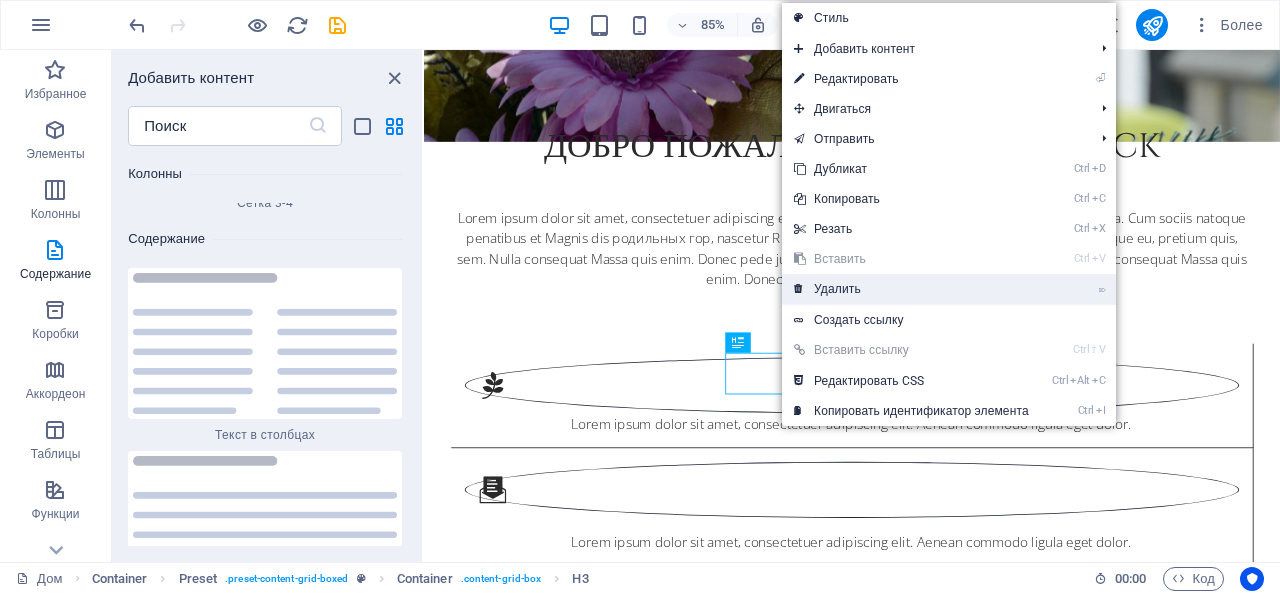 click on "Удалить" at bounding box center (837, 289) 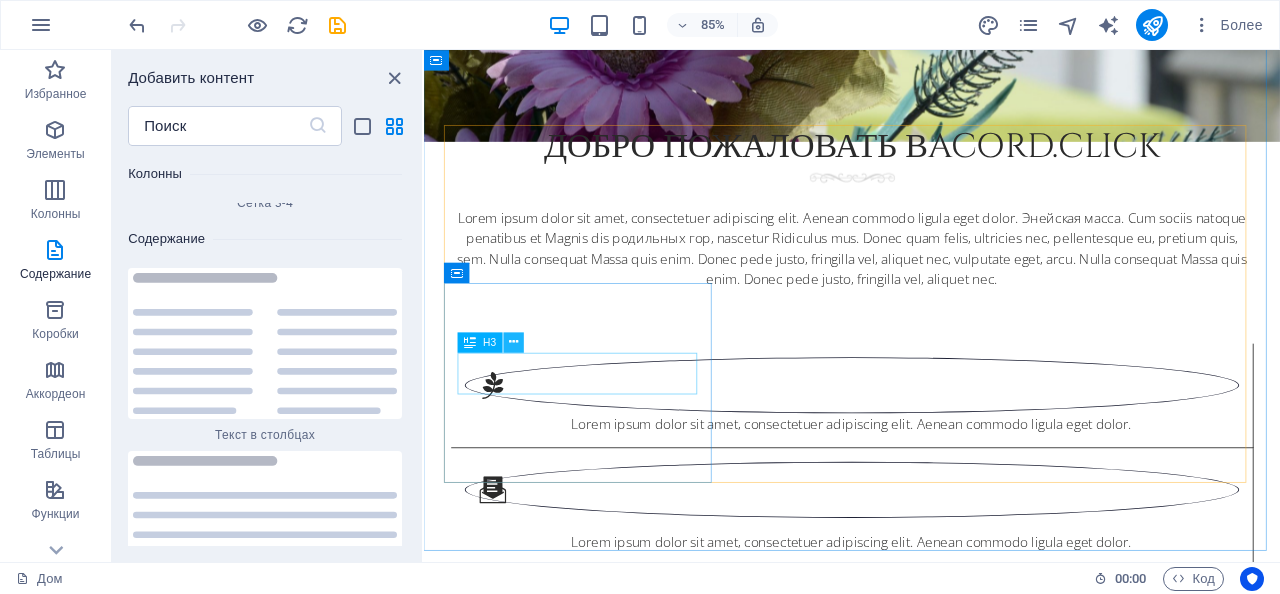 click at bounding box center [514, 342] 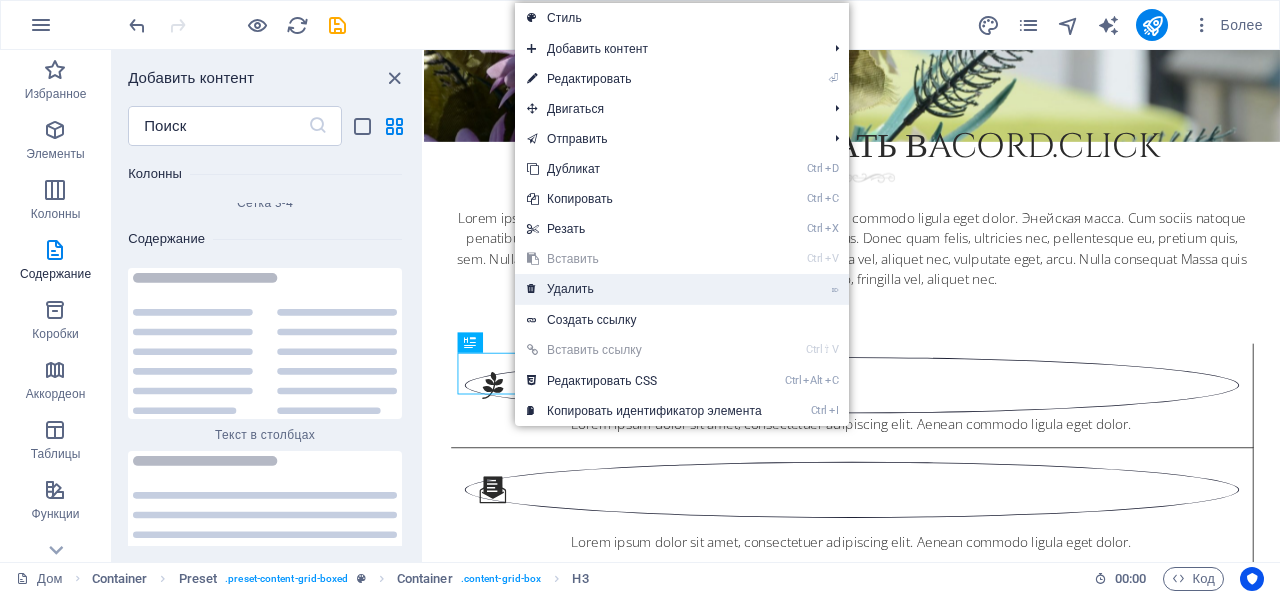 click on "Удалить" at bounding box center [570, 289] 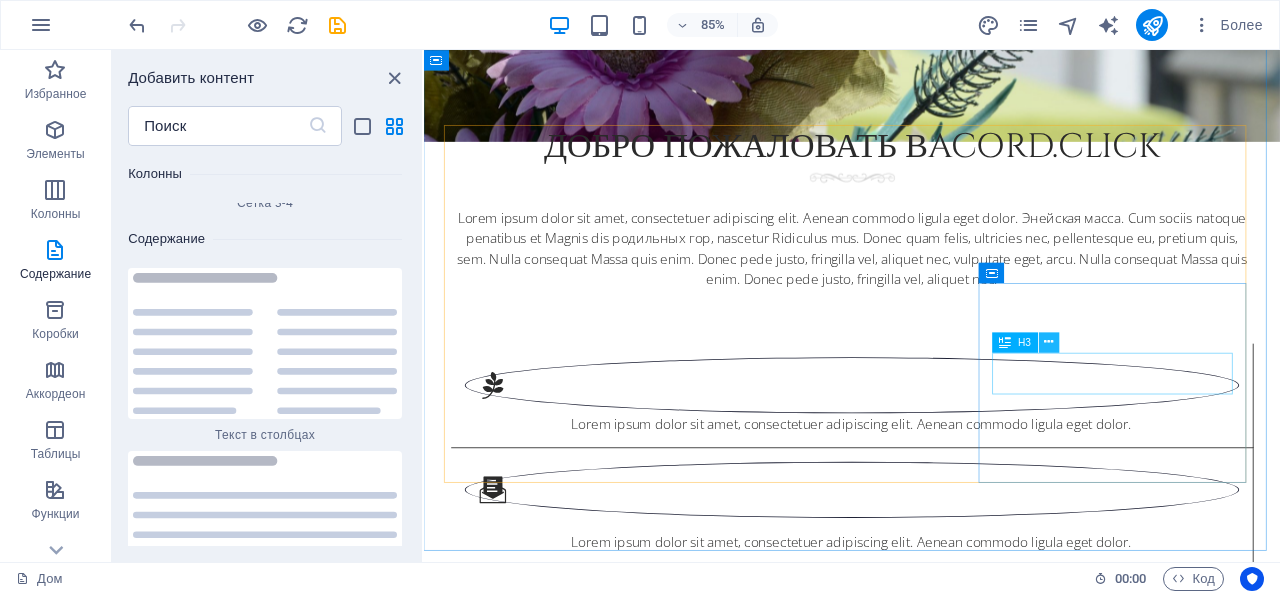 click at bounding box center (1049, 342) 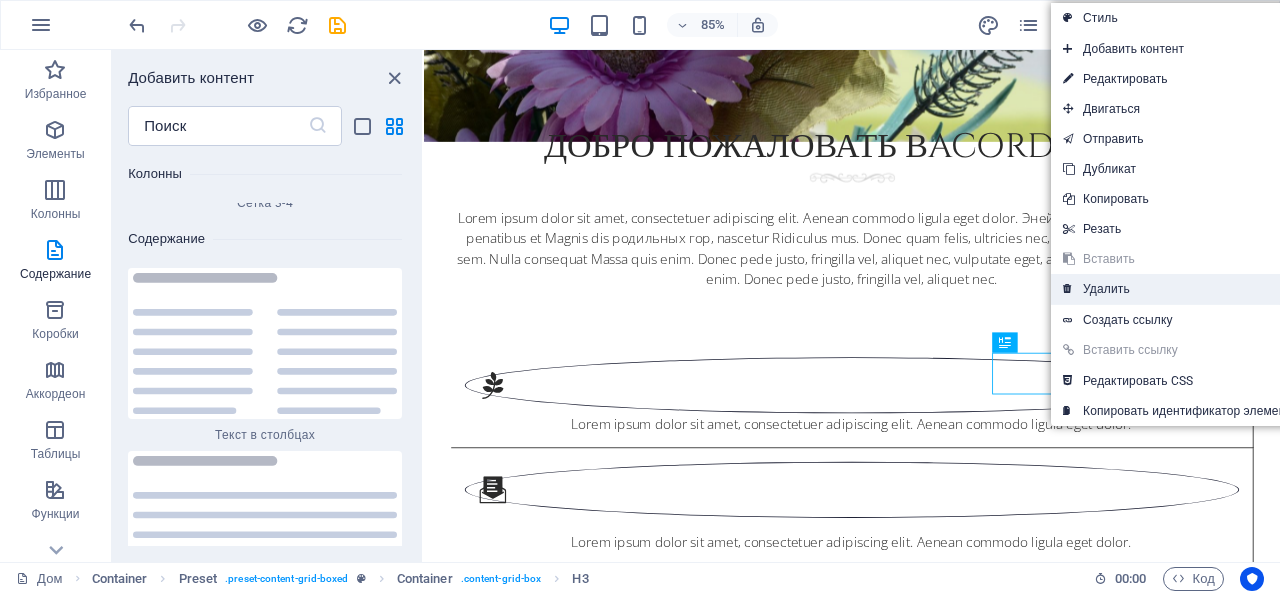 click on "Удалить" at bounding box center [1106, 289] 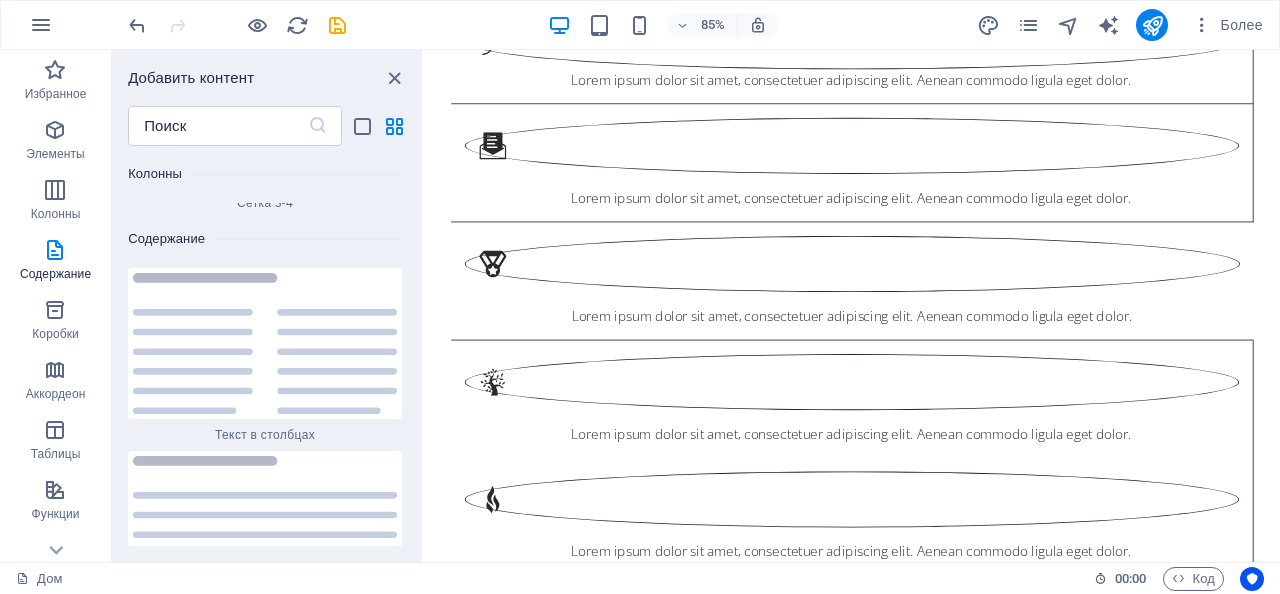scroll, scrollTop: 1253, scrollLeft: 0, axis: vertical 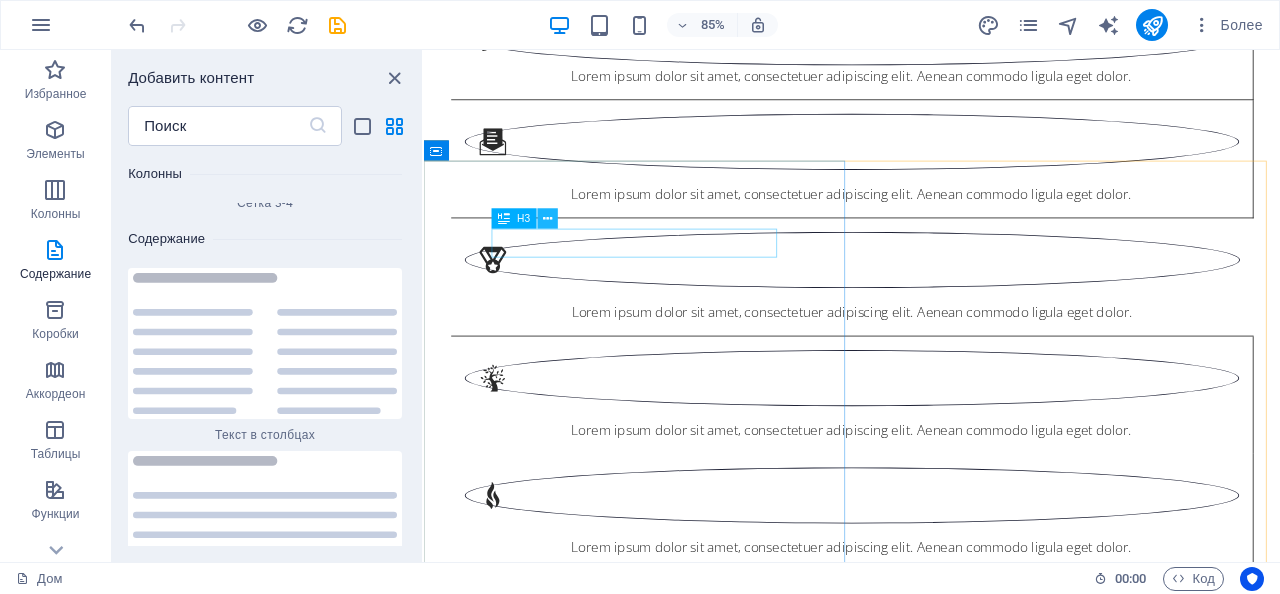 click at bounding box center [548, 218] 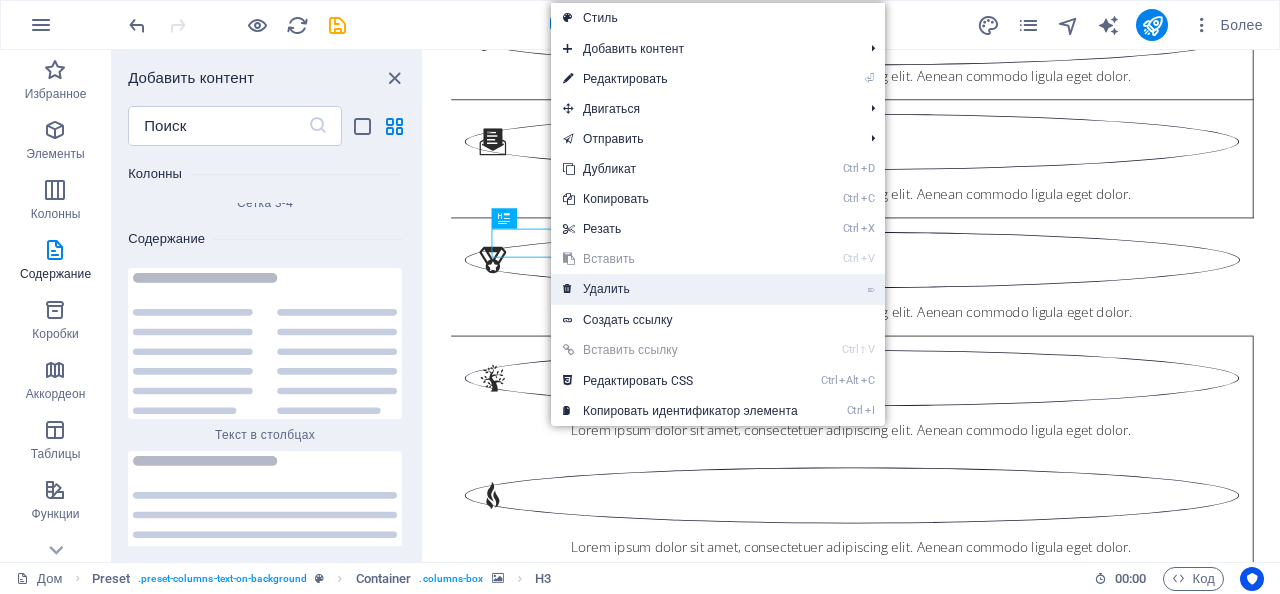 click on "Удалить" at bounding box center (606, 289) 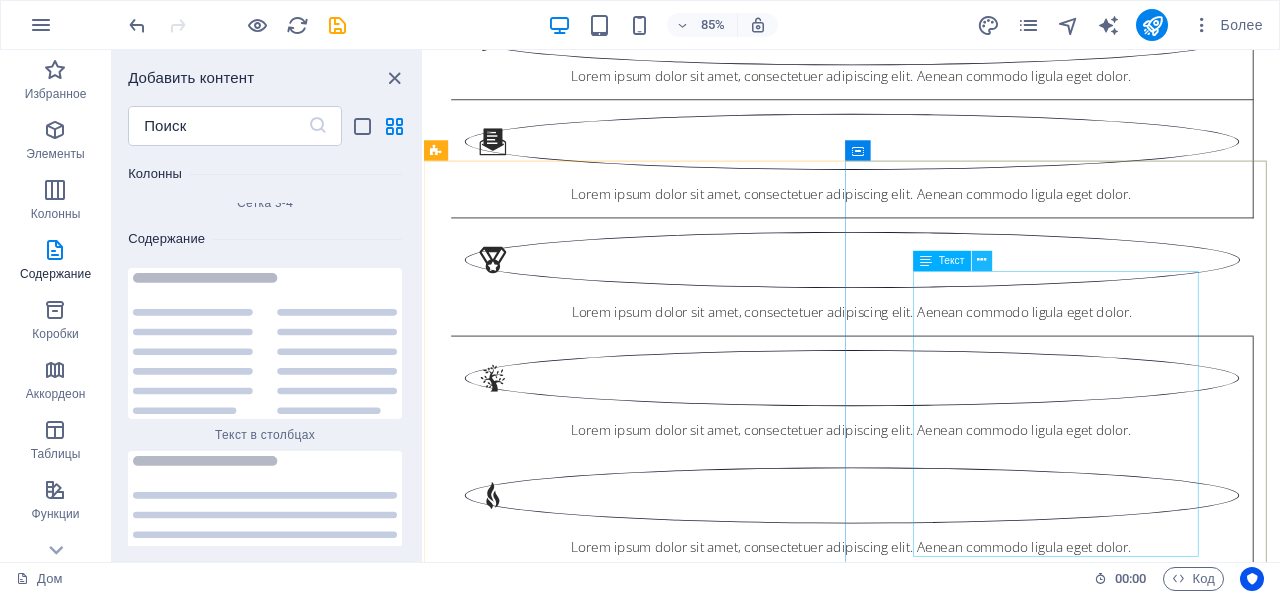 click at bounding box center (982, 261) 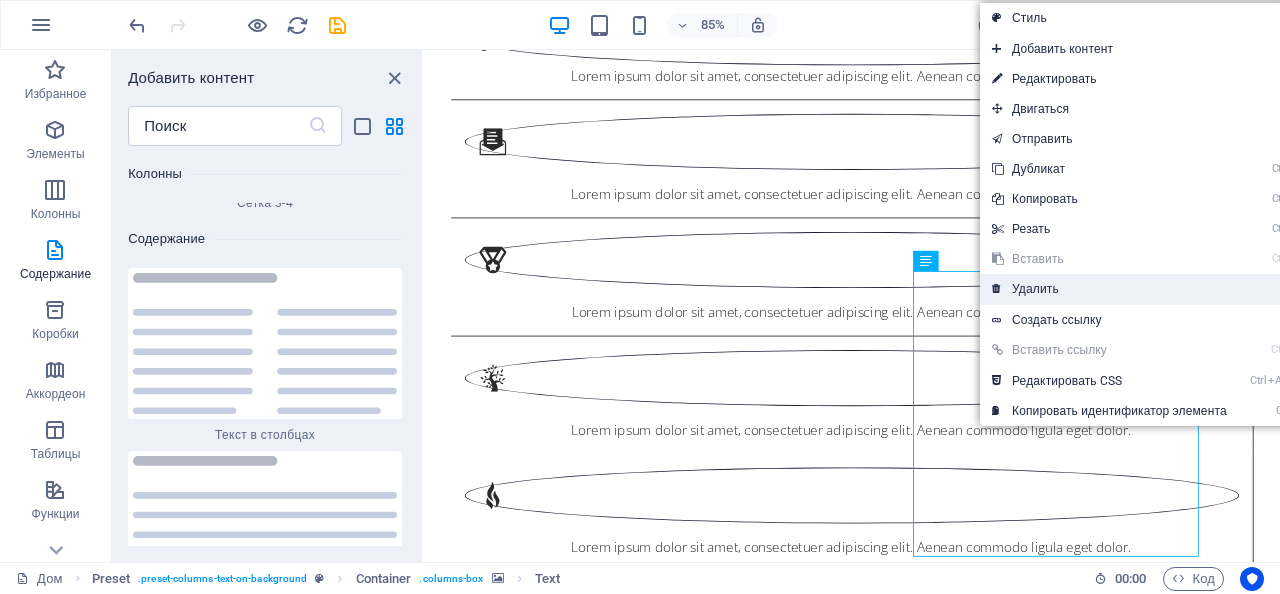 click on "⌦ Удалить" at bounding box center (1109, 289) 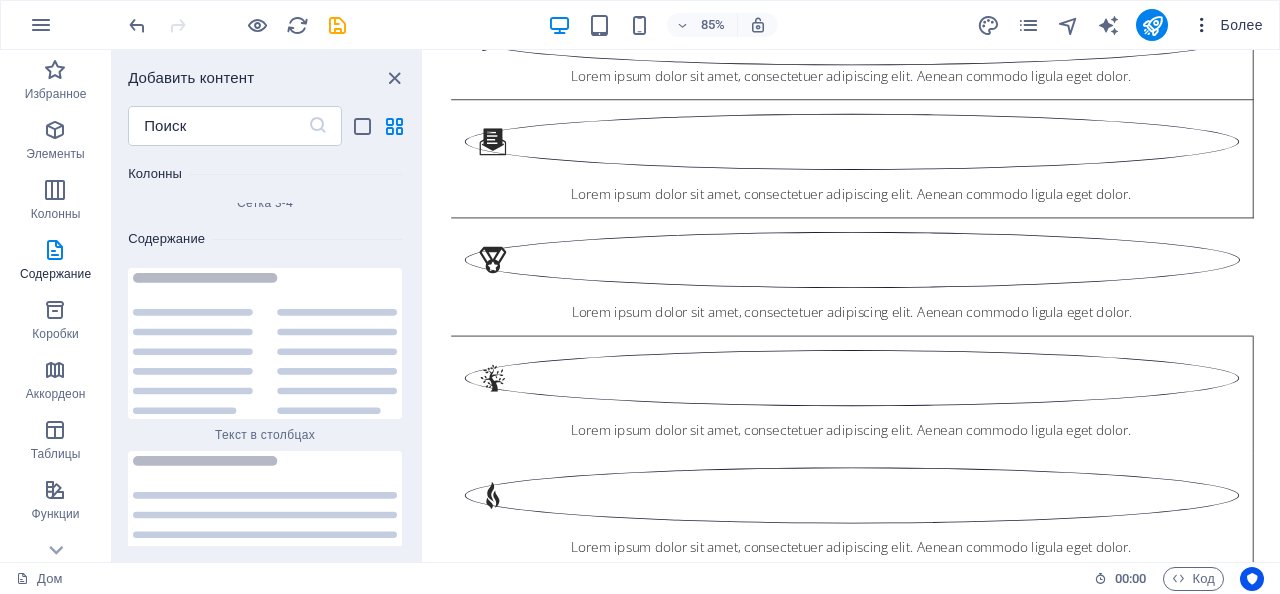click at bounding box center (1202, 25) 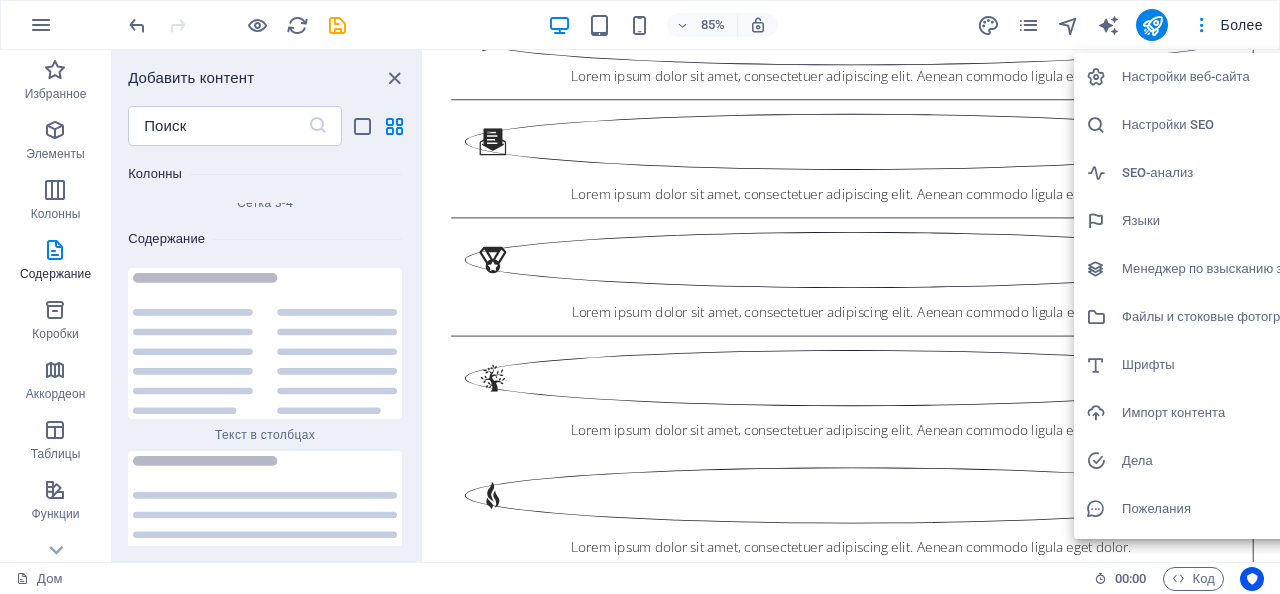 click at bounding box center [640, 297] 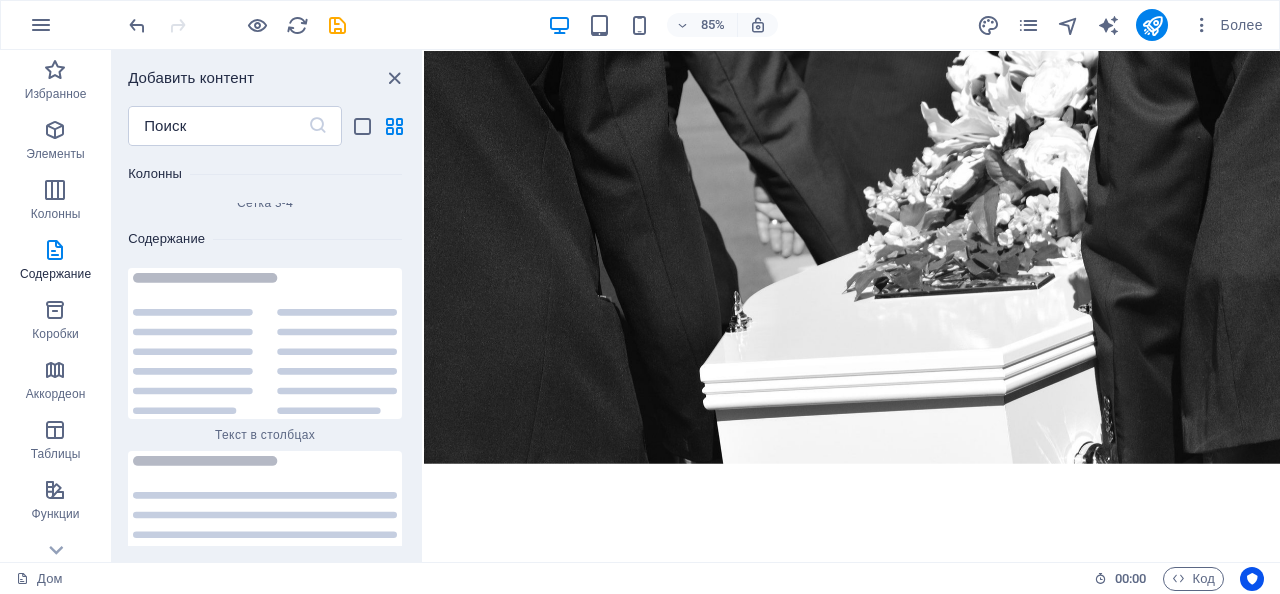 scroll, scrollTop: 2077, scrollLeft: 0, axis: vertical 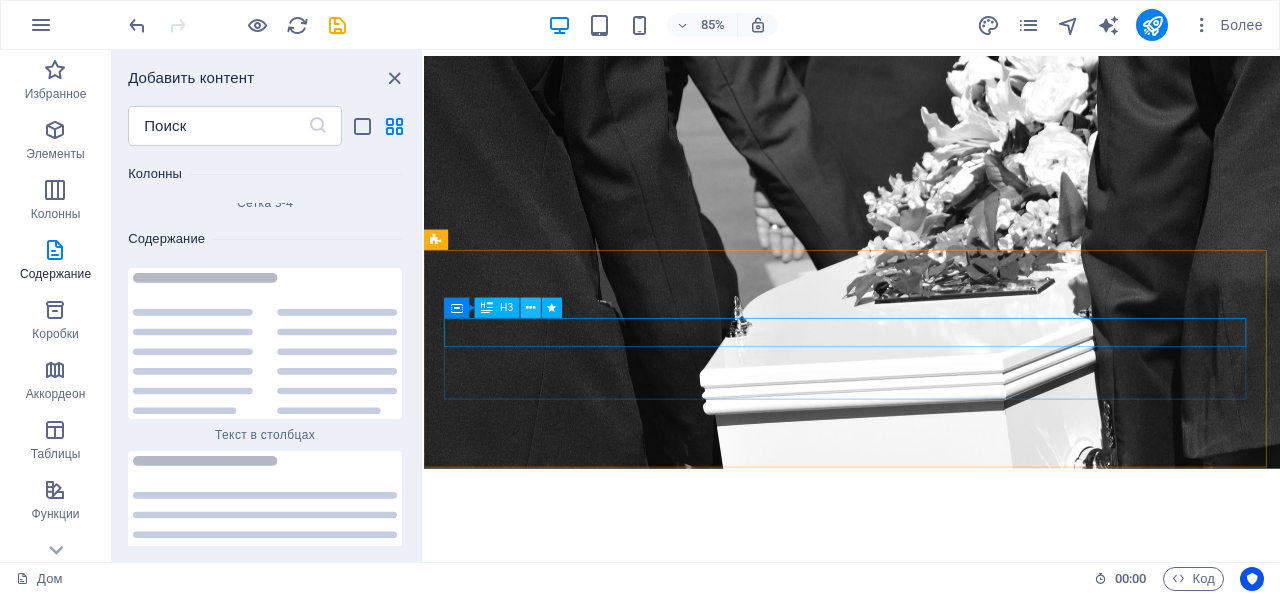 click at bounding box center [531, 308] 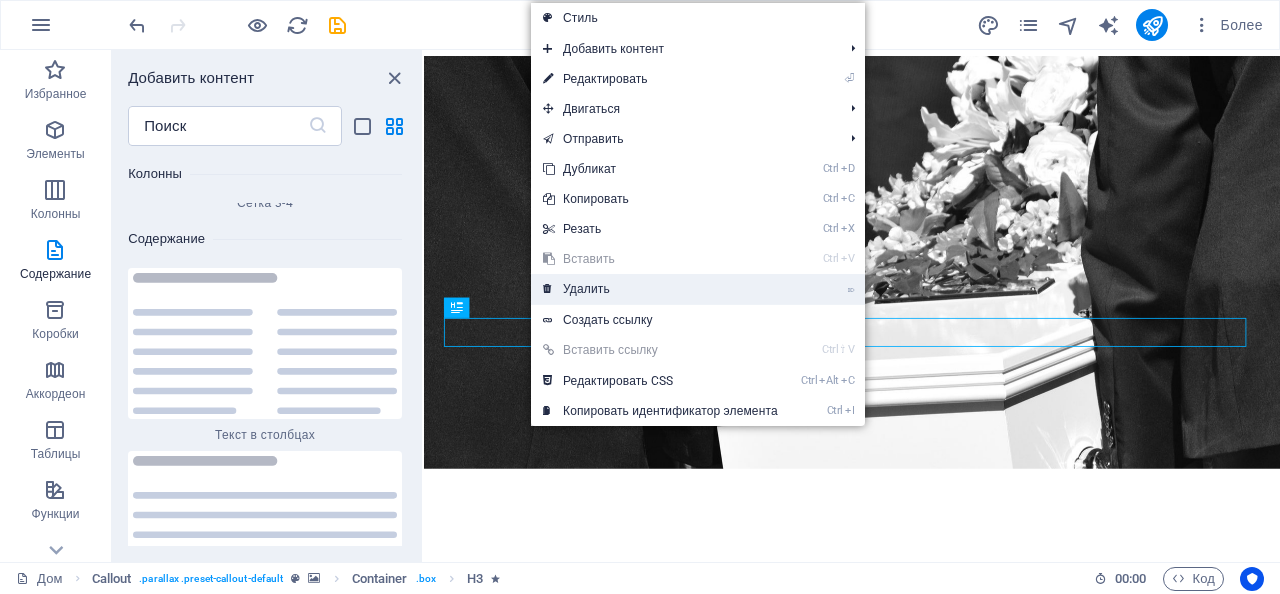 click on "Удалить" at bounding box center [586, 289] 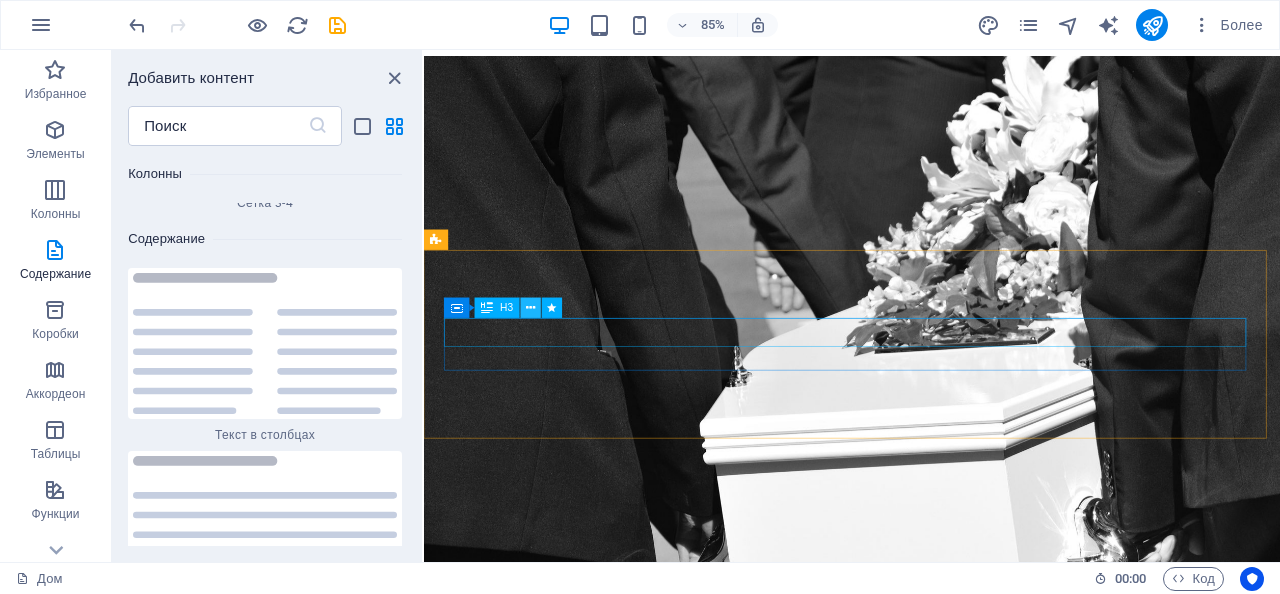 click at bounding box center [531, 308] 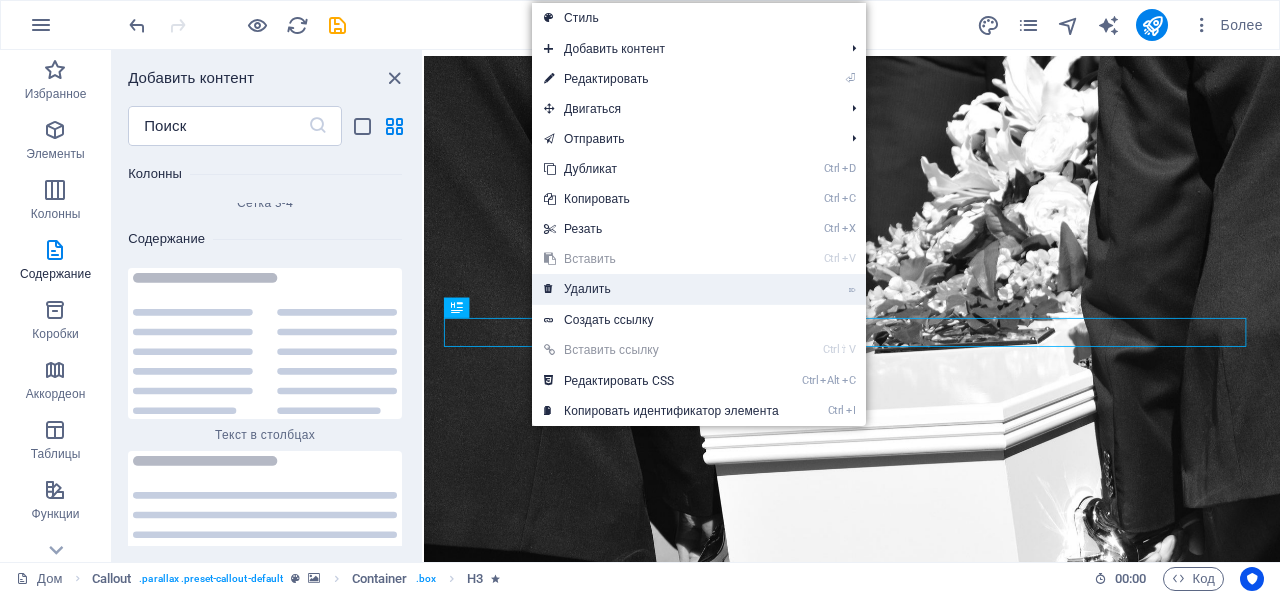 click on "Удалить" at bounding box center [587, 289] 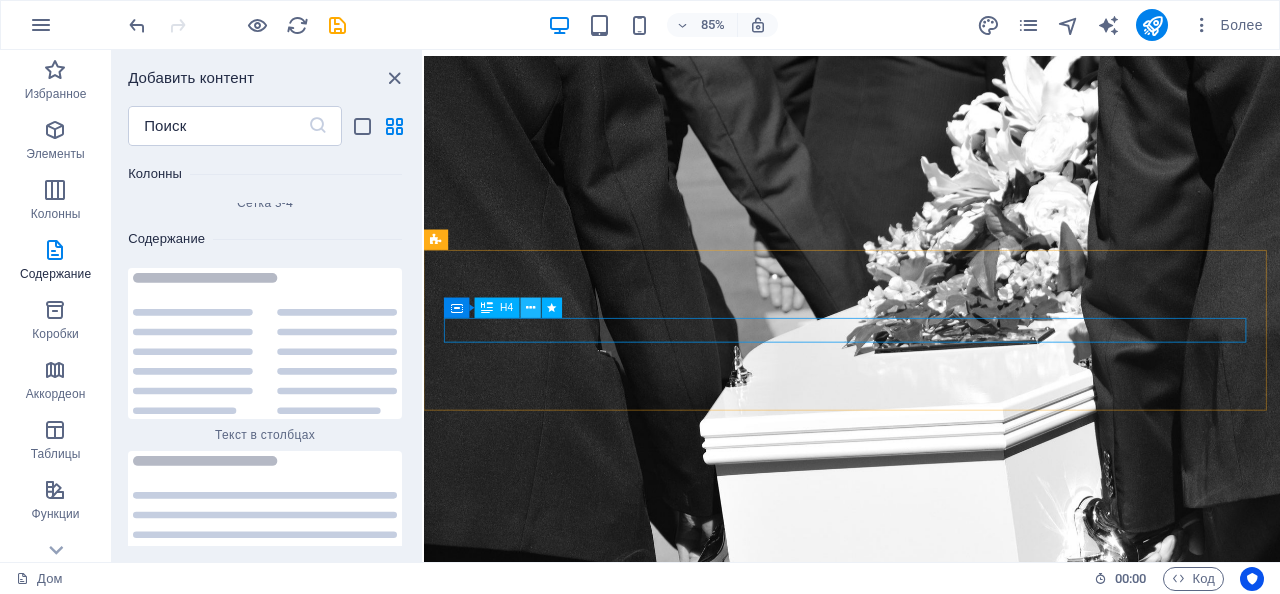 click at bounding box center (531, 308) 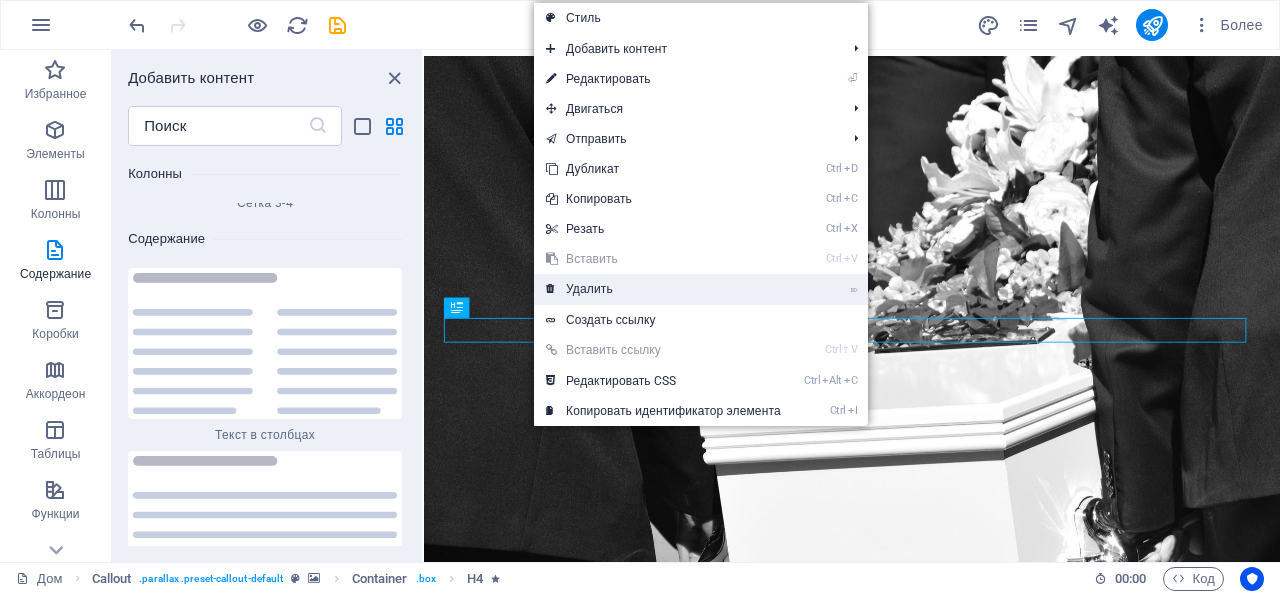 click on "Удалить" at bounding box center [589, 289] 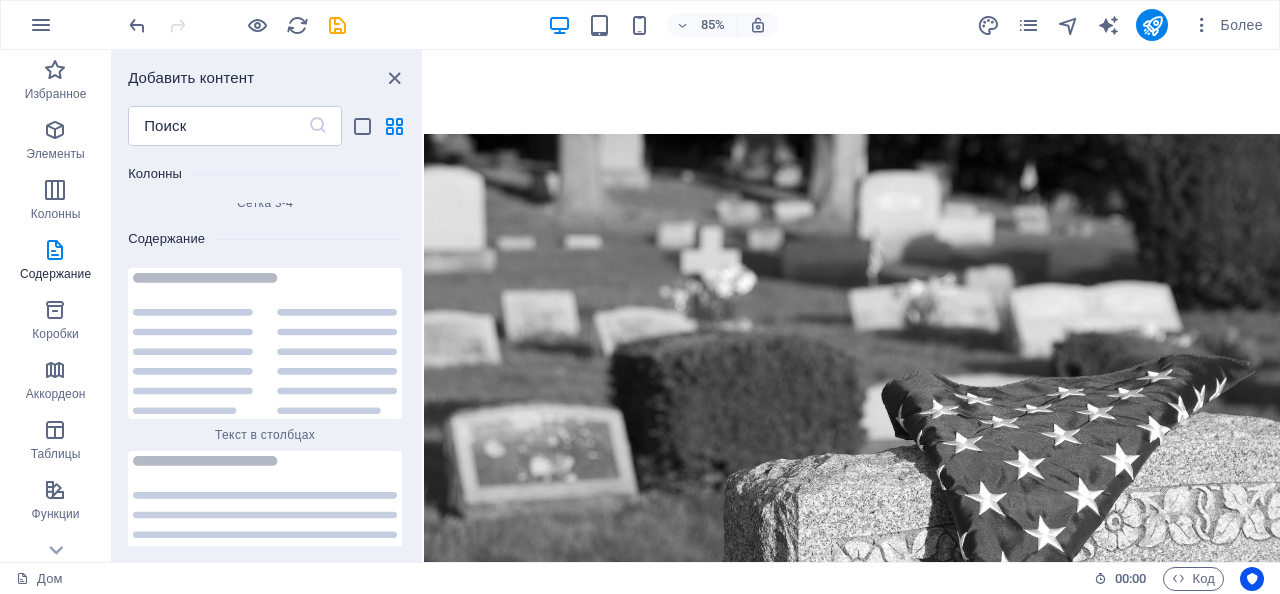 scroll, scrollTop: 3054, scrollLeft: 0, axis: vertical 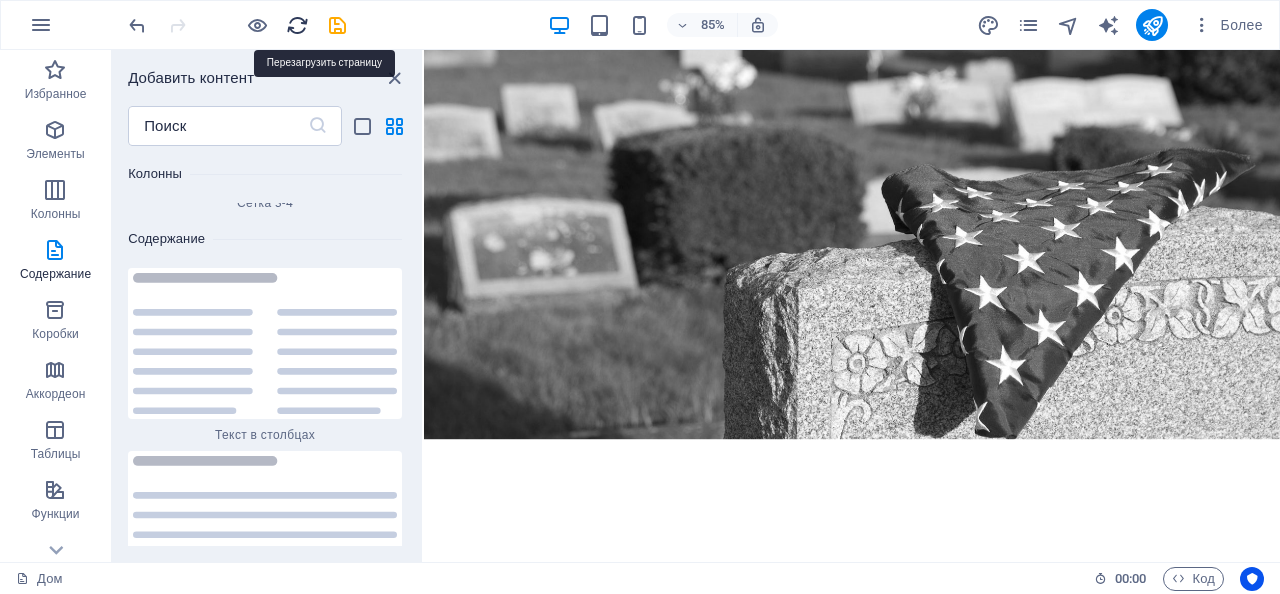 click at bounding box center (297, 25) 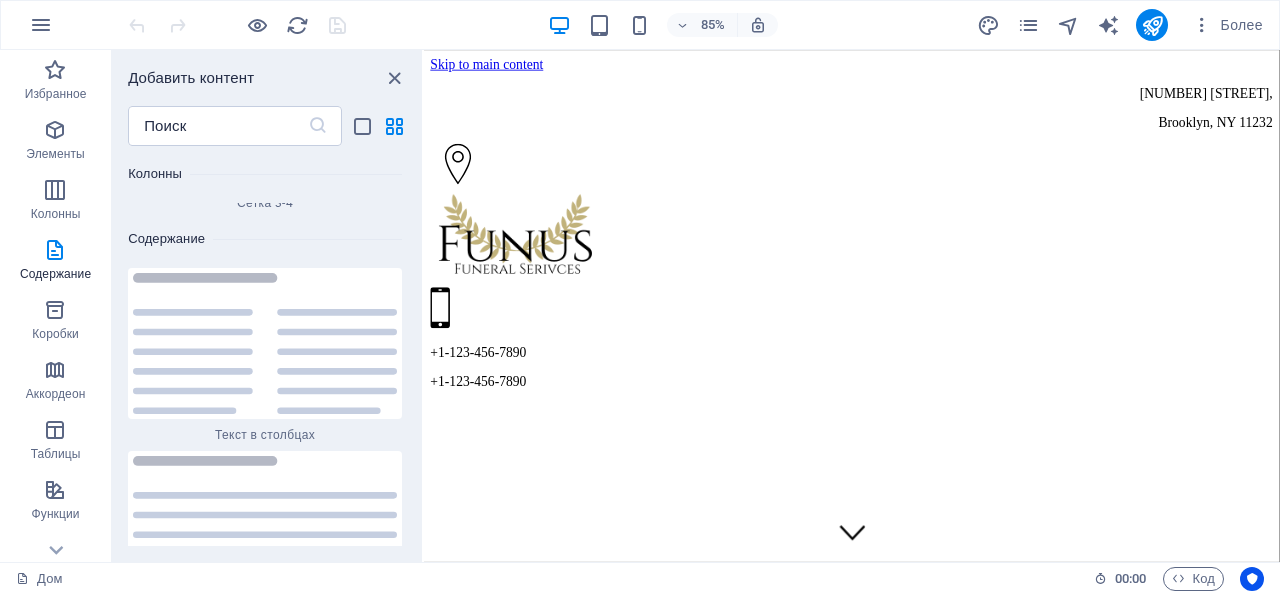 scroll, scrollTop: 0, scrollLeft: 0, axis: both 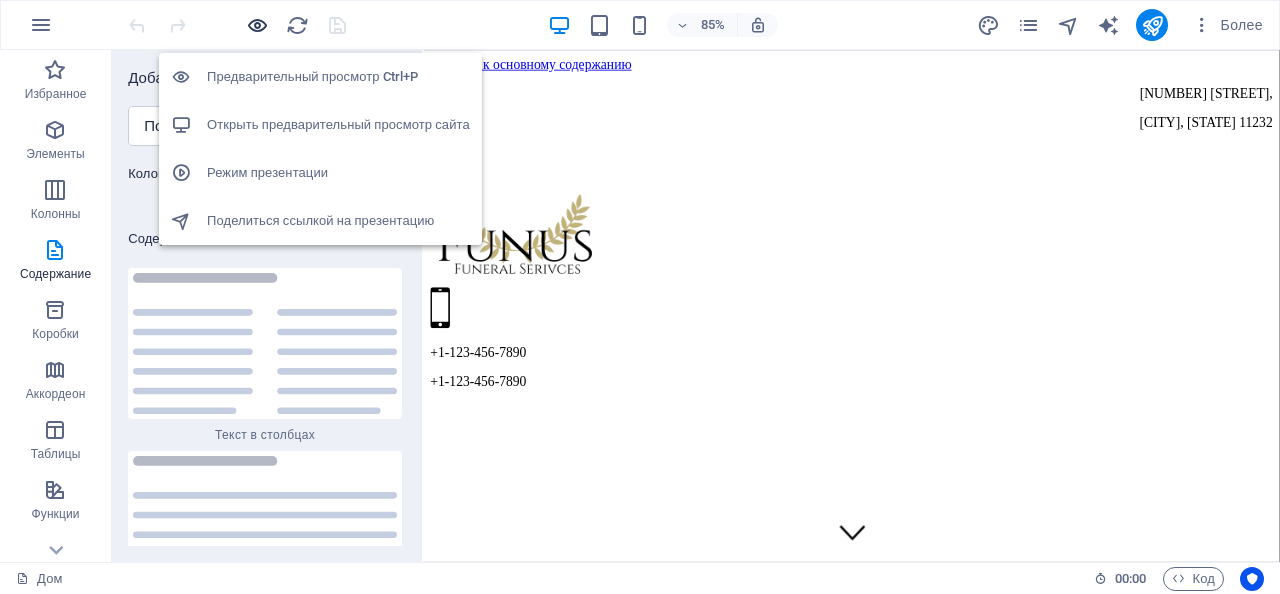 click at bounding box center [257, 25] 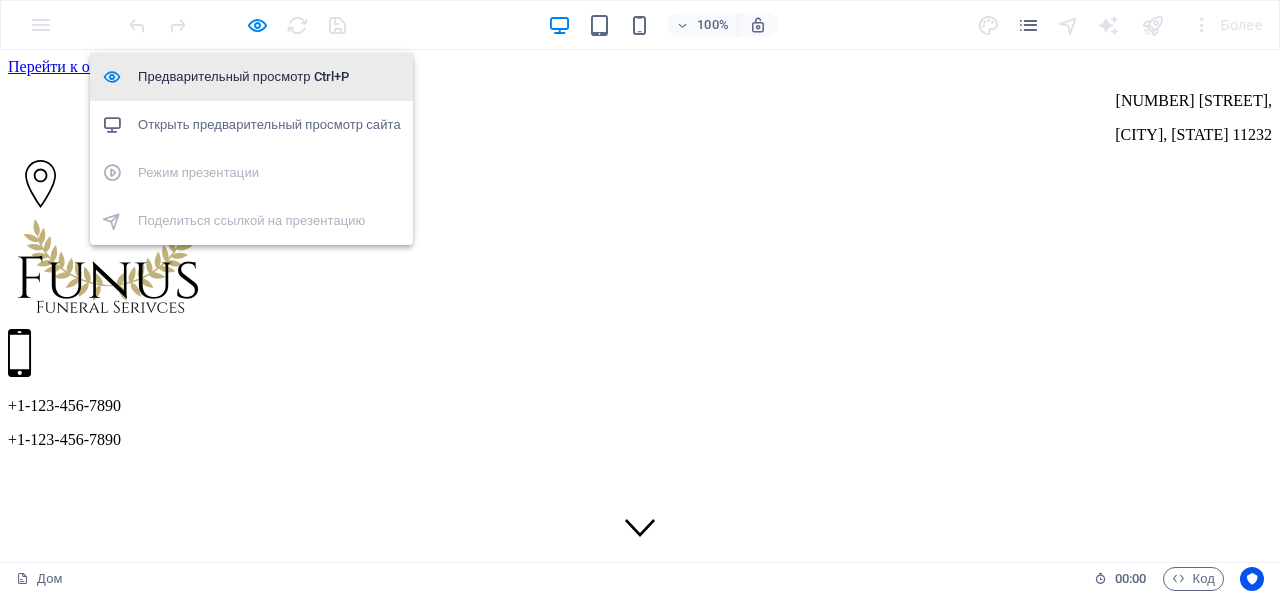 click on "Предварительный просмотр Ctrl+P" at bounding box center (243, 76) 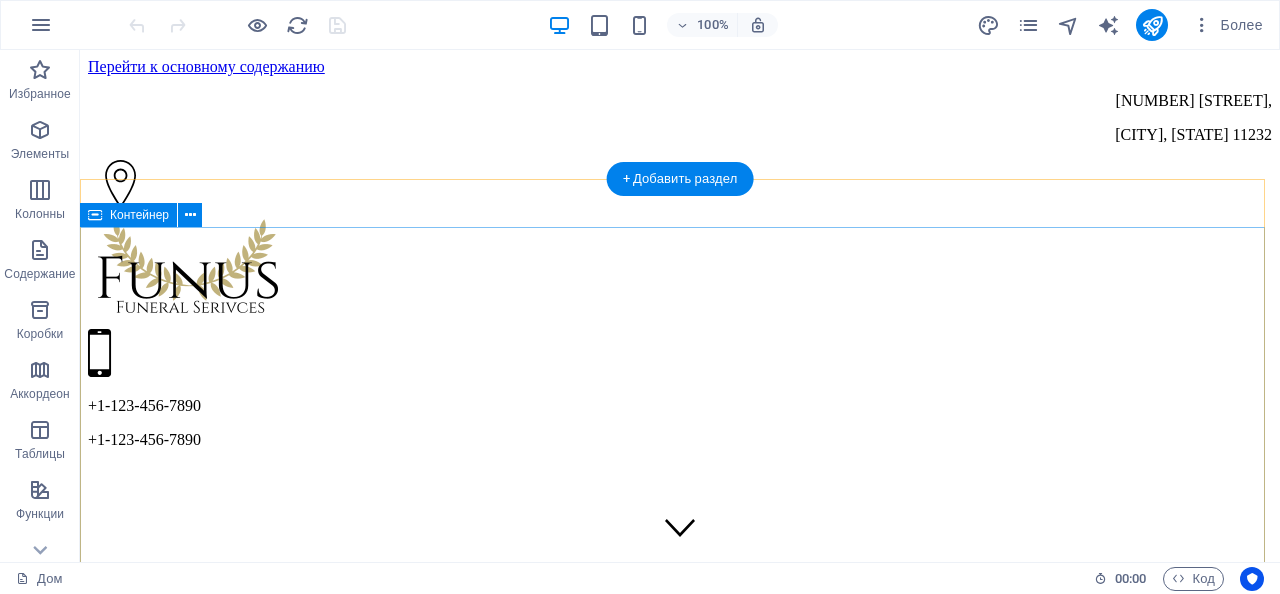 click on "Похороны в  Бруклине, Нью-Йорк Индивидуальные и компетентные консультации по всем вопросам, касающимся методов бракосочетания и не только. Связаться с нами узнать больше" at bounding box center (680, 5305) 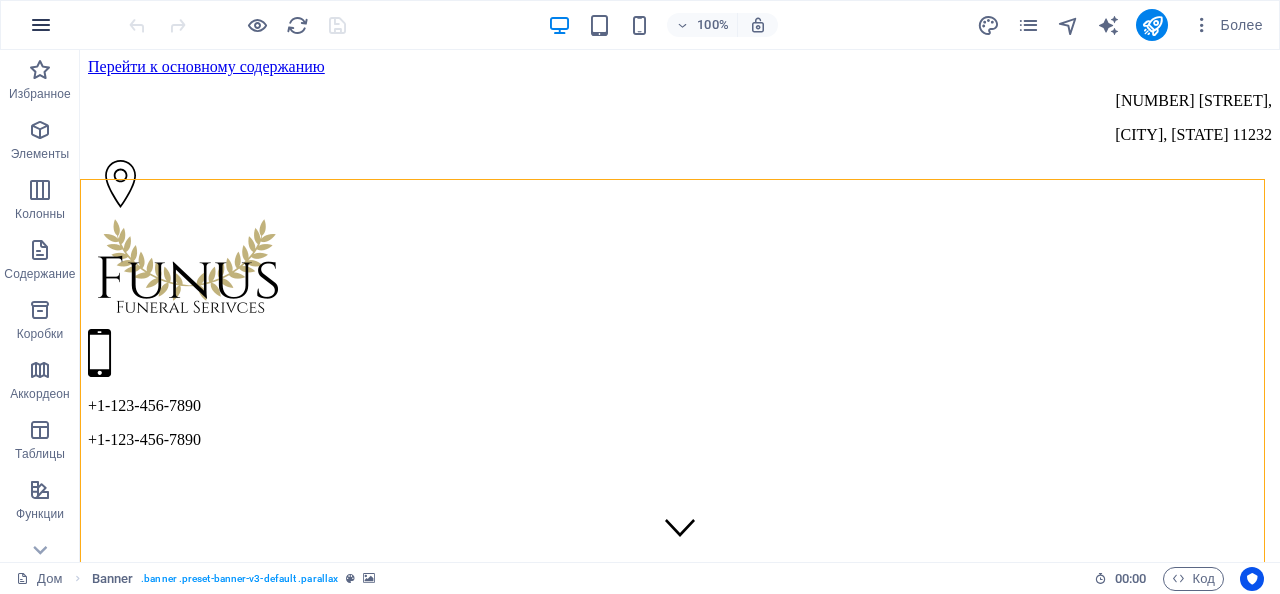 click at bounding box center [41, 25] 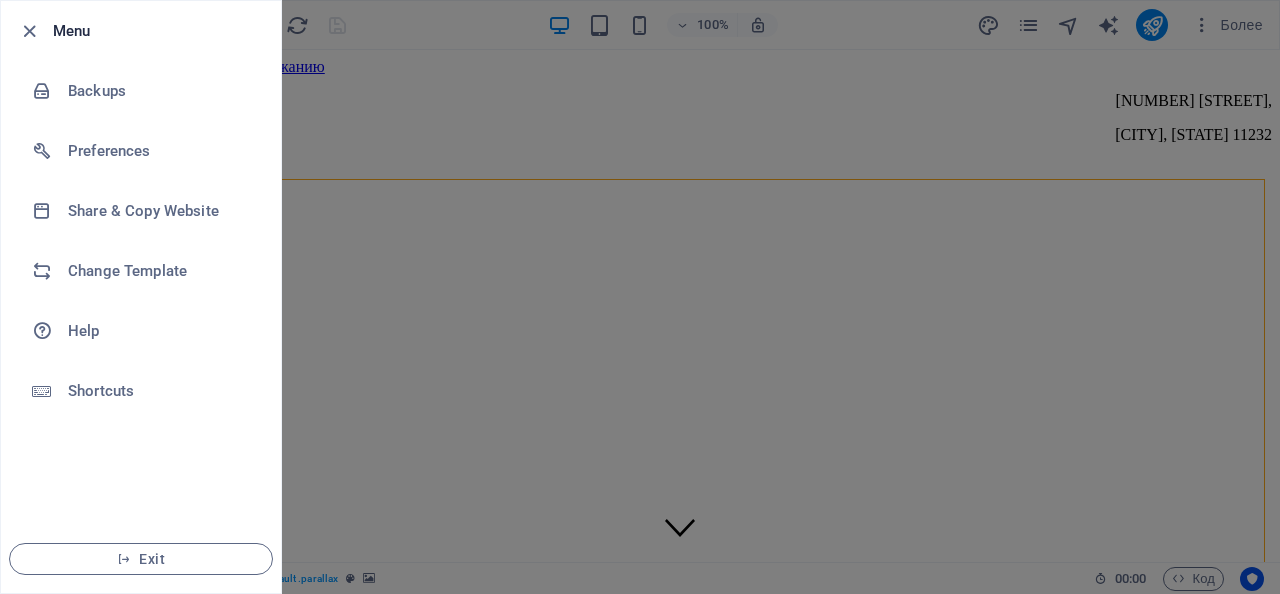 click on "Menu" at bounding box center [159, 31] 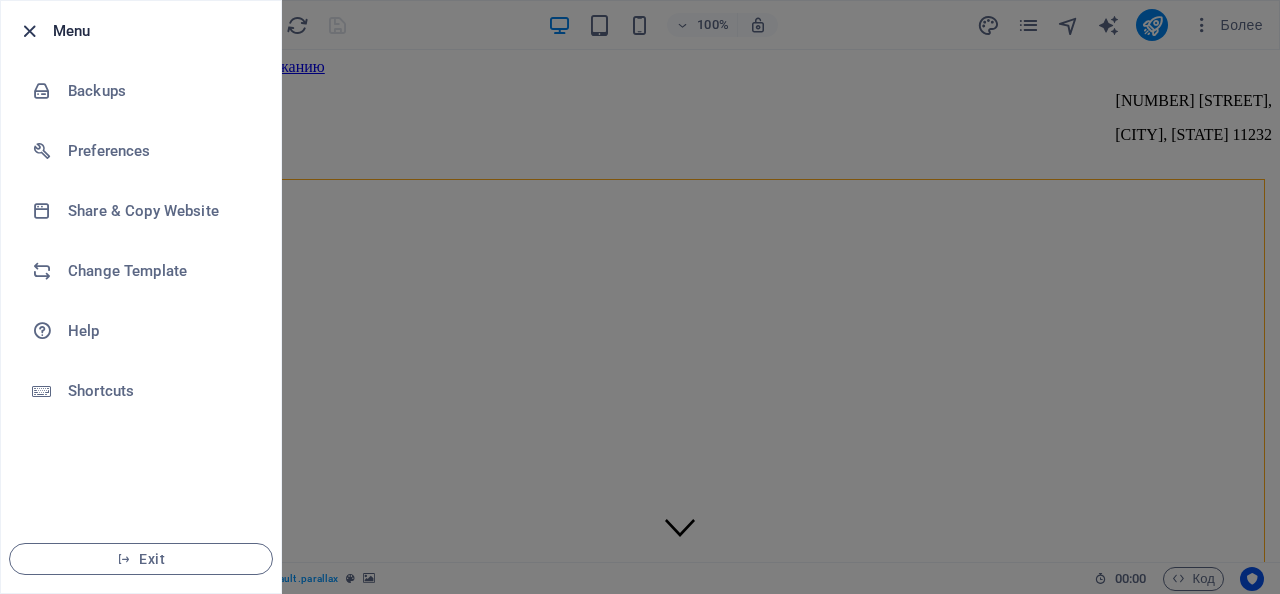 click at bounding box center [29, 31] 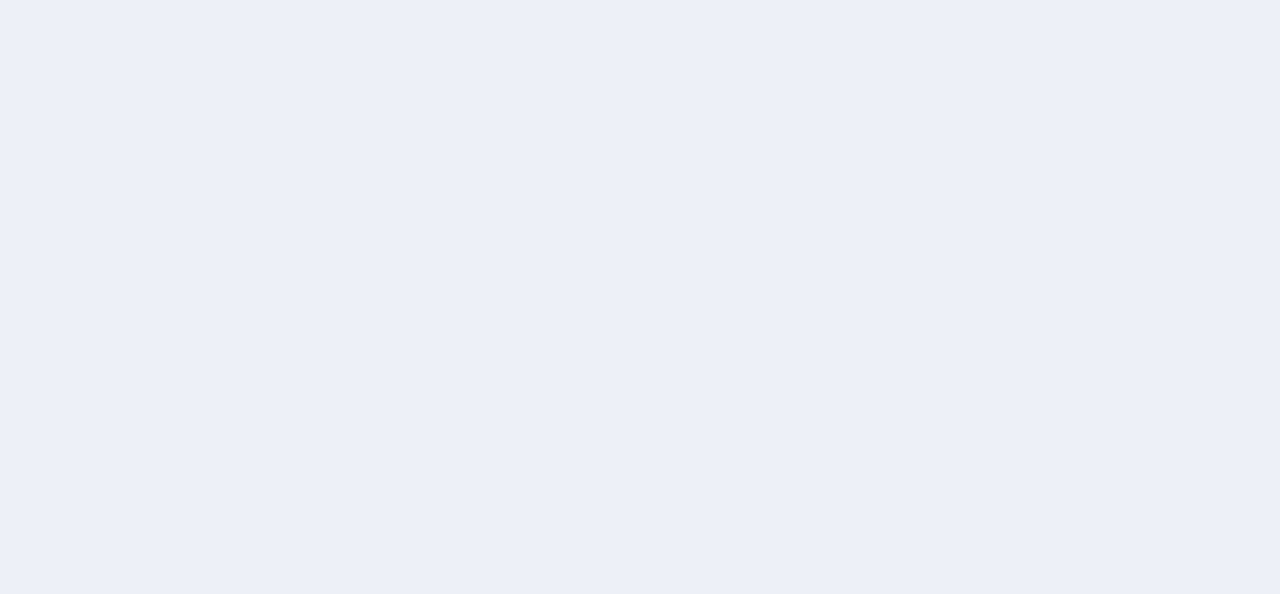 scroll, scrollTop: 0, scrollLeft: 0, axis: both 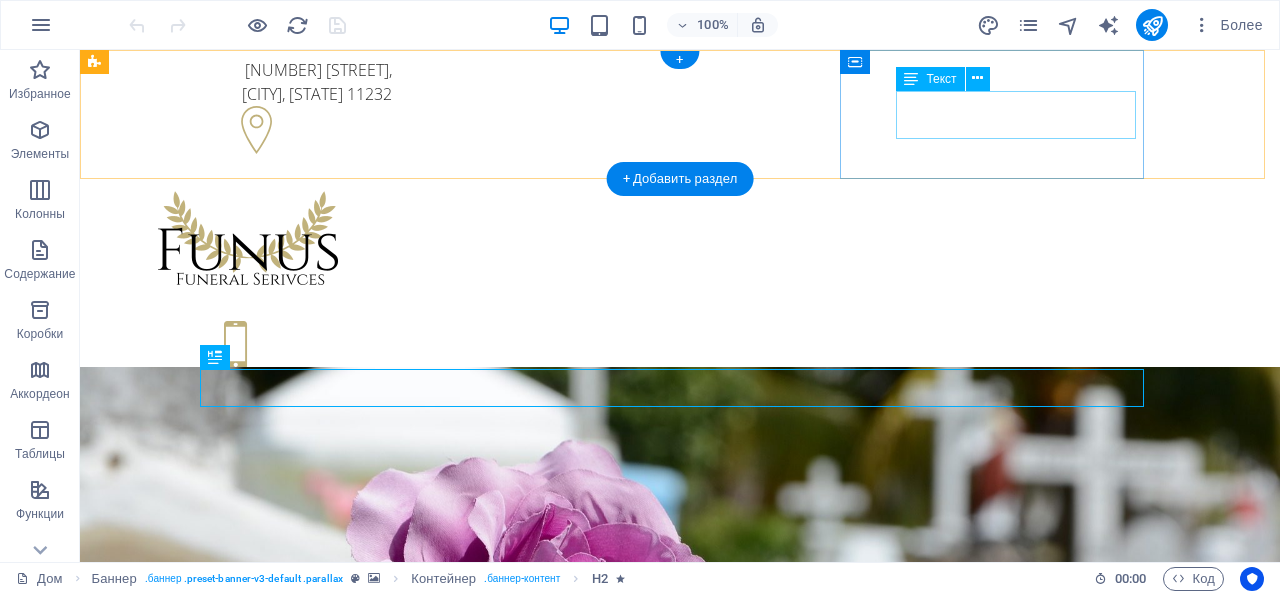 click on "+1-123-456-7890 +1-123-456-7890" at bounding box center (248, 399) 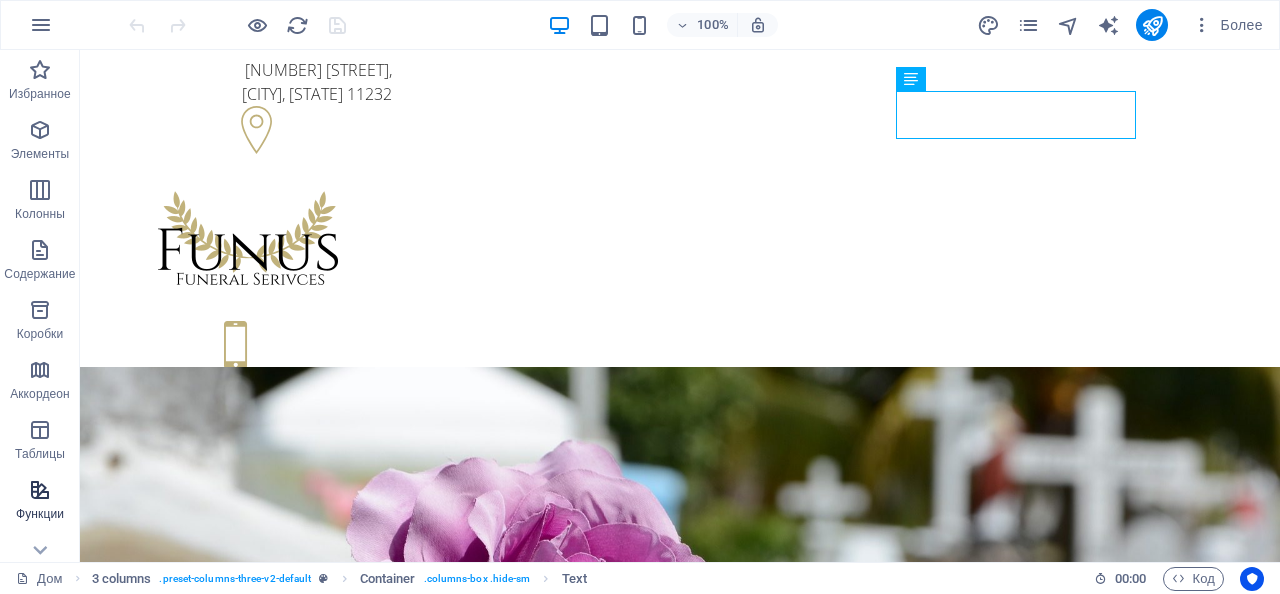 click at bounding box center (40, 490) 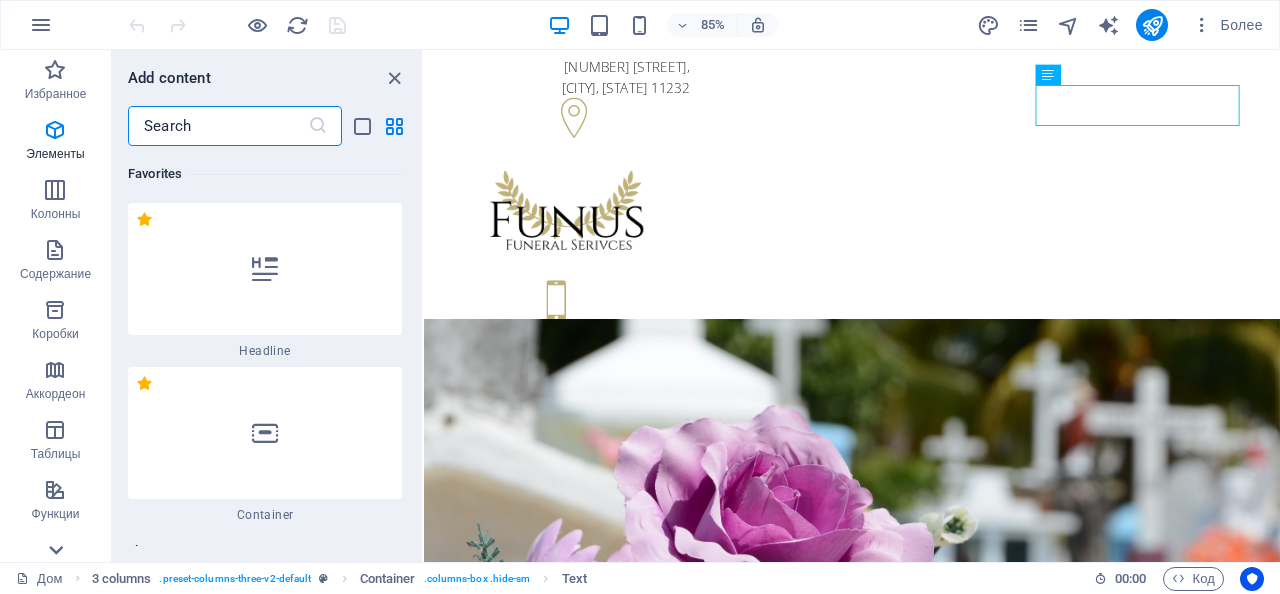 scroll, scrollTop: 15020, scrollLeft: 0, axis: vertical 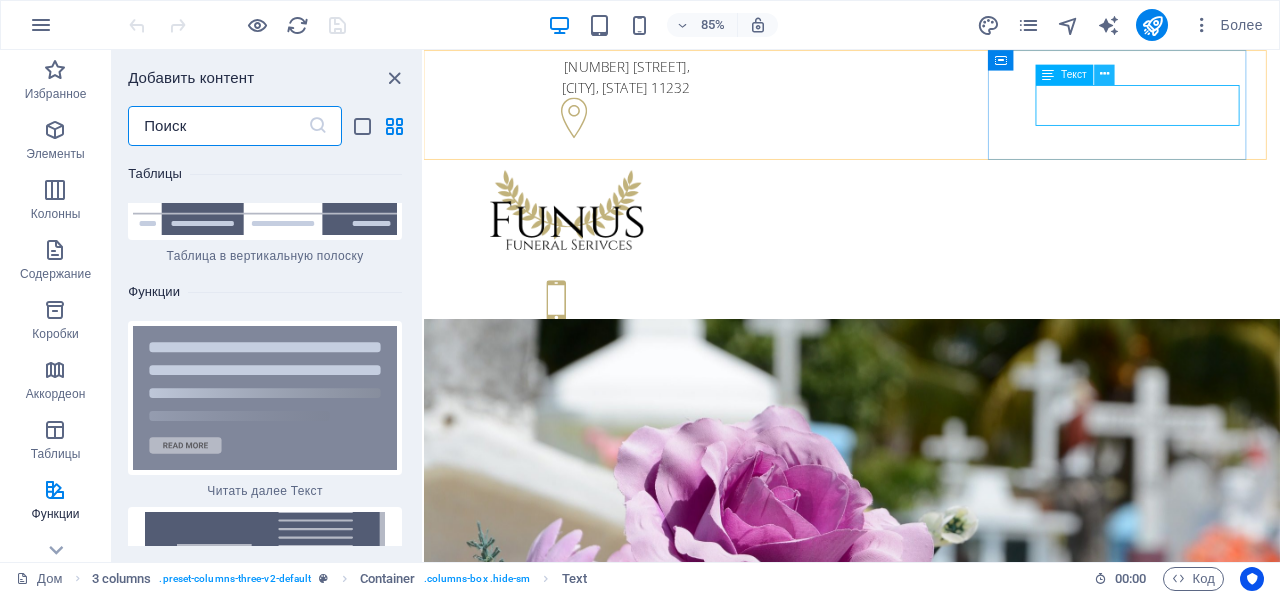 click at bounding box center [1104, 74] 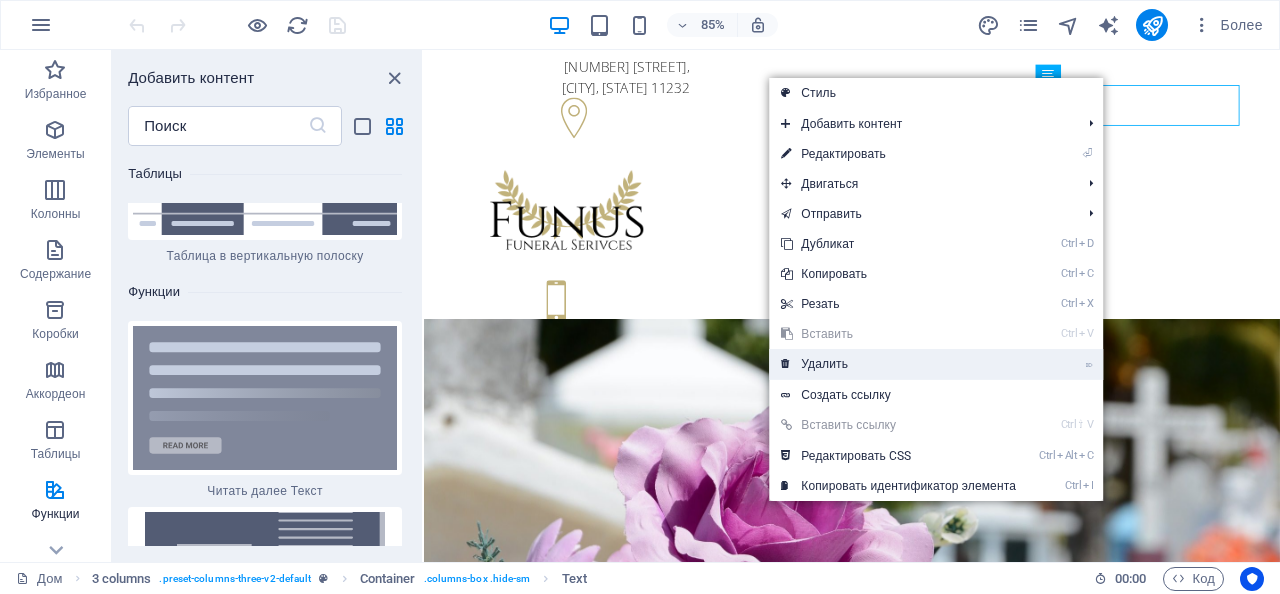 click on "Удалить" at bounding box center [824, 364] 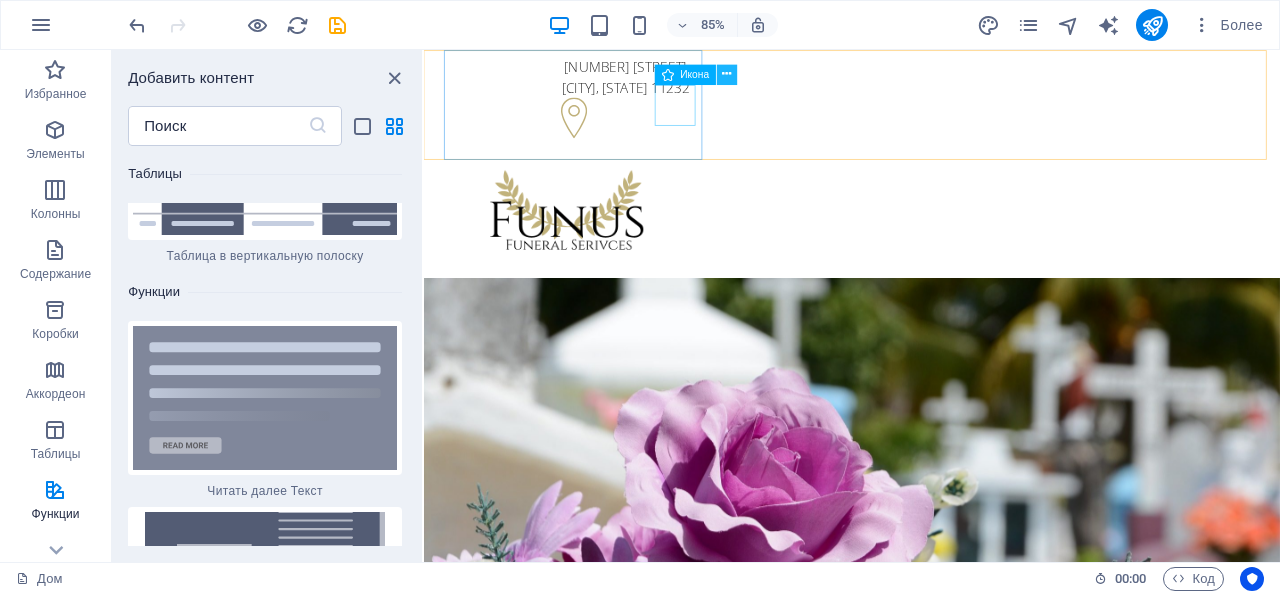 click at bounding box center [727, 74] 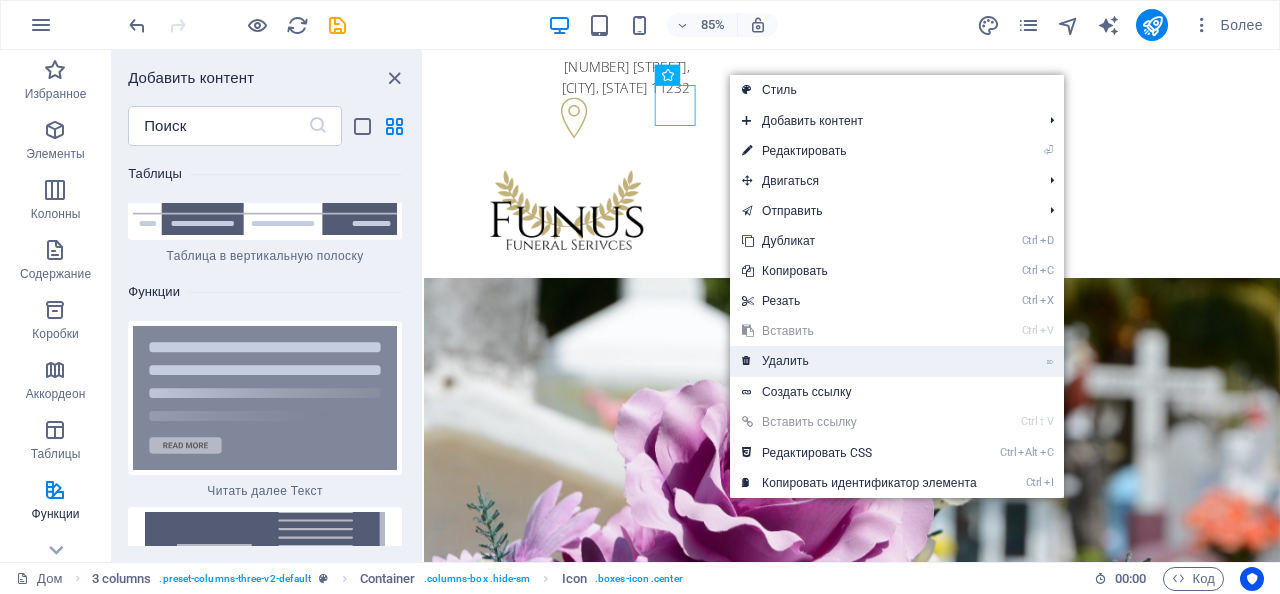 drag, startPoint x: 806, startPoint y: 360, endPoint x: 449, endPoint y: 363, distance: 357.0126 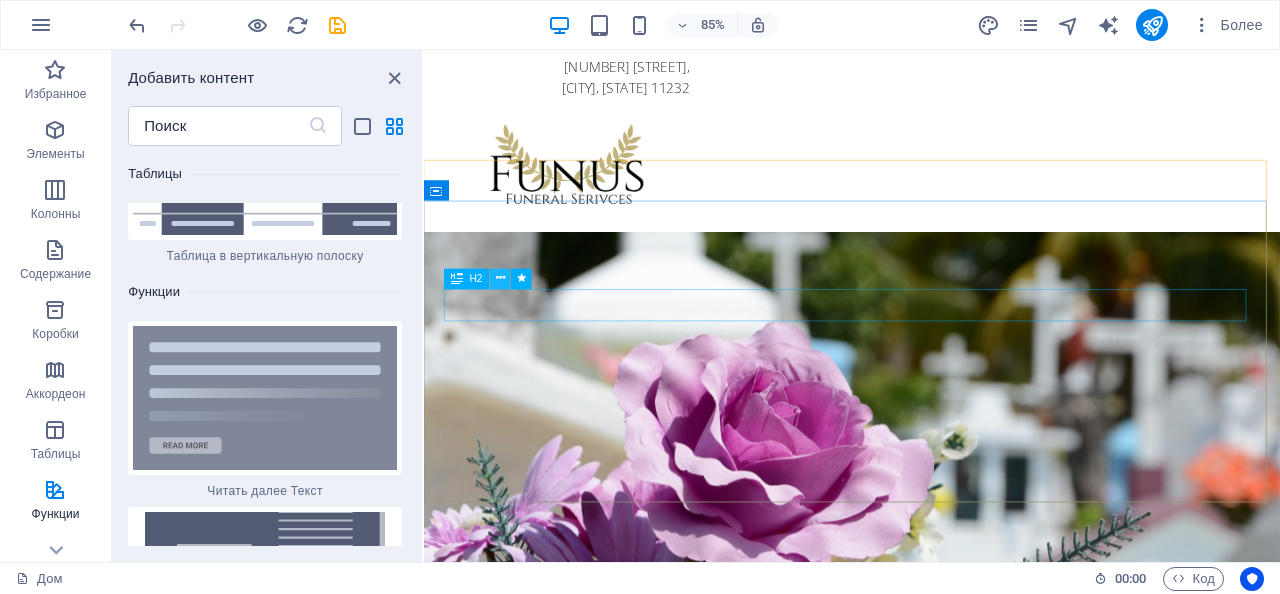 click at bounding box center [500, 278] 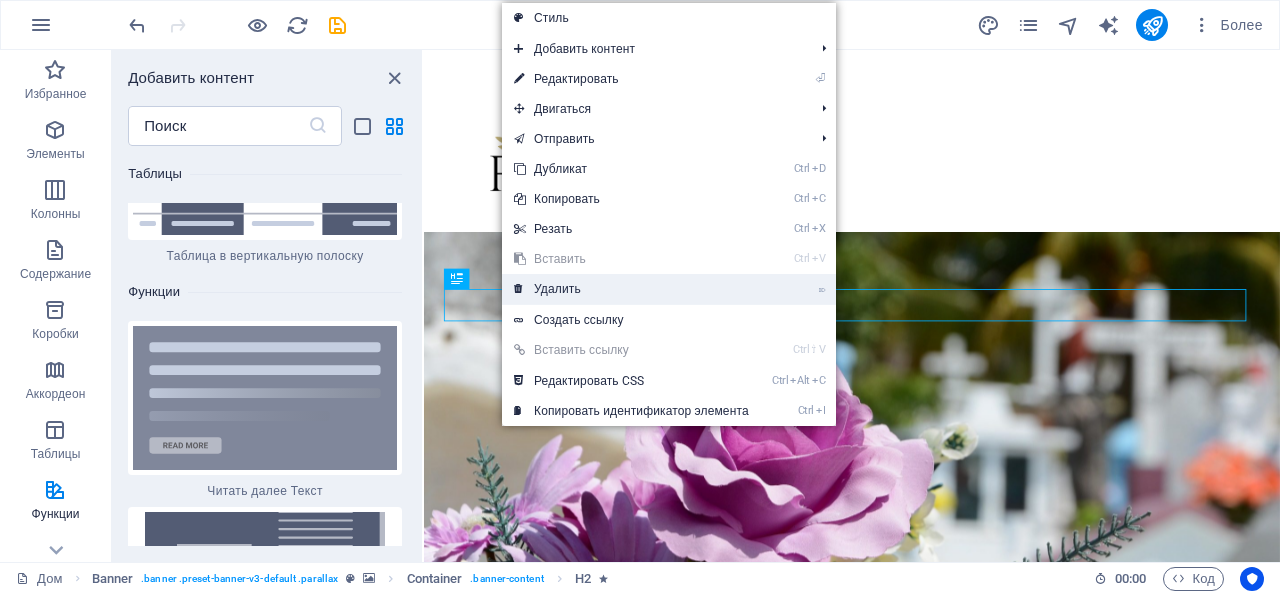 click on "Удалить" at bounding box center [557, 289] 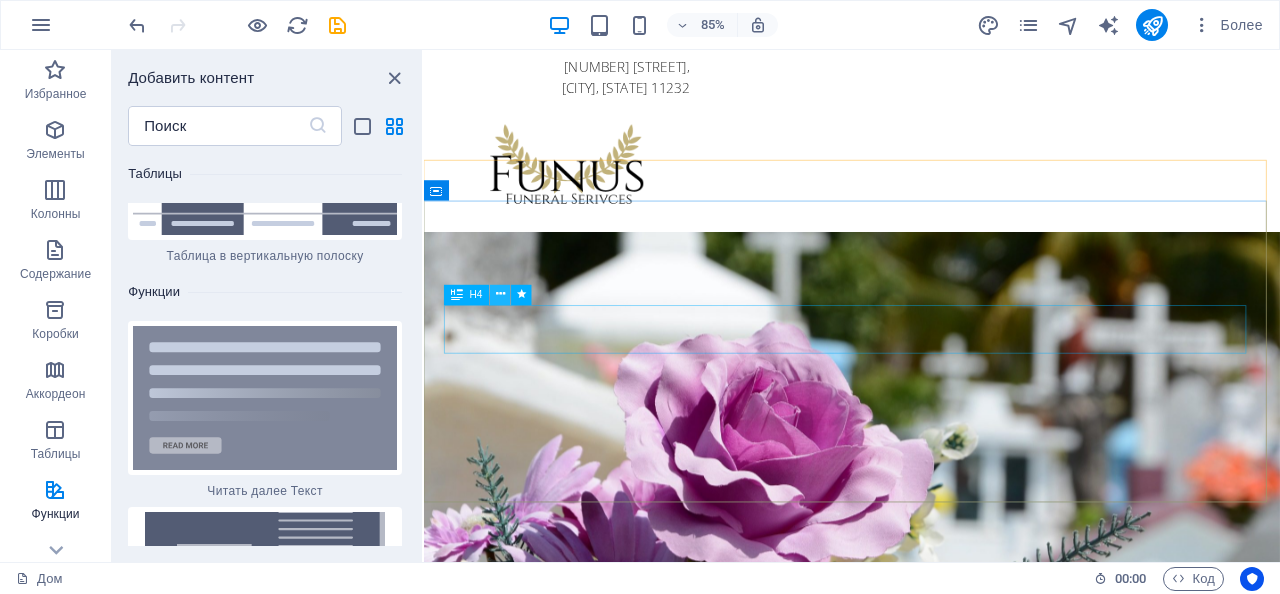 click at bounding box center (500, 295) 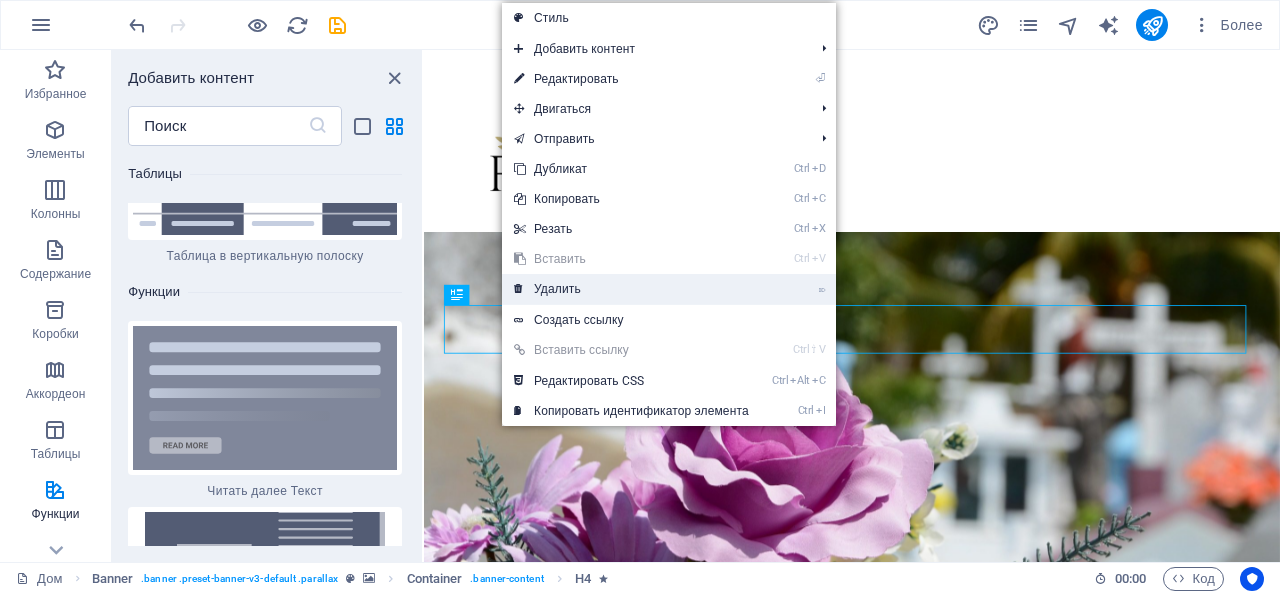 click on "Удалить" at bounding box center [557, 289] 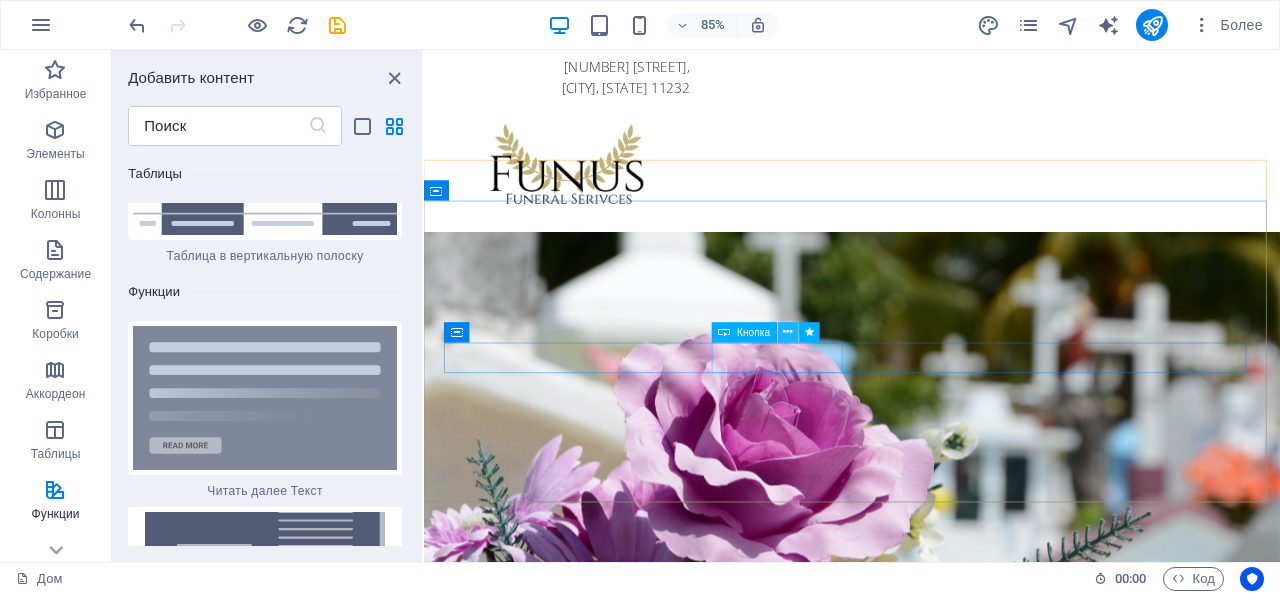 click at bounding box center [788, 332] 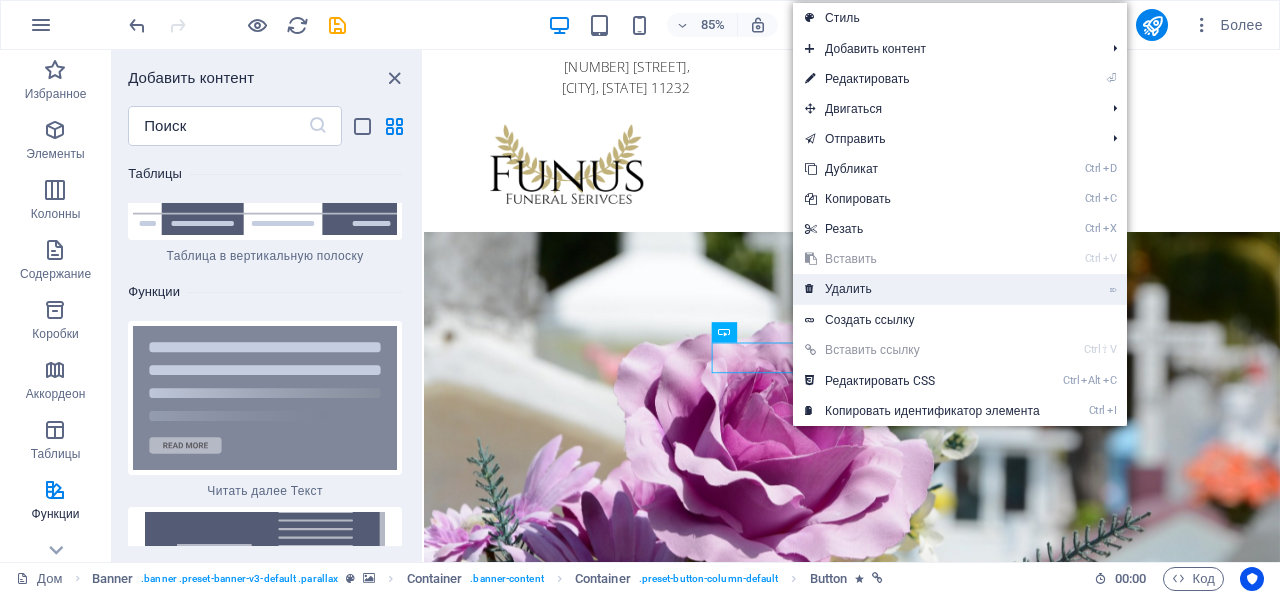 click on "Удалить" at bounding box center [848, 289] 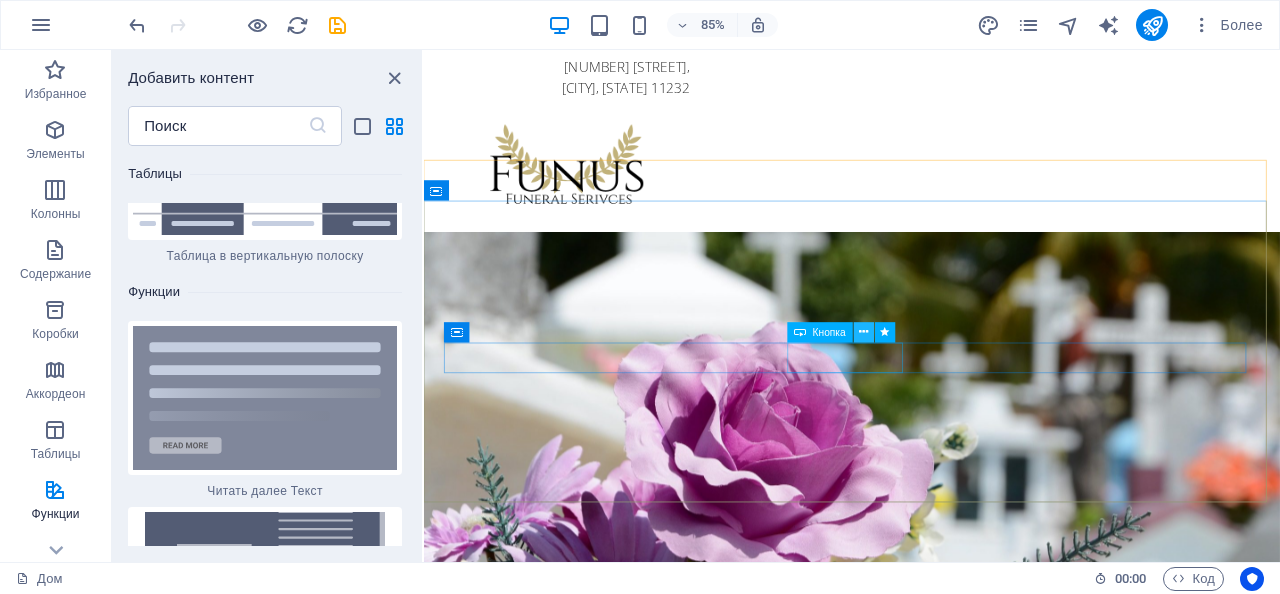 click at bounding box center (863, 332) 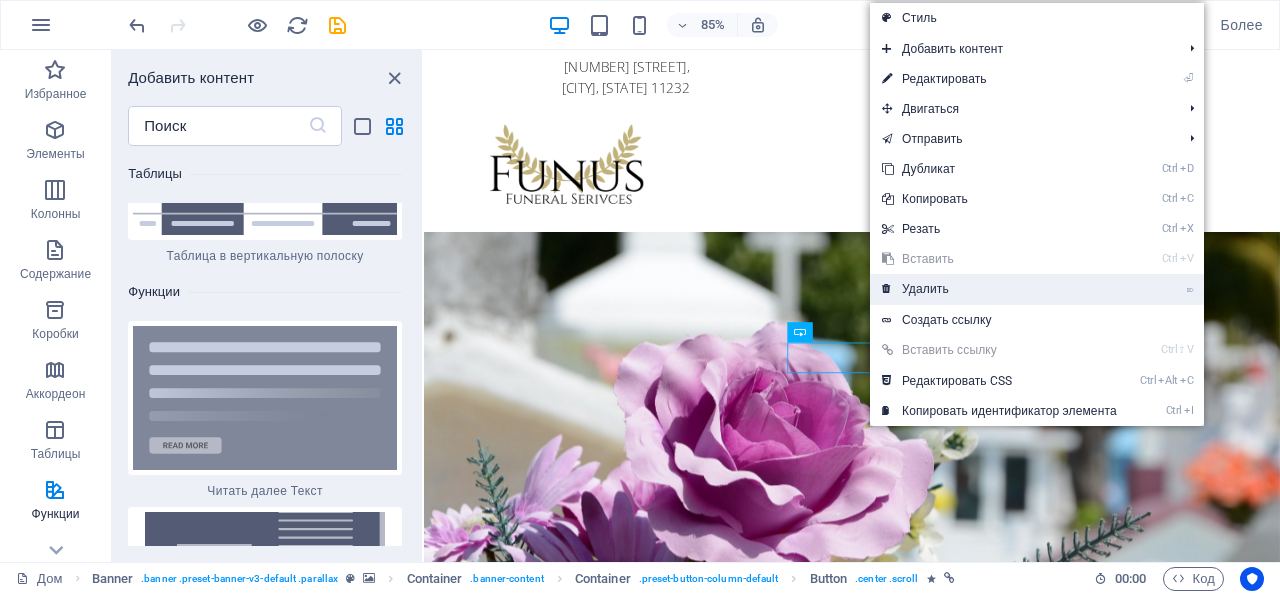 click on "Удалить" at bounding box center [925, 289] 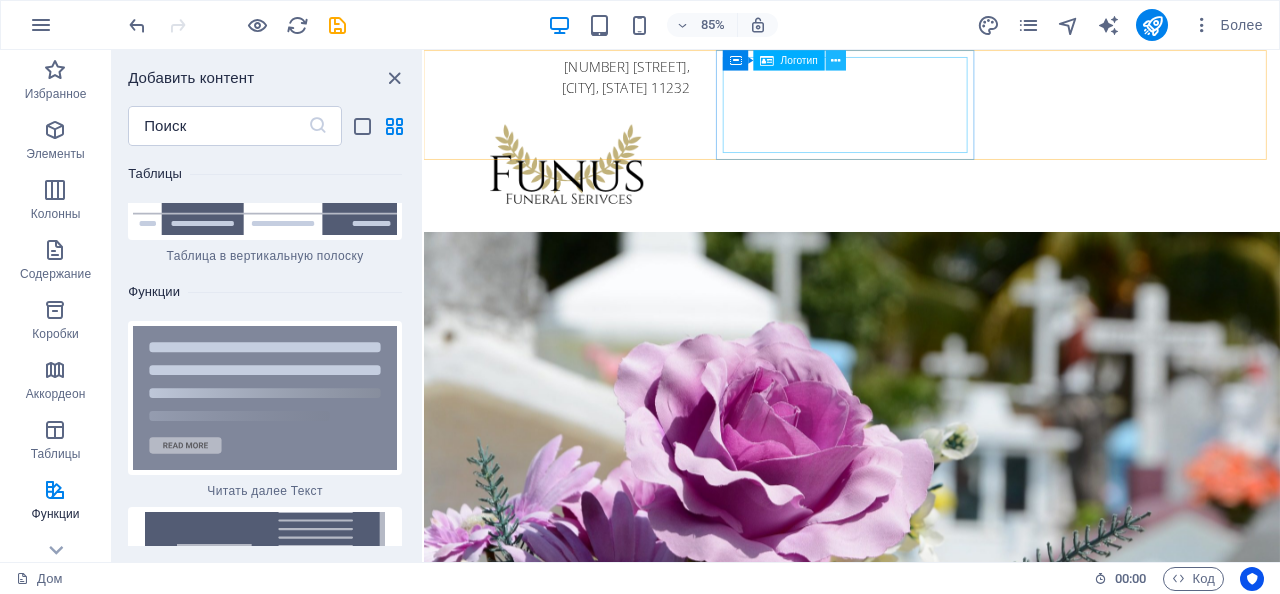click at bounding box center (835, 60) 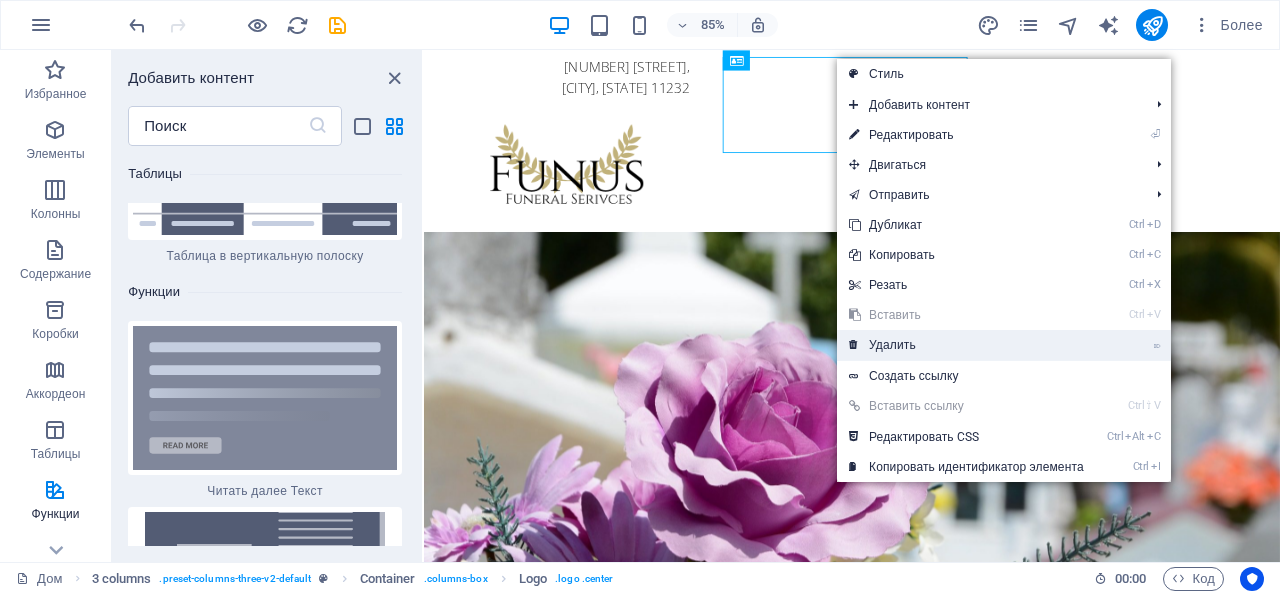 click on "Удалить" at bounding box center (892, 345) 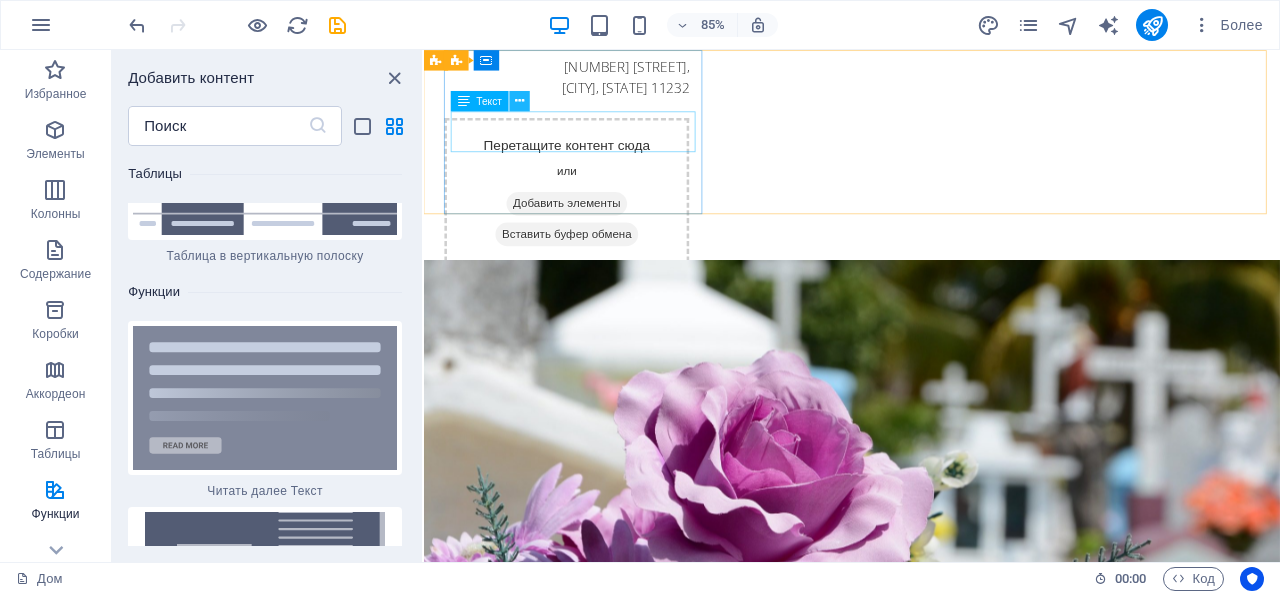 click at bounding box center (520, 101) 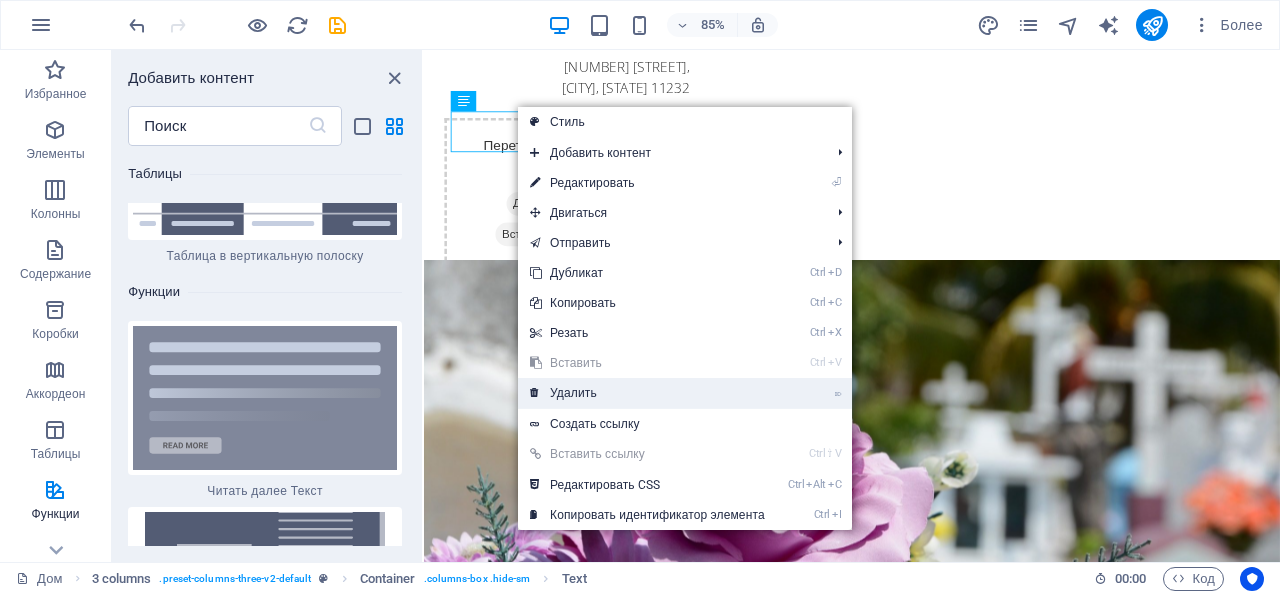 click on "Удалить" at bounding box center [573, 393] 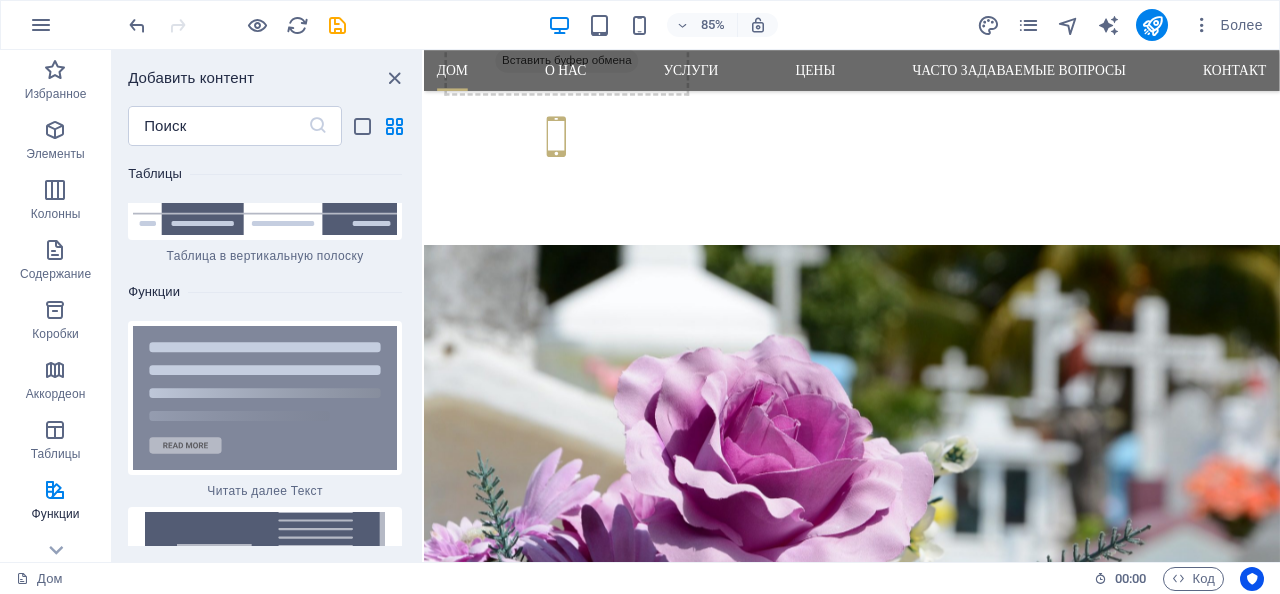 scroll, scrollTop: 379, scrollLeft: 0, axis: vertical 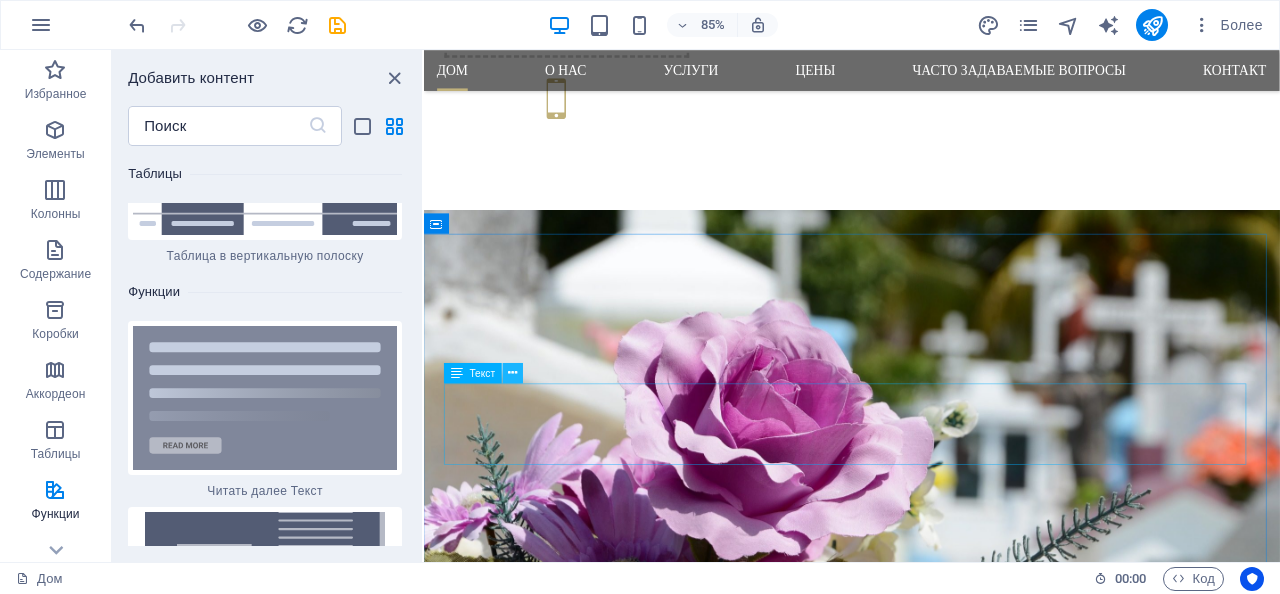 click at bounding box center [513, 373] 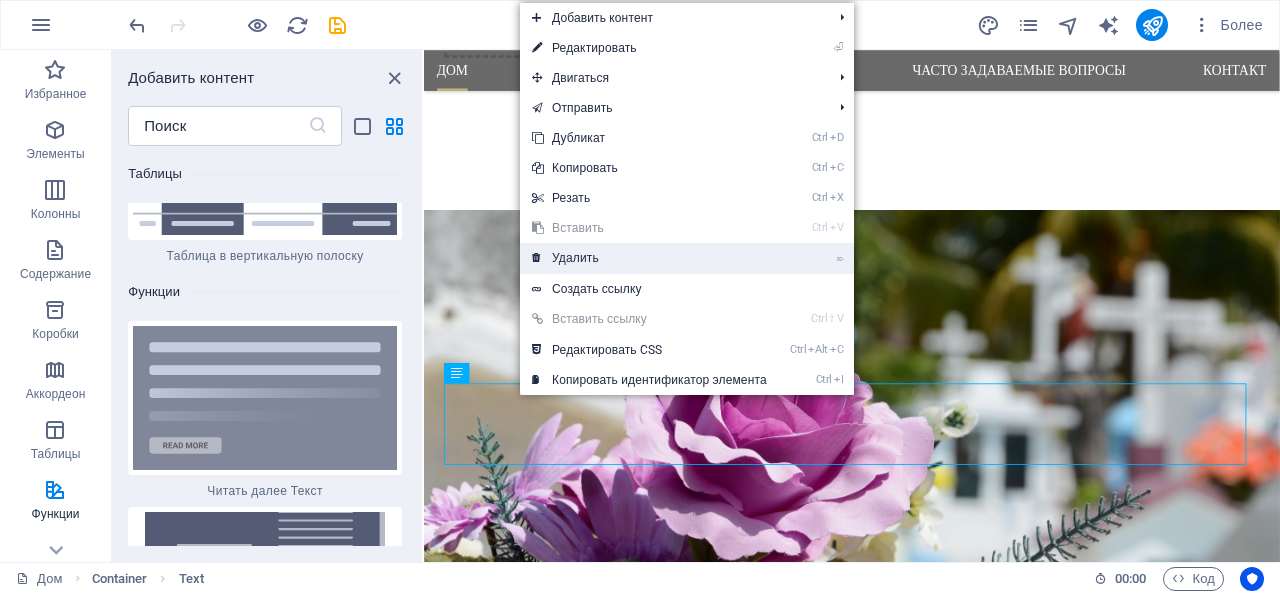 click on "Удалить" at bounding box center (575, 258) 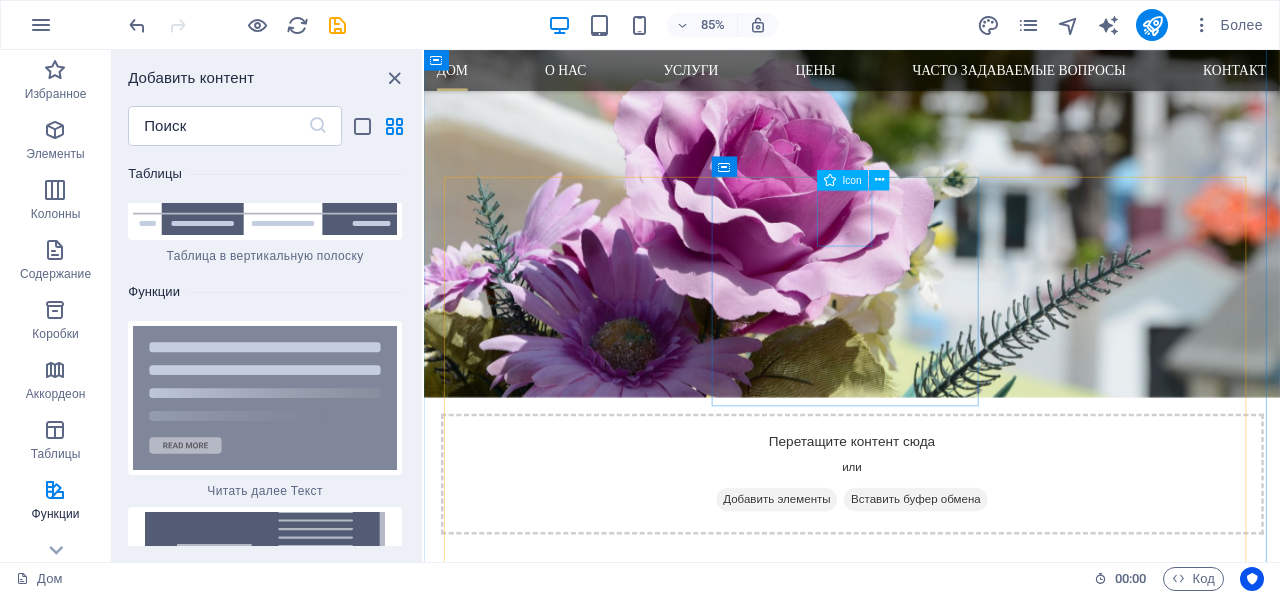 scroll, scrollTop: 686, scrollLeft: 0, axis: vertical 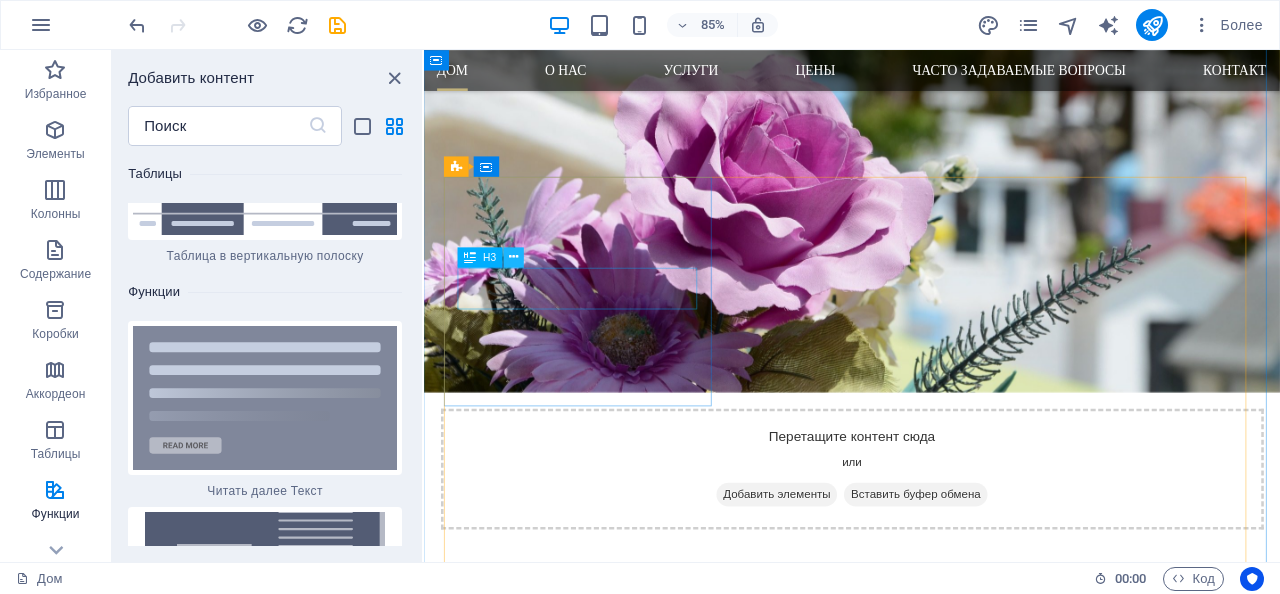 click at bounding box center (514, 257) 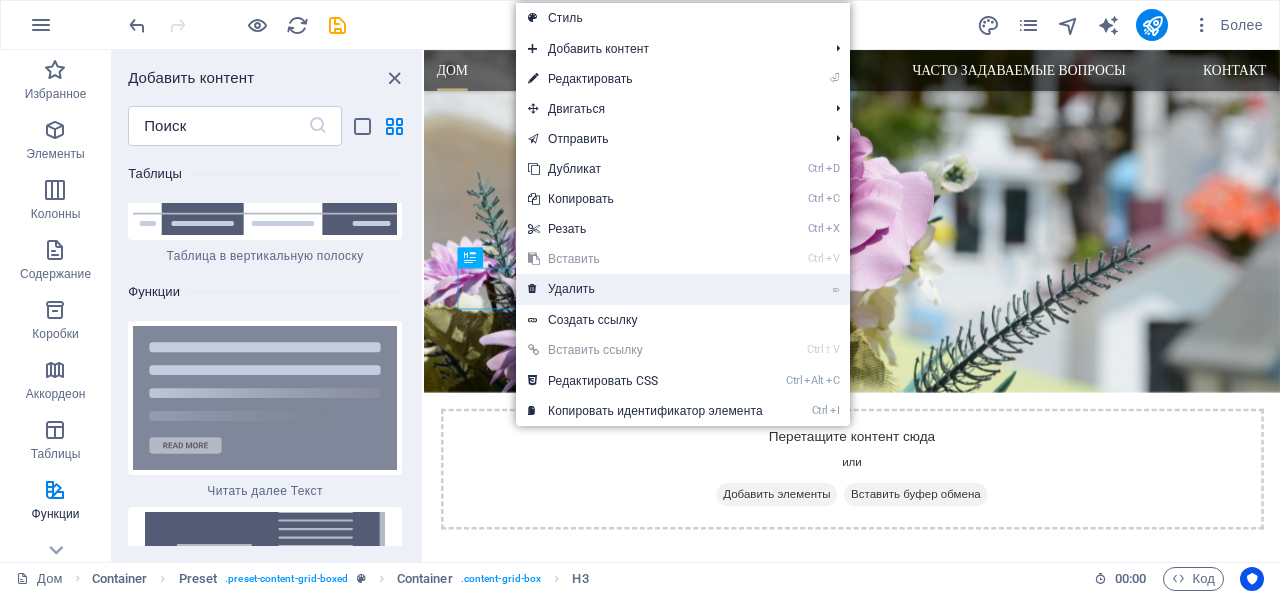 click on "Удалить" at bounding box center (571, 289) 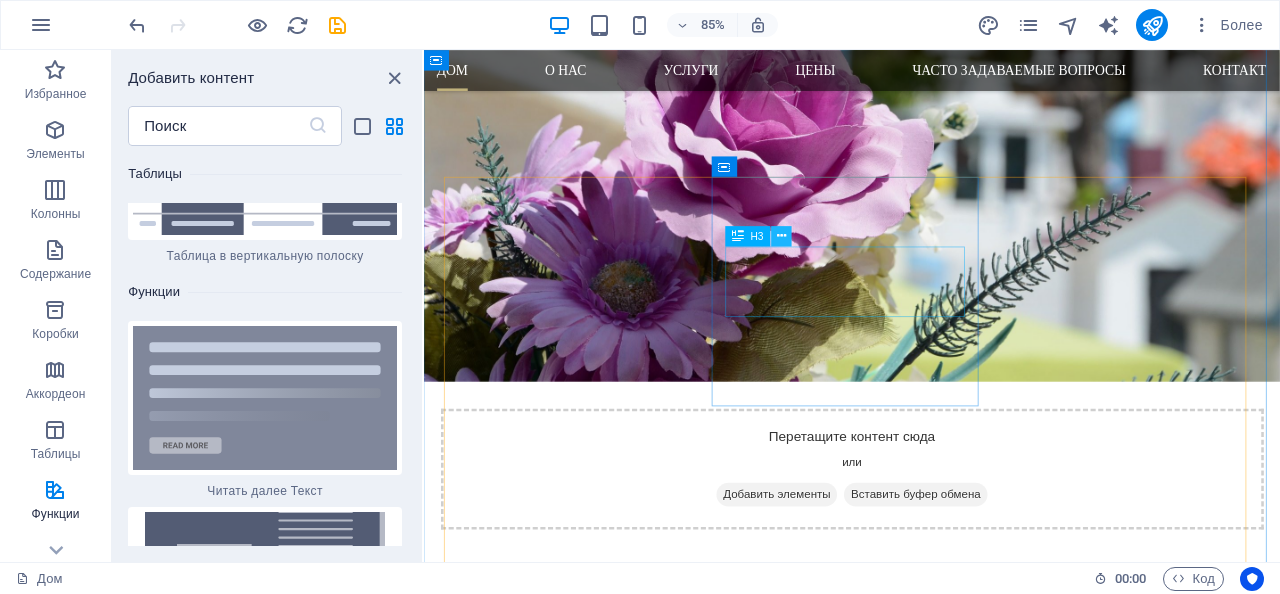 click at bounding box center (781, 236) 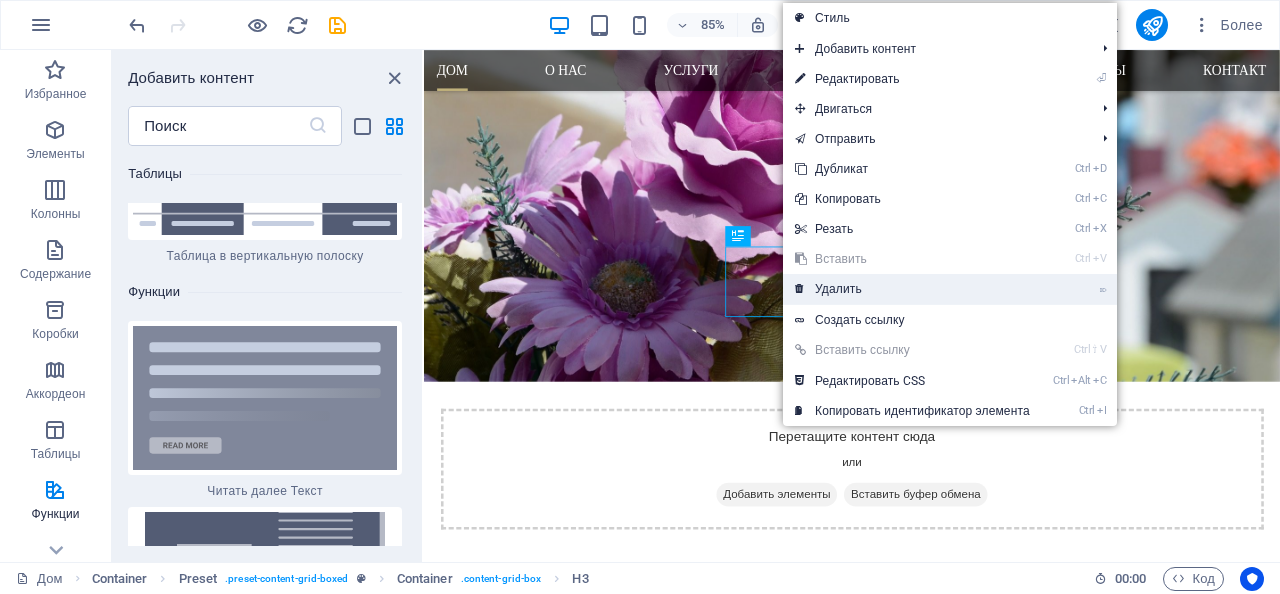 click on "Удалить" at bounding box center [838, 289] 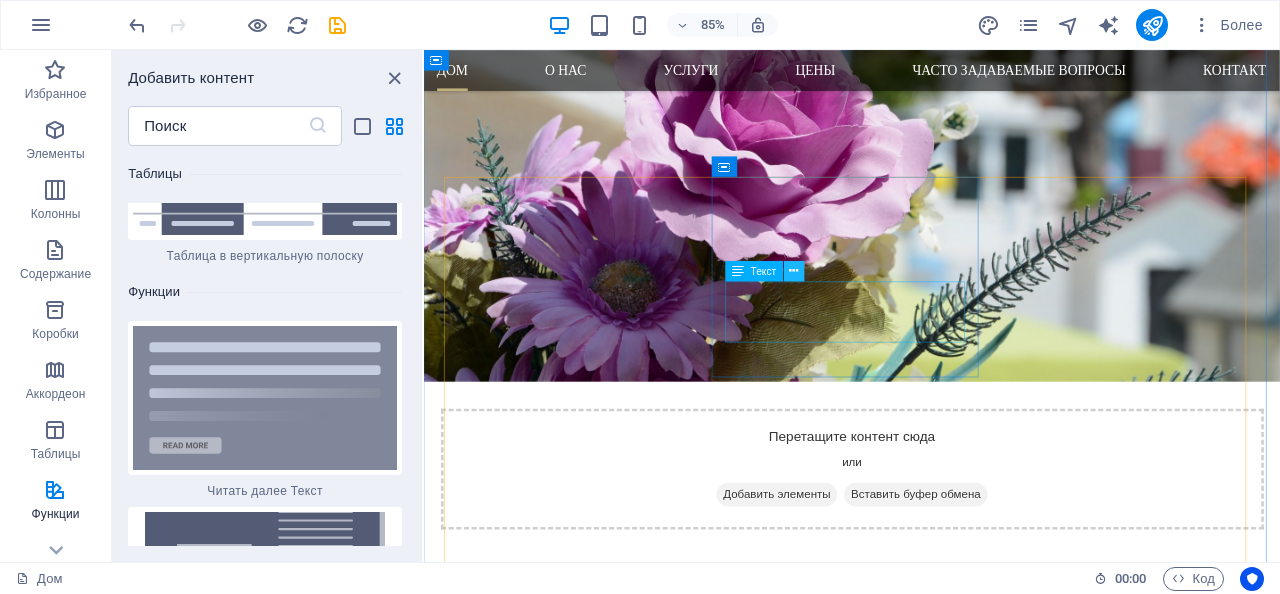 click at bounding box center (794, 271) 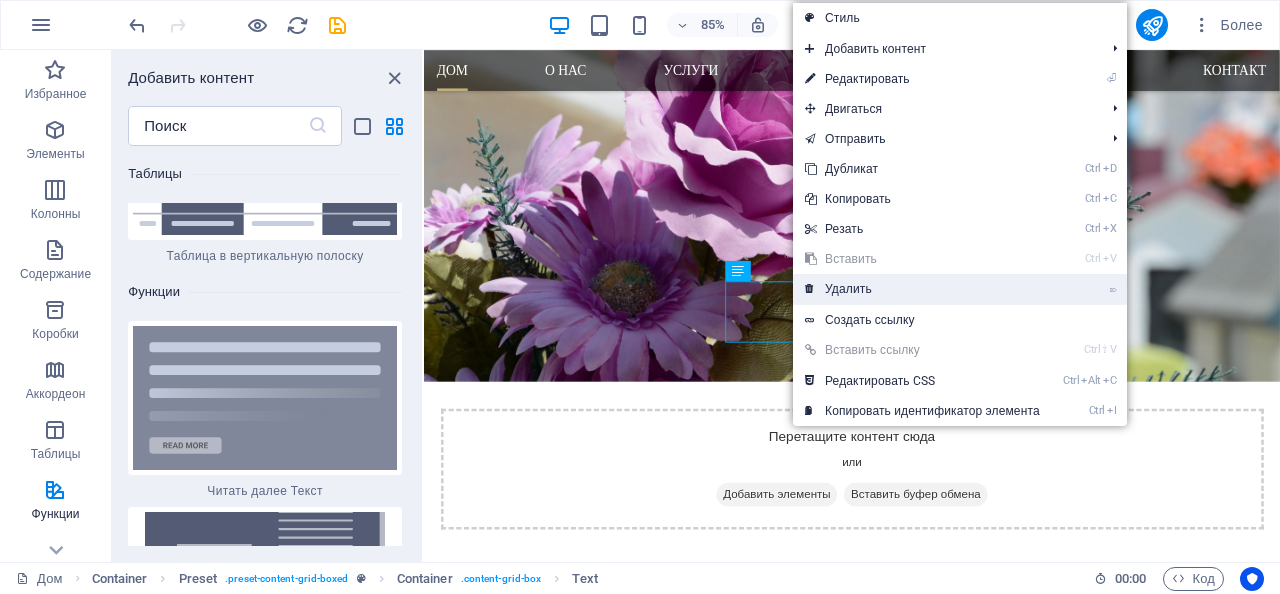 click on "⌦ Удалить" at bounding box center (922, 289) 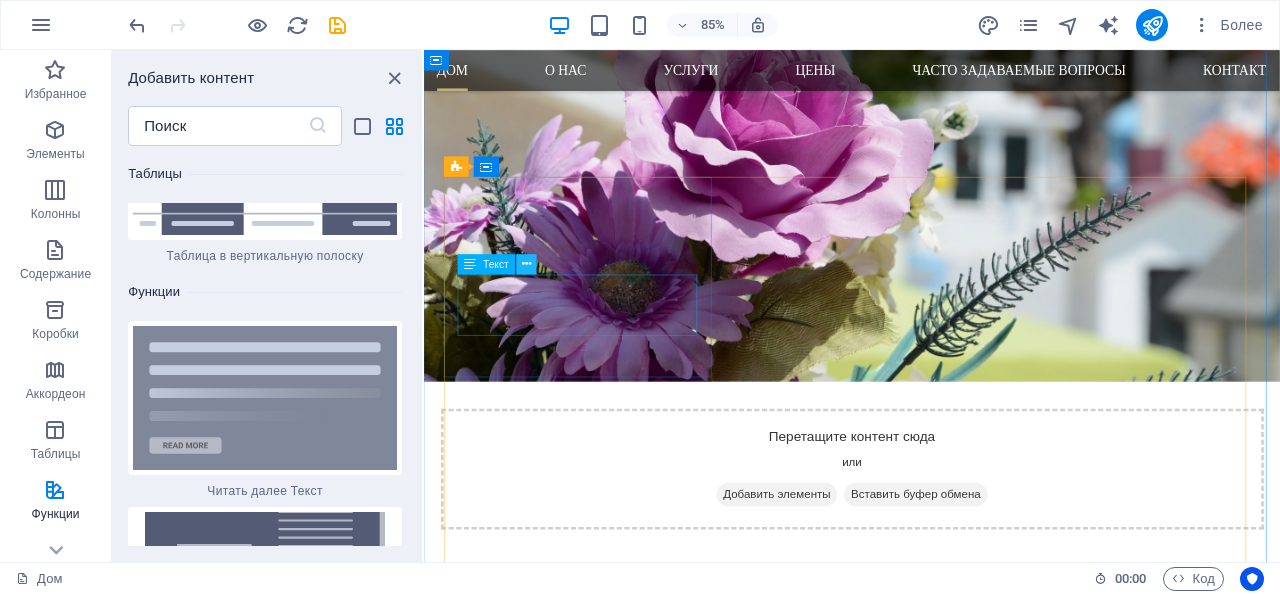 click at bounding box center (526, 264) 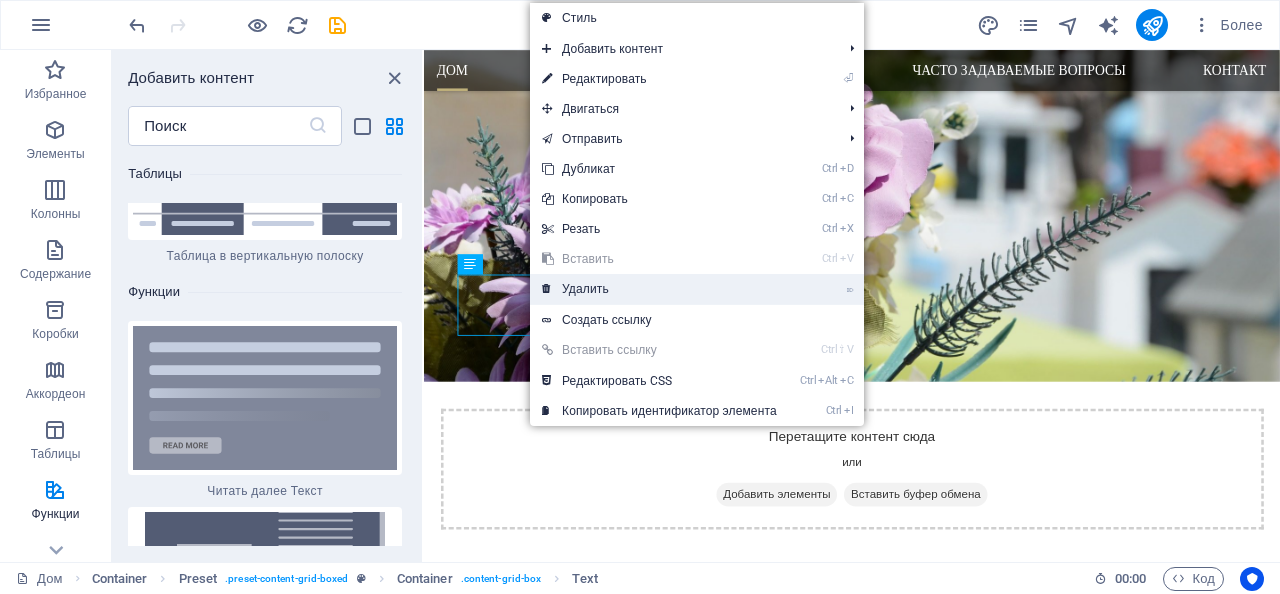 click on "Удалить" at bounding box center (585, 289) 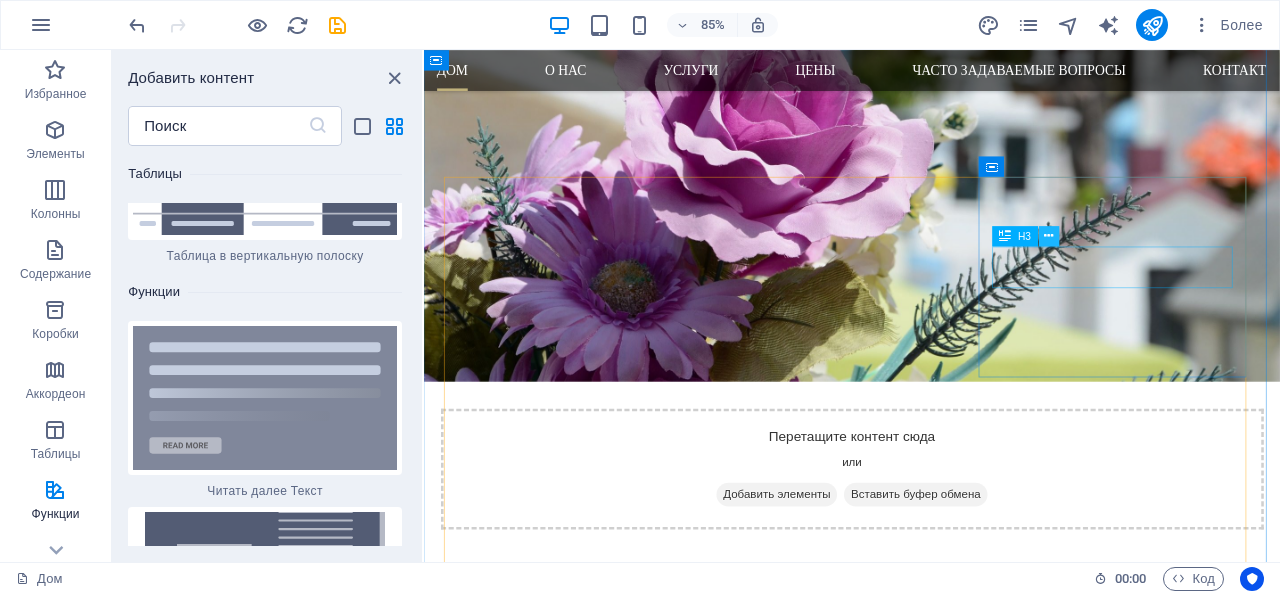 click at bounding box center (1049, 236) 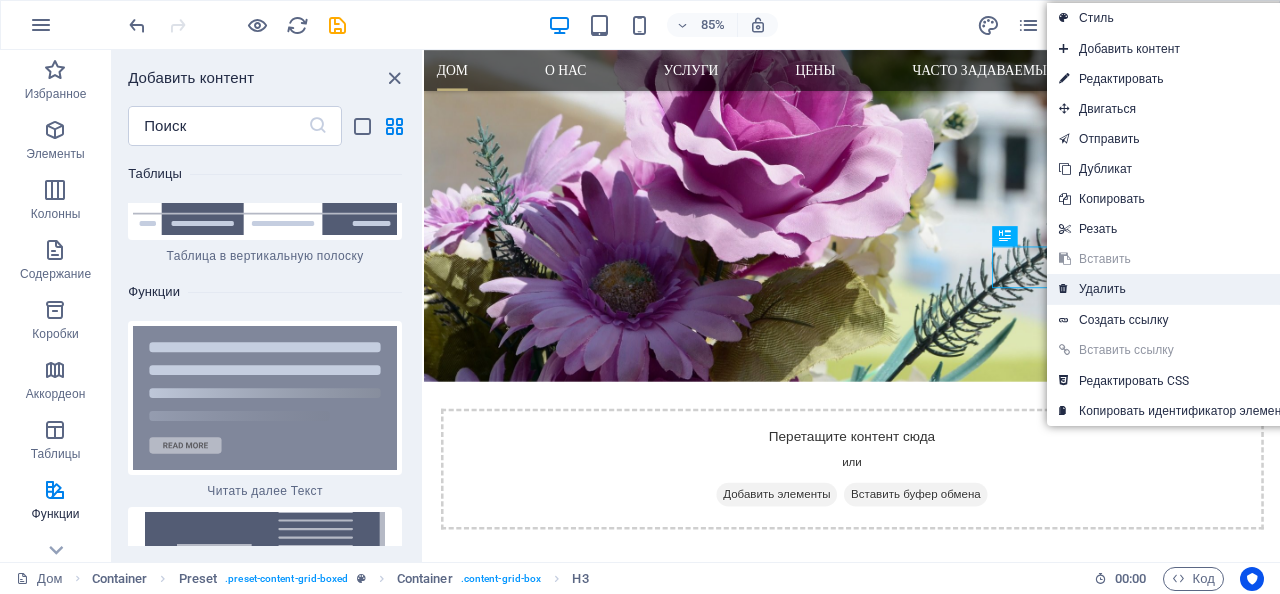 click on "Удалить" at bounding box center (1102, 289) 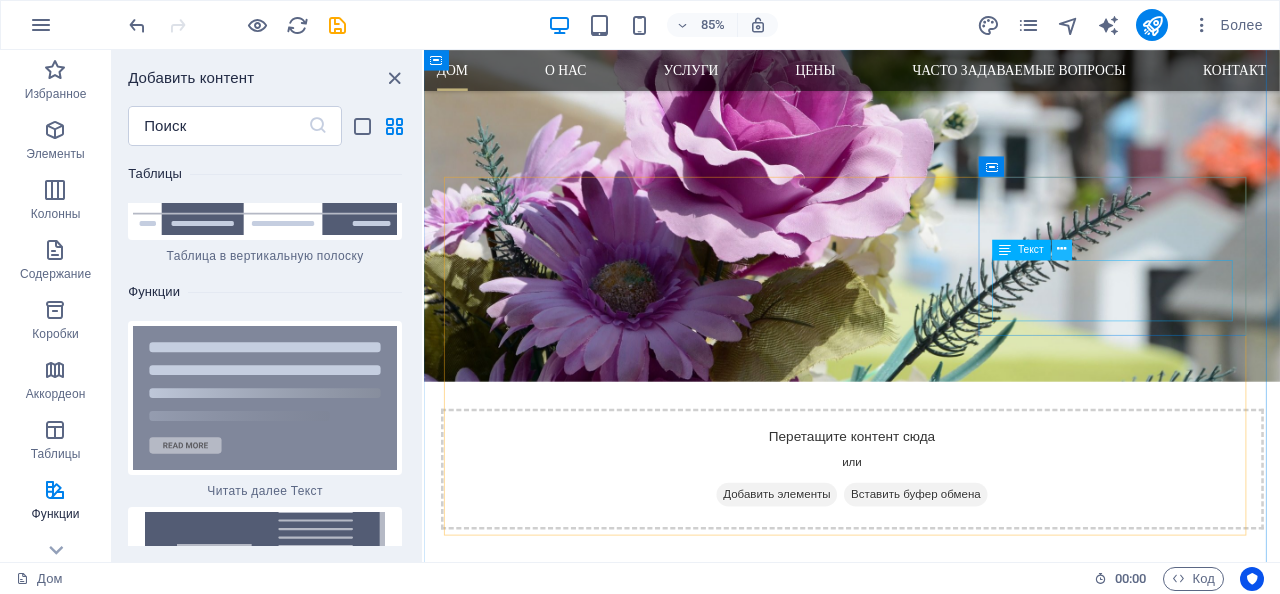 click at bounding box center (1061, 250) 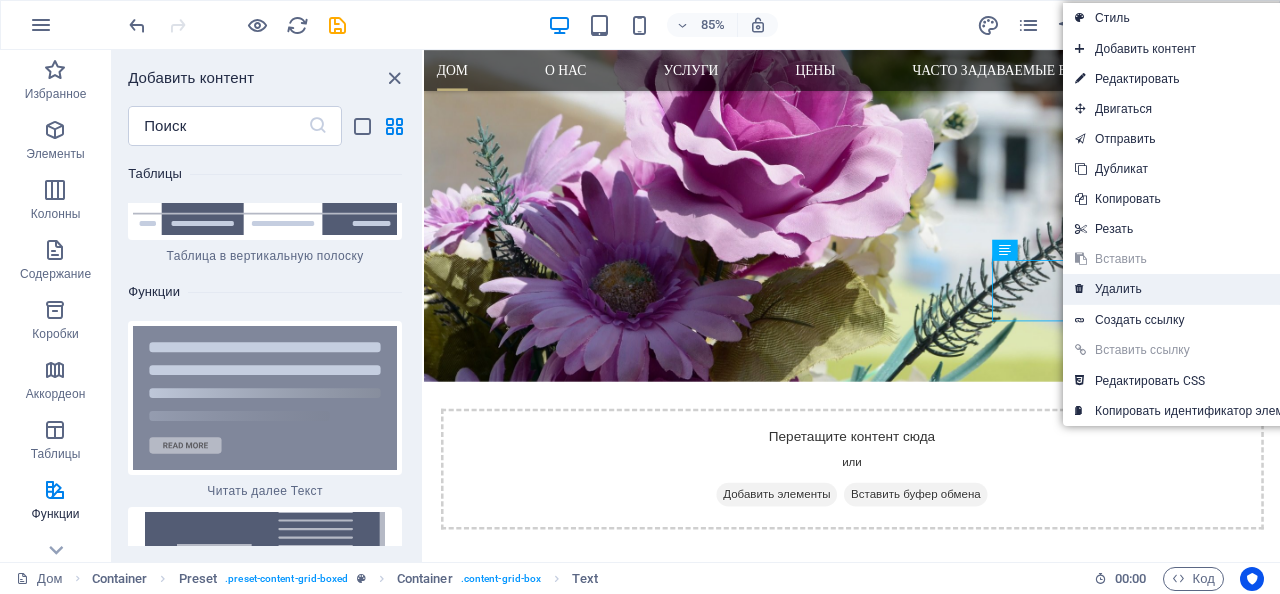 drag, startPoint x: 1095, startPoint y: 283, endPoint x: 740, endPoint y: 330, distance: 358.09775 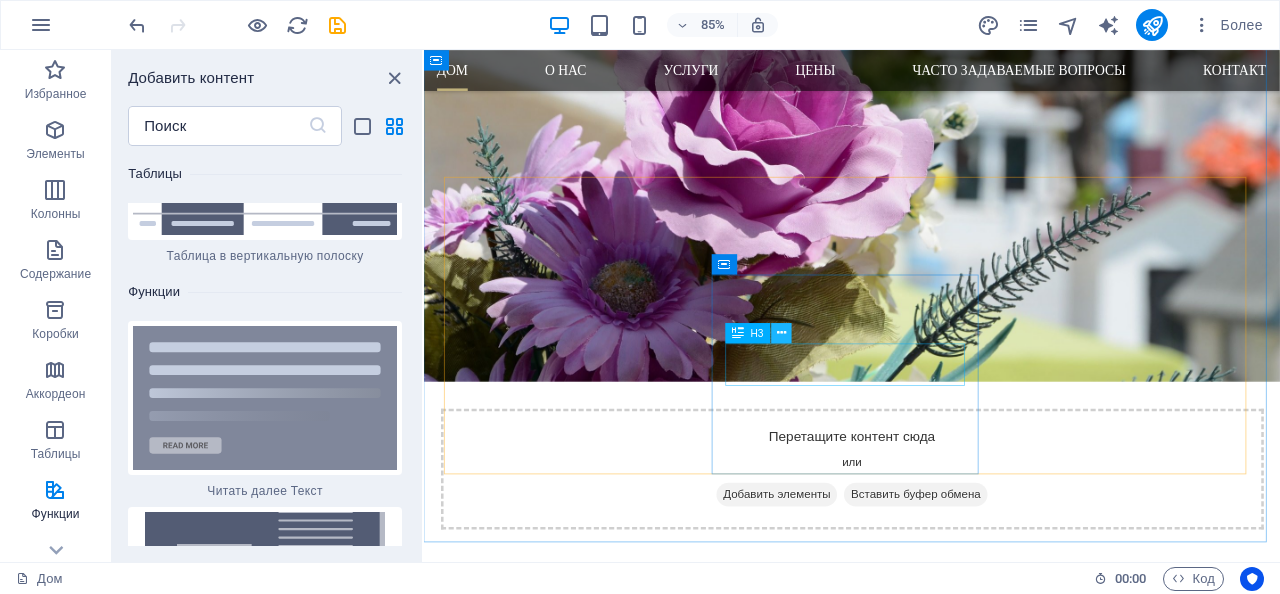 click at bounding box center [781, 333] 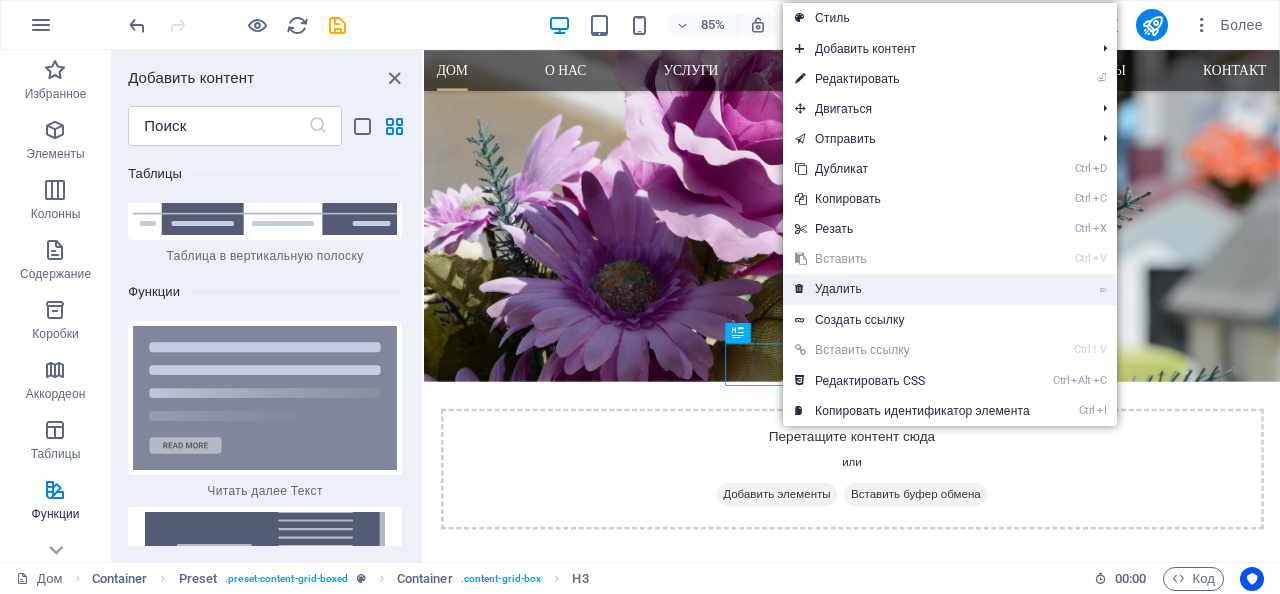 click on "Удалить" at bounding box center (838, 289) 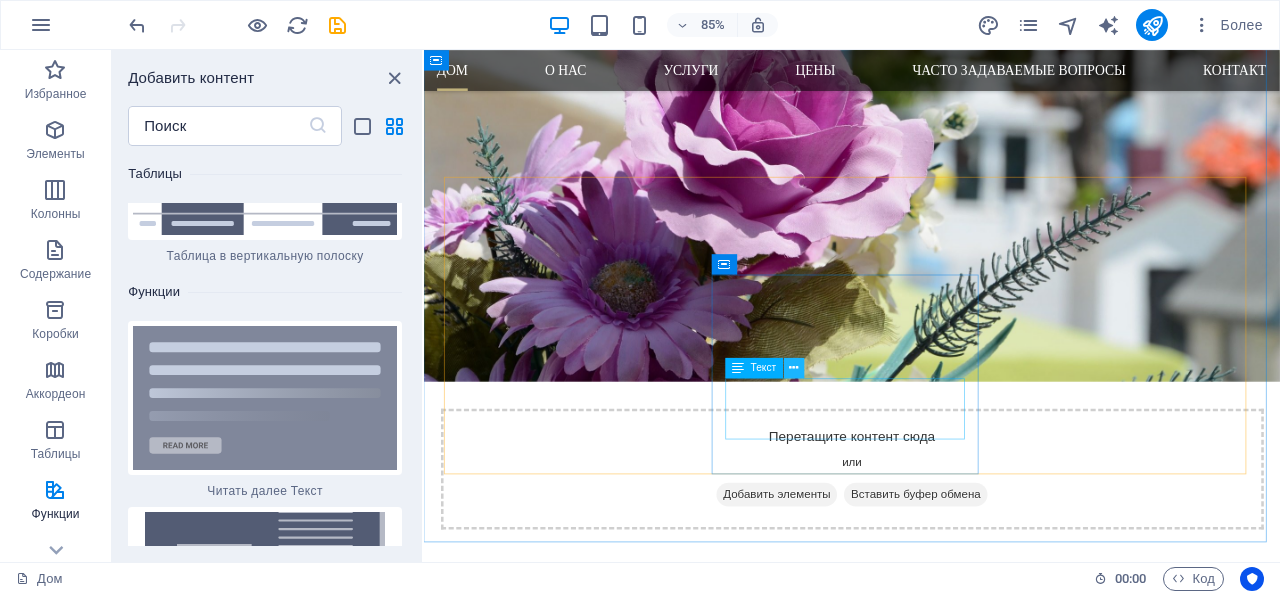 click at bounding box center [794, 368] 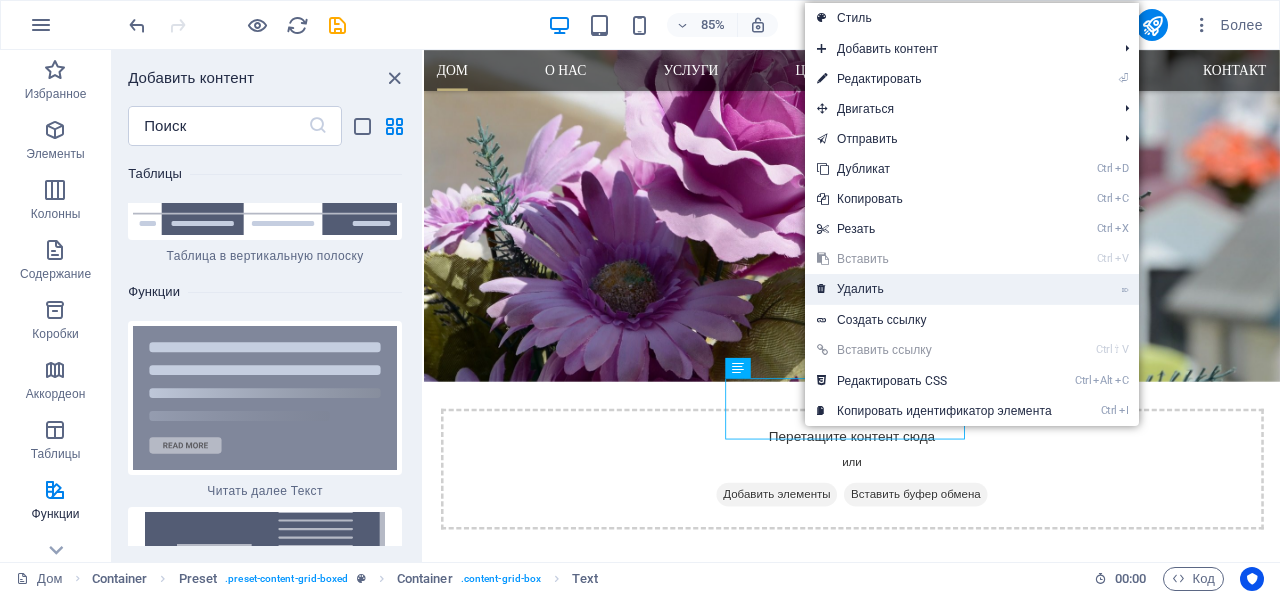 click on "Удалить" at bounding box center (860, 289) 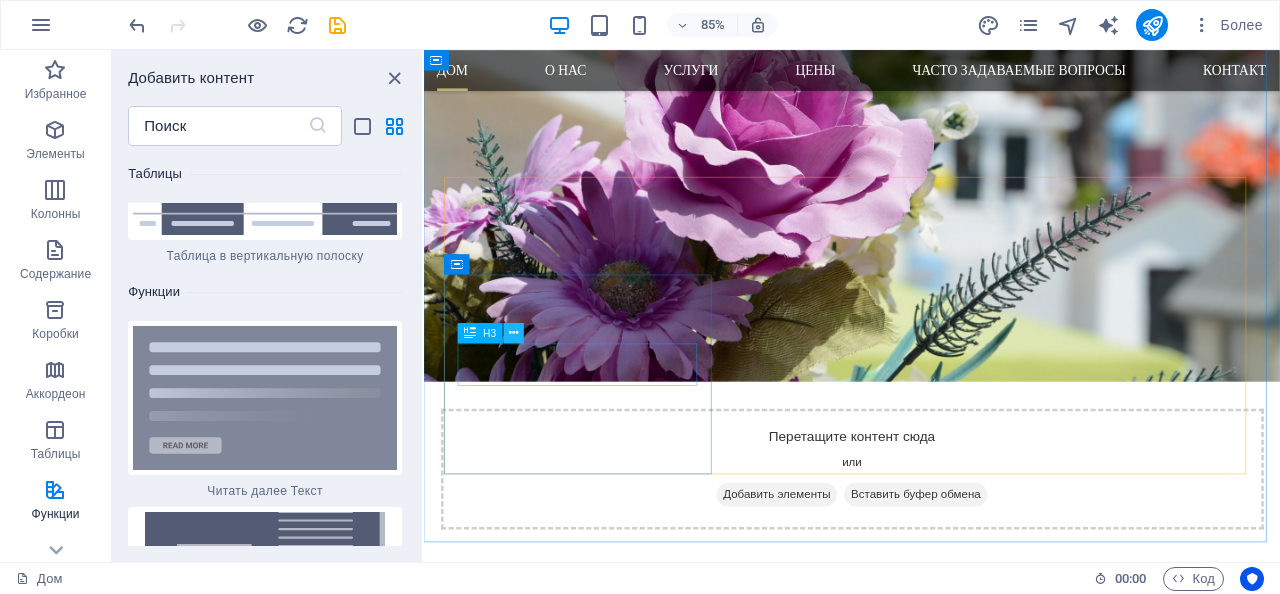 click at bounding box center [514, 333] 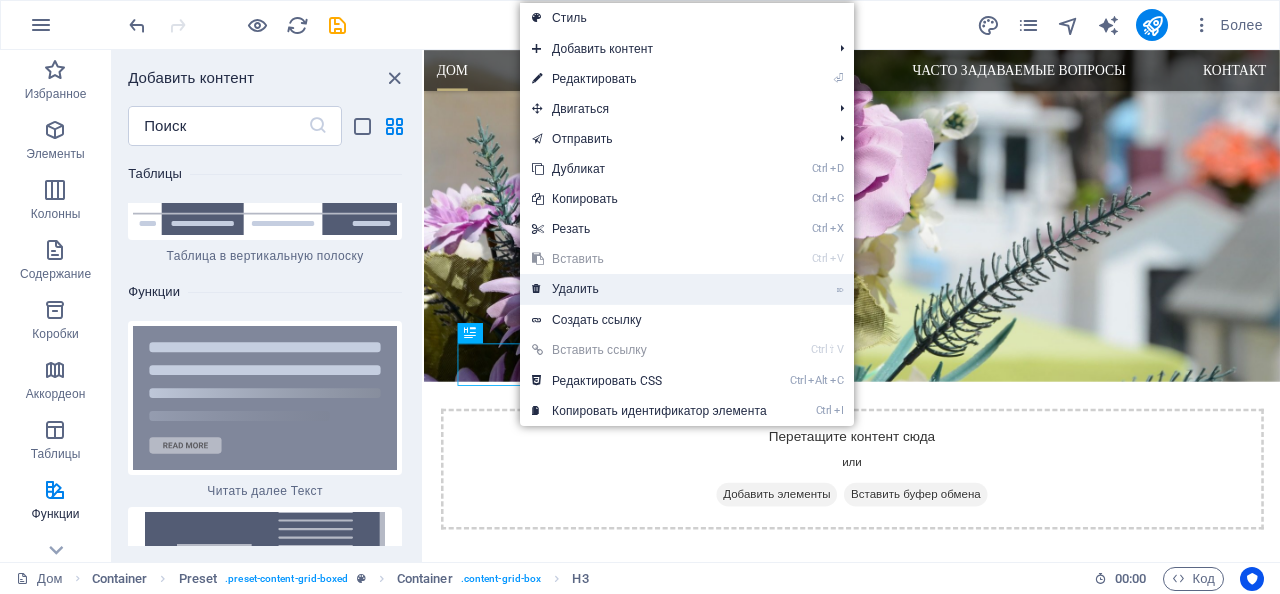 drag, startPoint x: 573, startPoint y: 290, endPoint x: 176, endPoint y: 283, distance: 397.0617 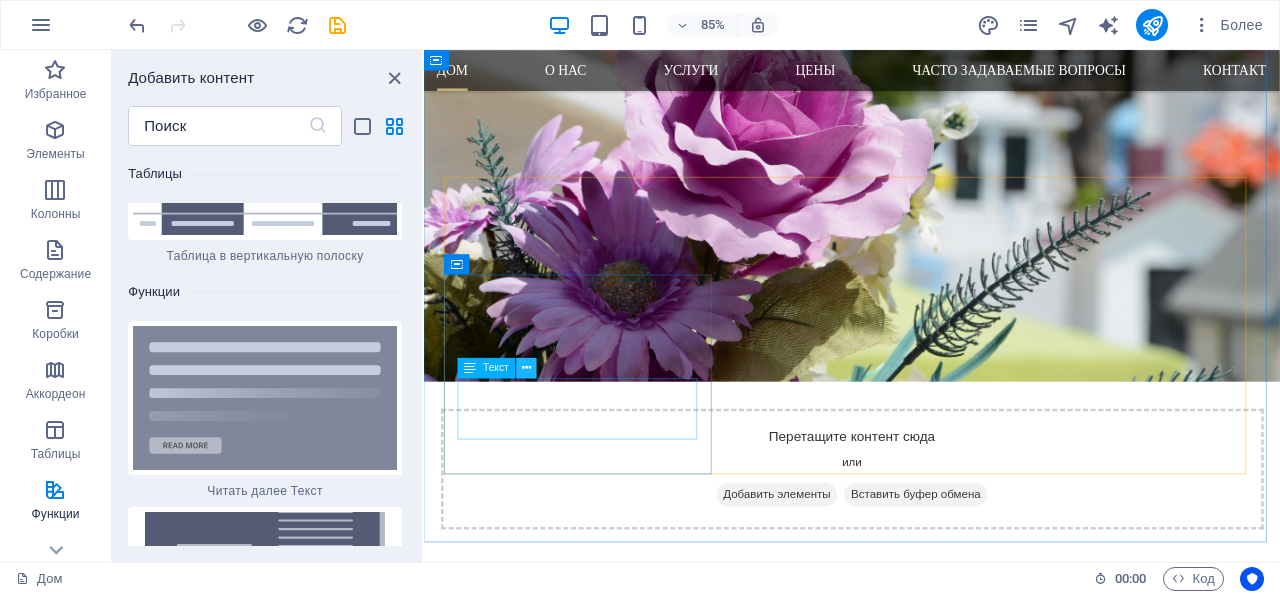 click at bounding box center (526, 368) 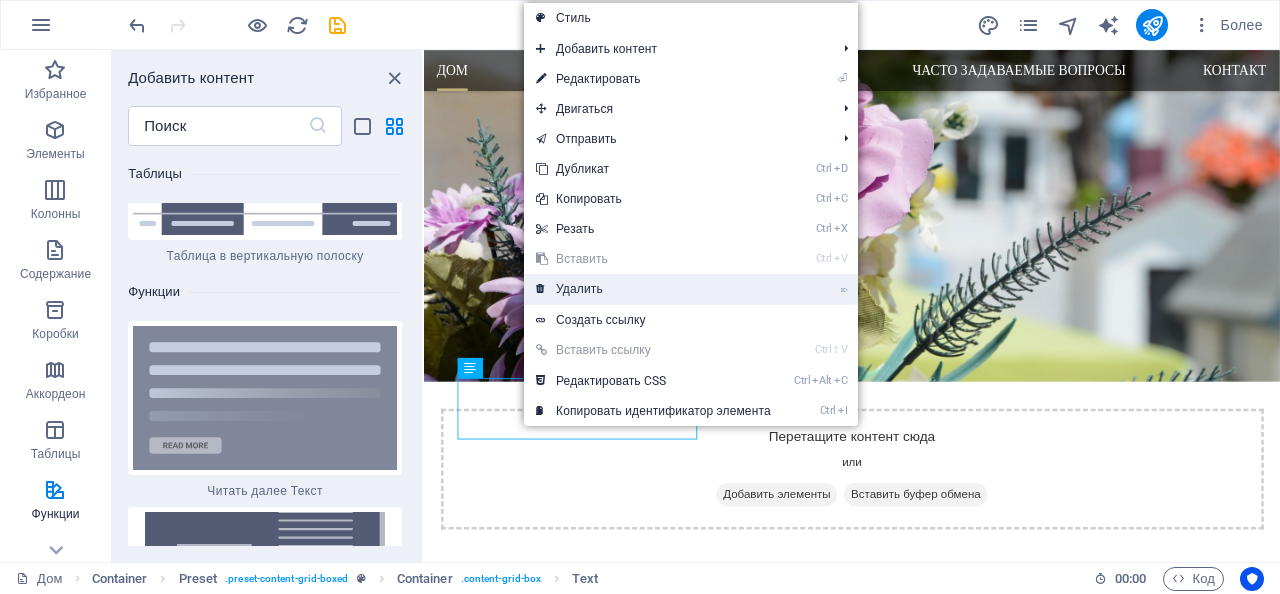 drag, startPoint x: 178, startPoint y: 283, endPoint x: 576, endPoint y: 290, distance: 398.06155 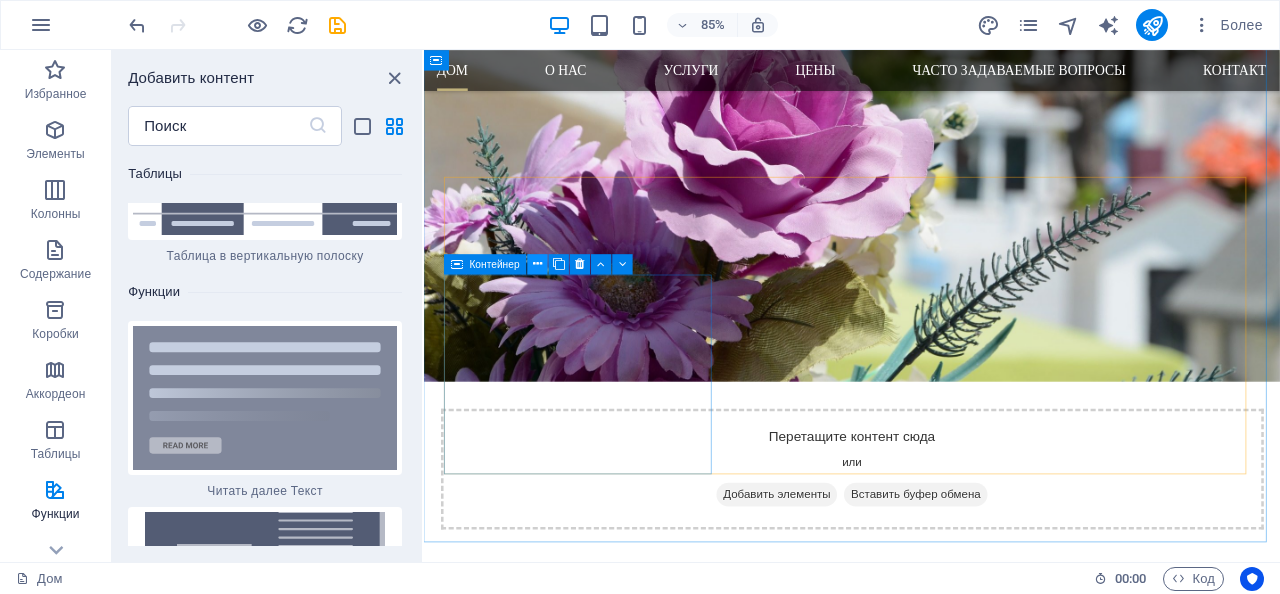 click at bounding box center [537, 264] 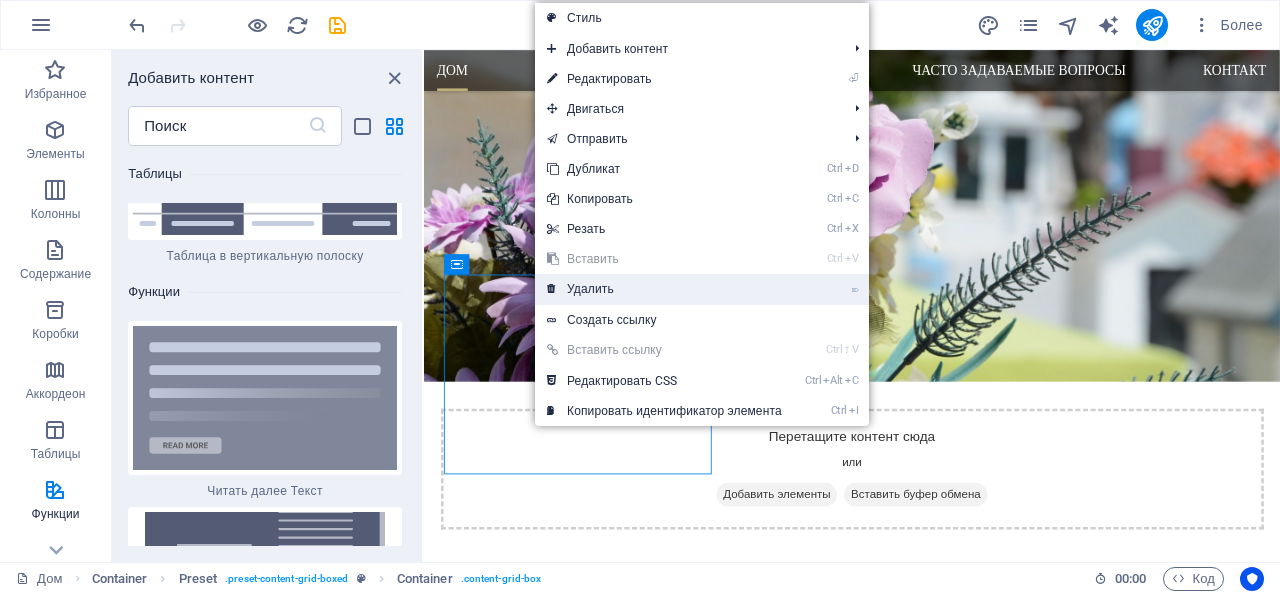 click on "Удалить" at bounding box center (590, 289) 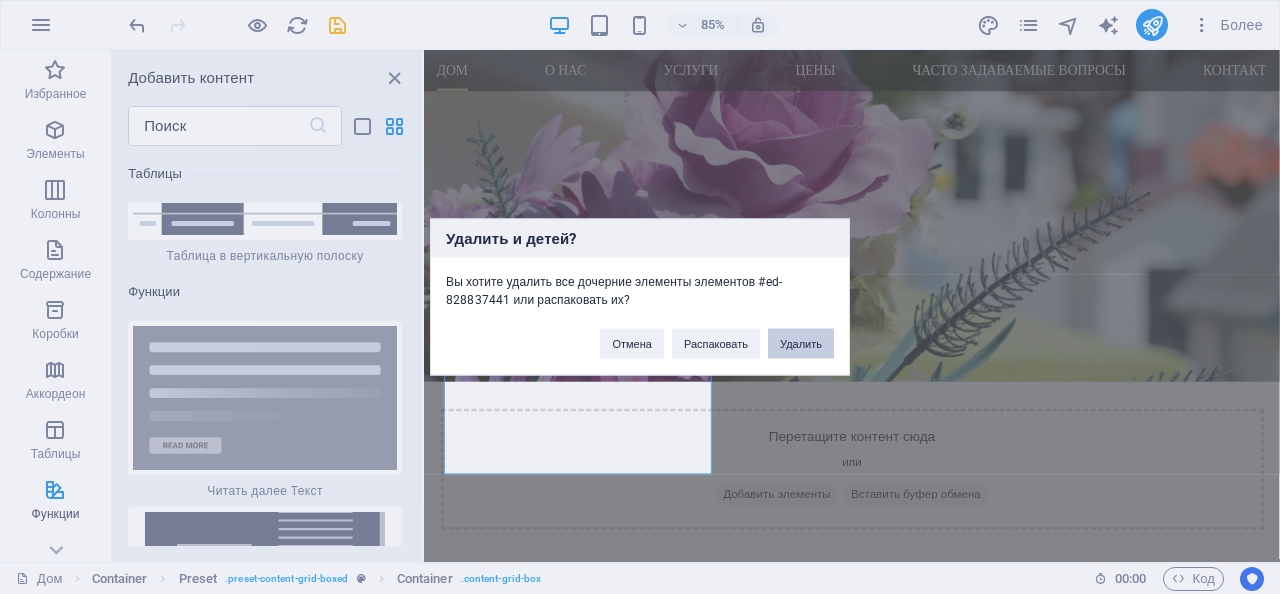click on "Удалить" at bounding box center [801, 344] 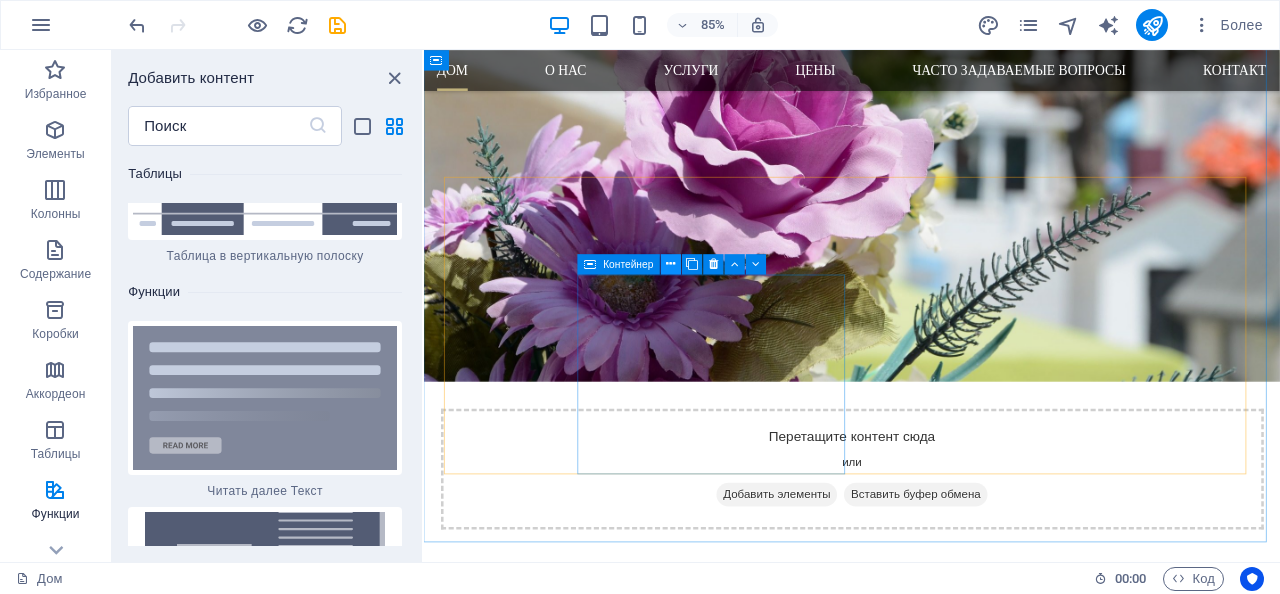 click at bounding box center [671, 264] 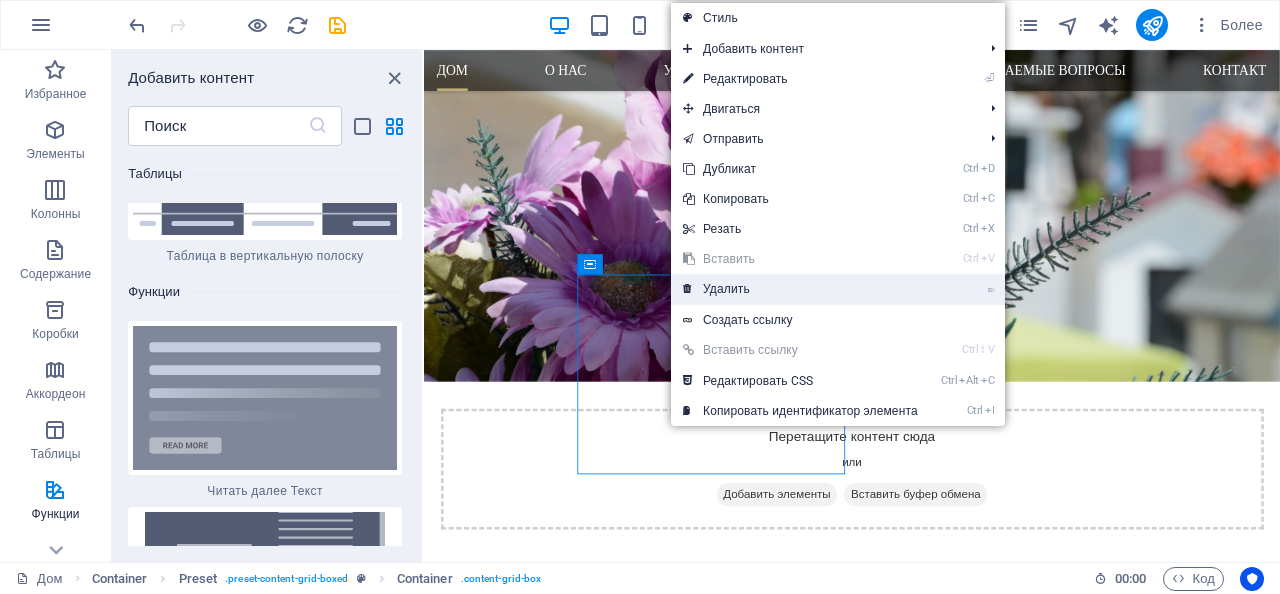 click on "Удалить" at bounding box center (726, 289) 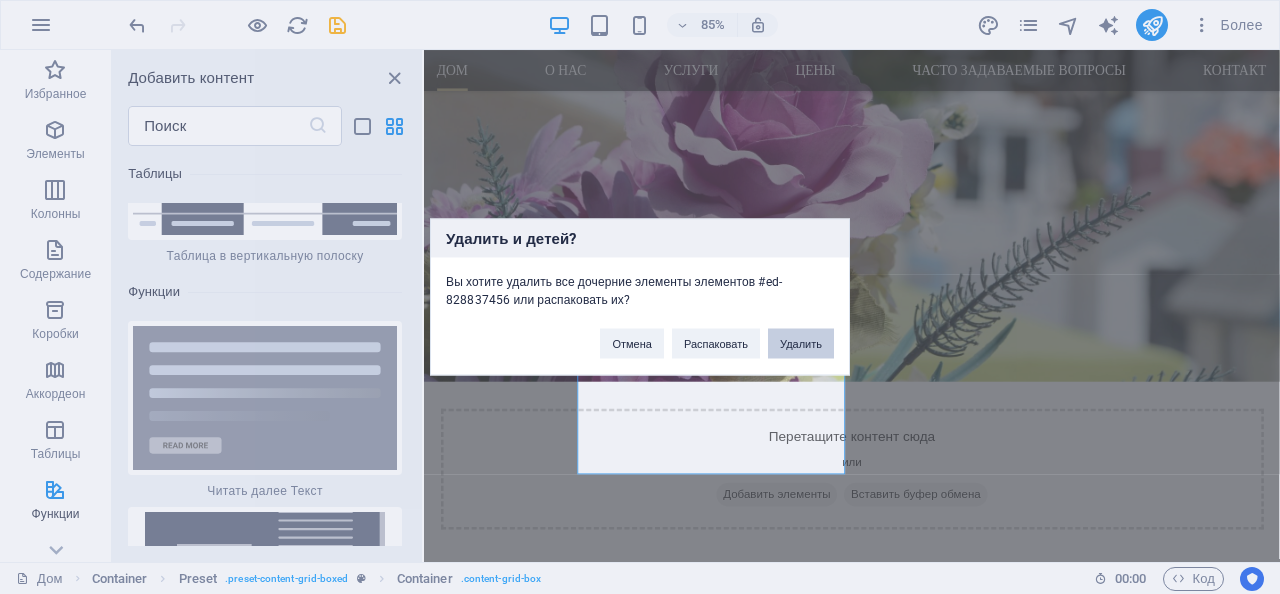 click on "Удалить" at bounding box center [801, 344] 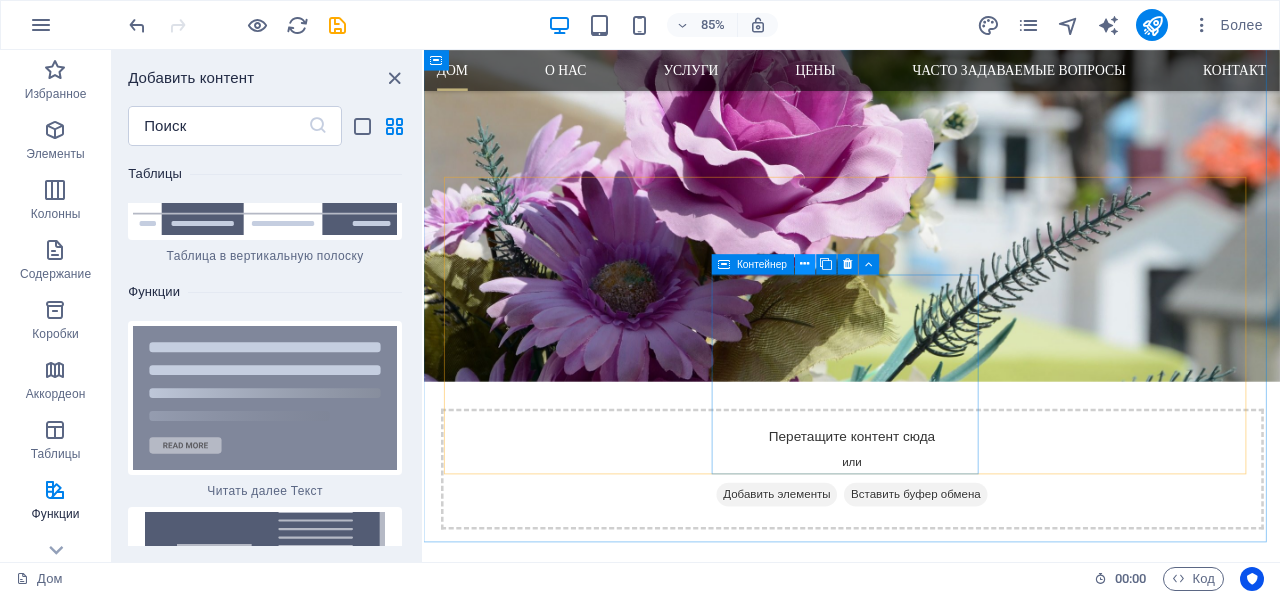 click at bounding box center [805, 264] 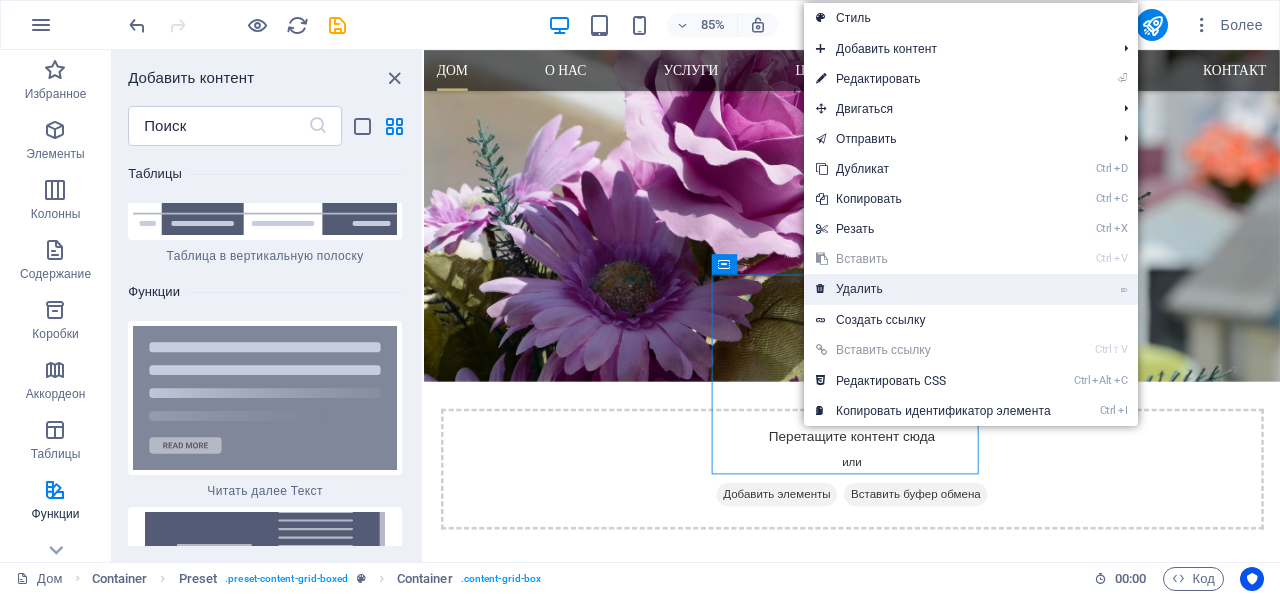 click on "Удалить" at bounding box center [859, 289] 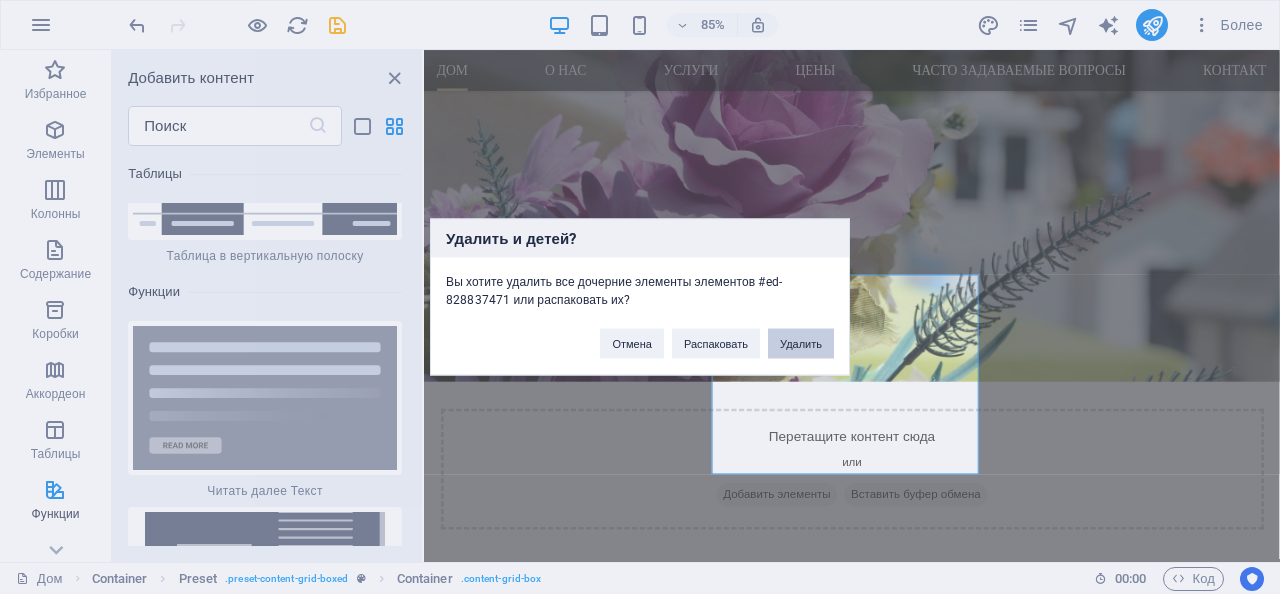 click on "Удалить" at bounding box center (801, 344) 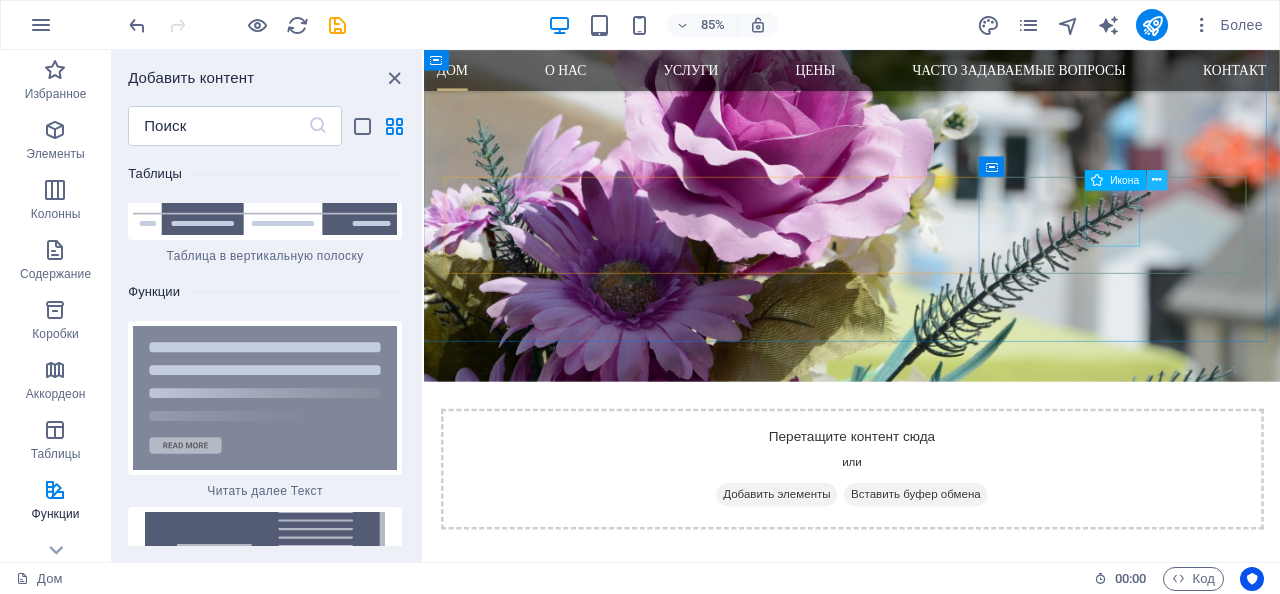 click at bounding box center [1157, 180] 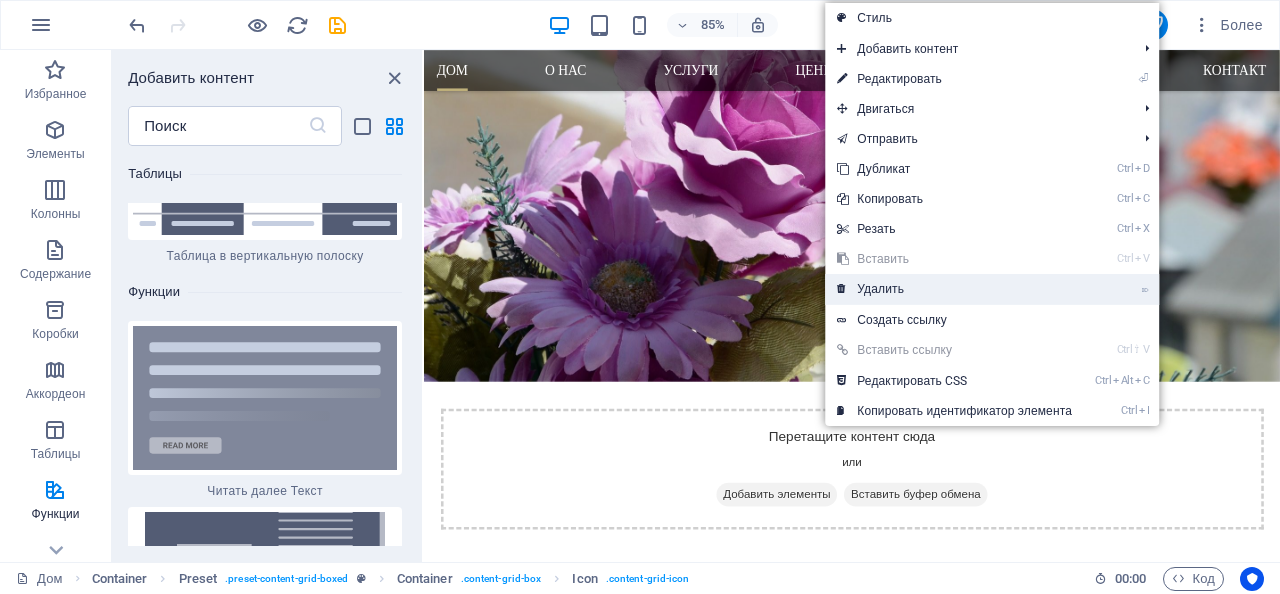 click on "Удалить" at bounding box center (880, 289) 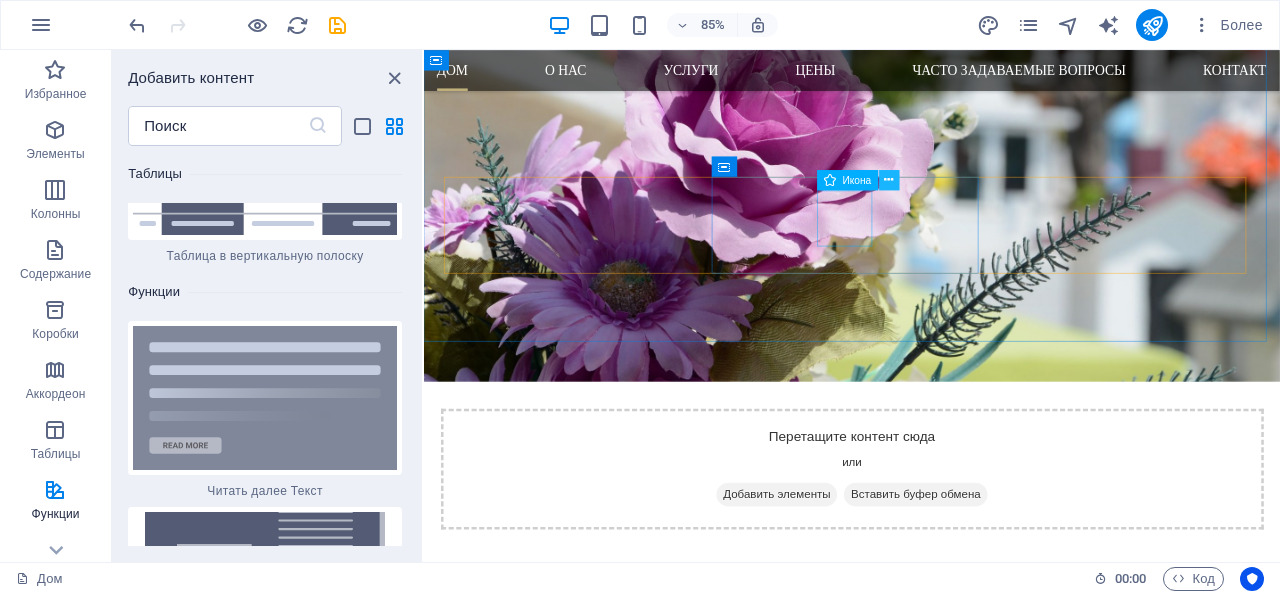 click at bounding box center [889, 180] 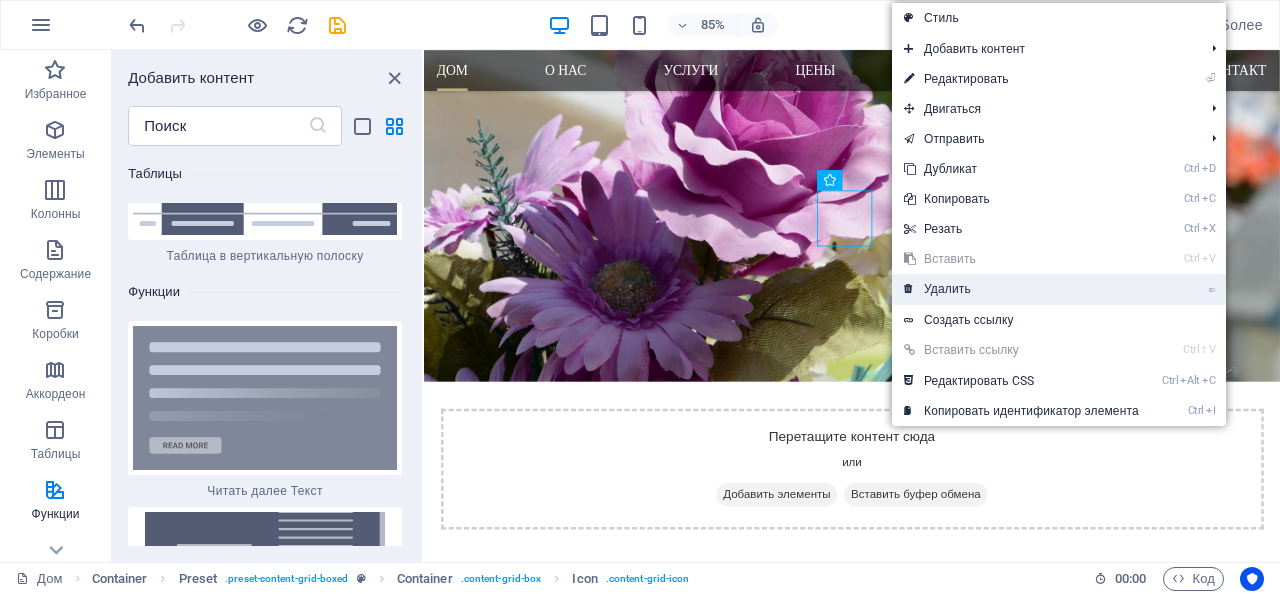 click on "Удалить" at bounding box center [947, 289] 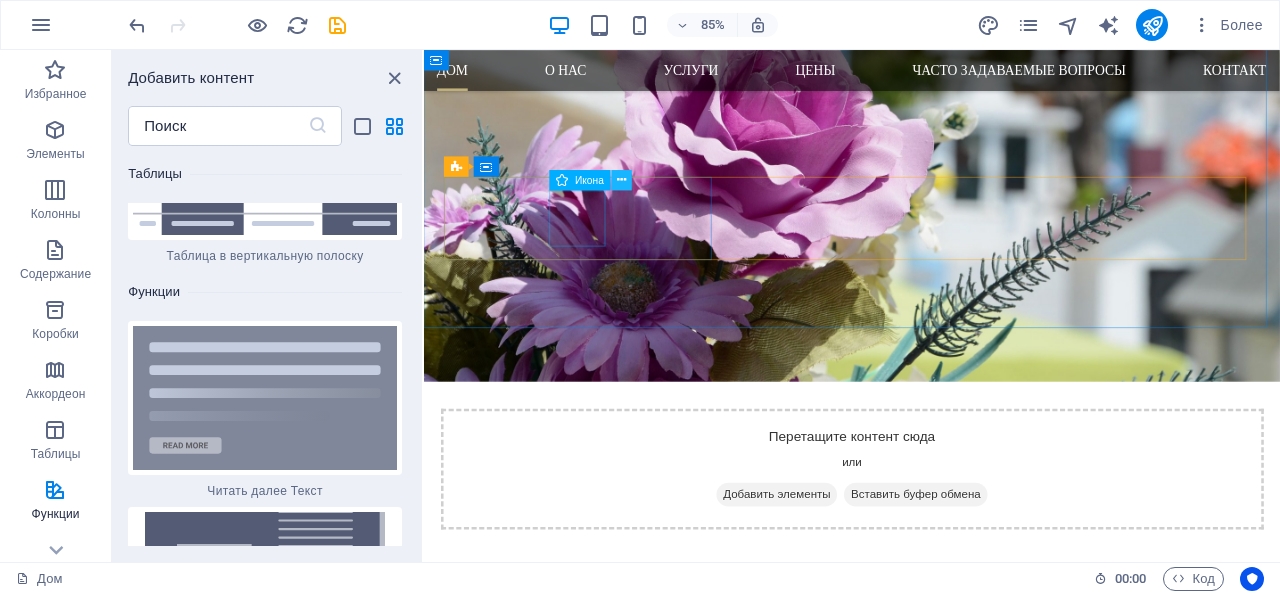 click at bounding box center (622, 180) 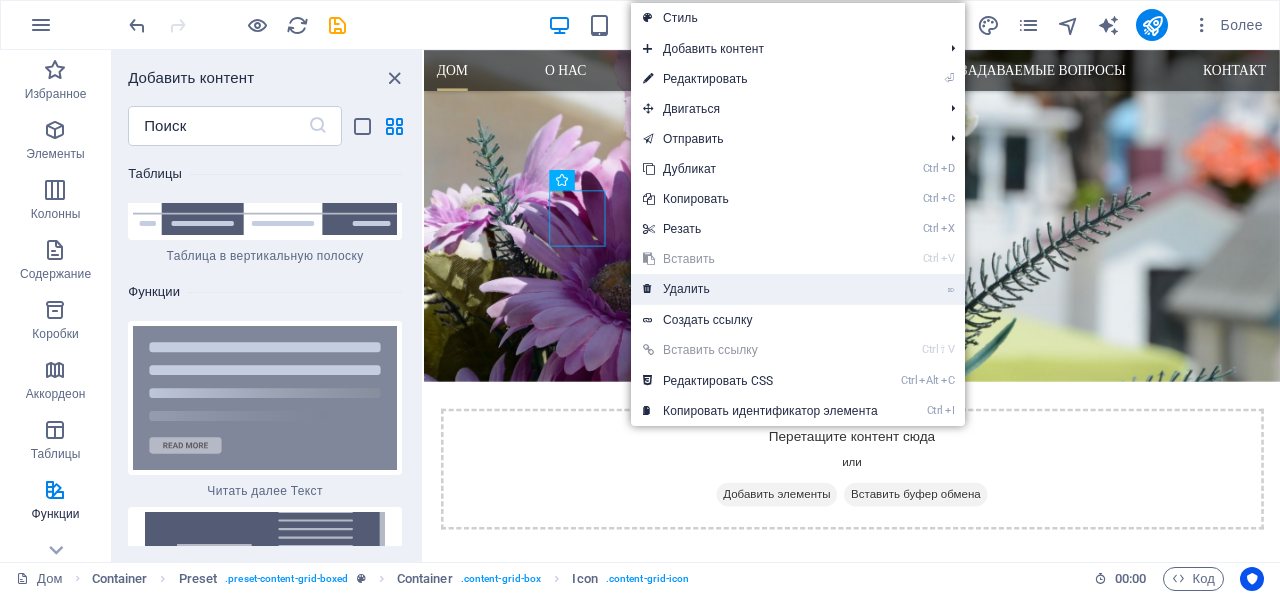 click on "Удалить" at bounding box center [686, 289] 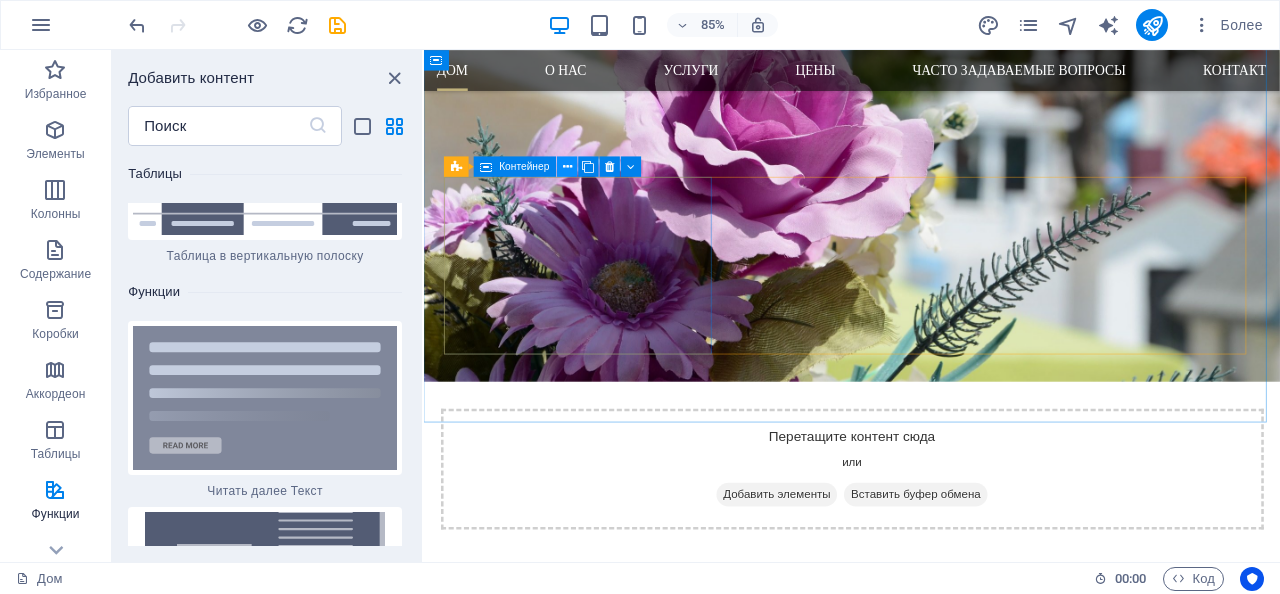 click at bounding box center [567, 167] 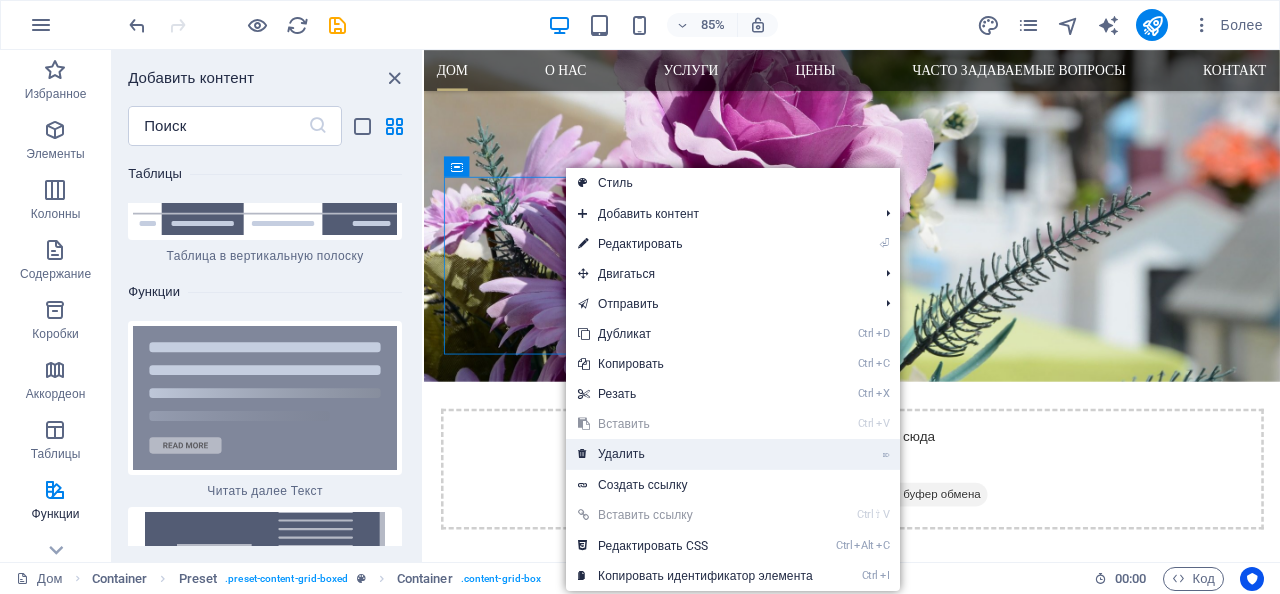 click on "Удалить" at bounding box center [621, 454] 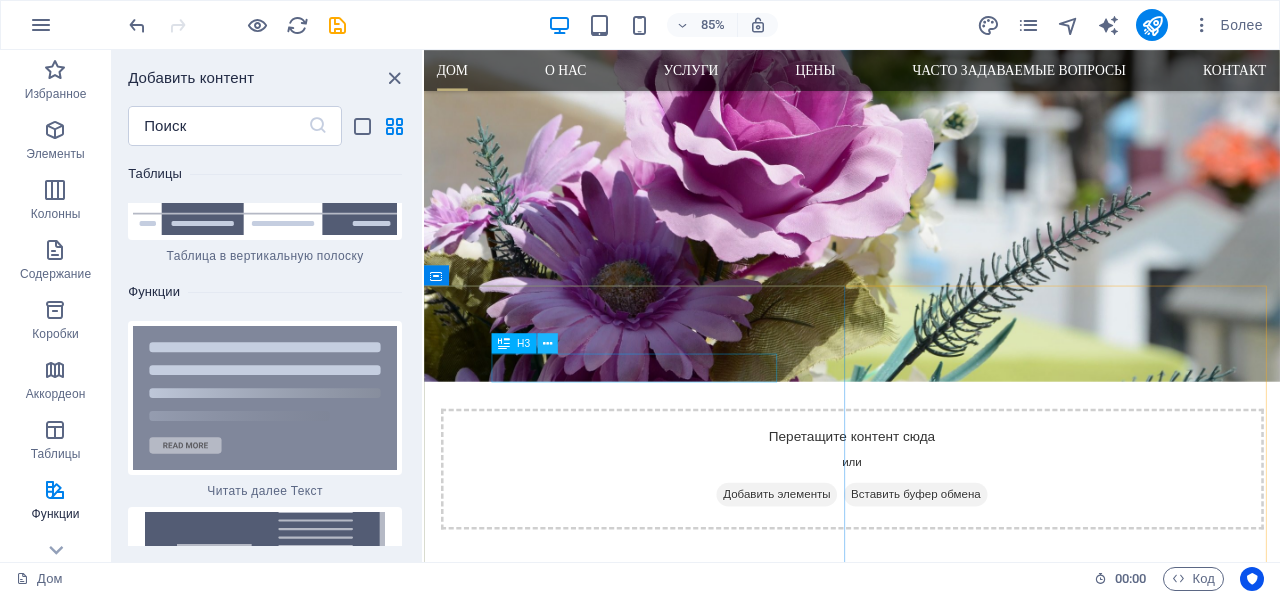 click at bounding box center (548, 343) 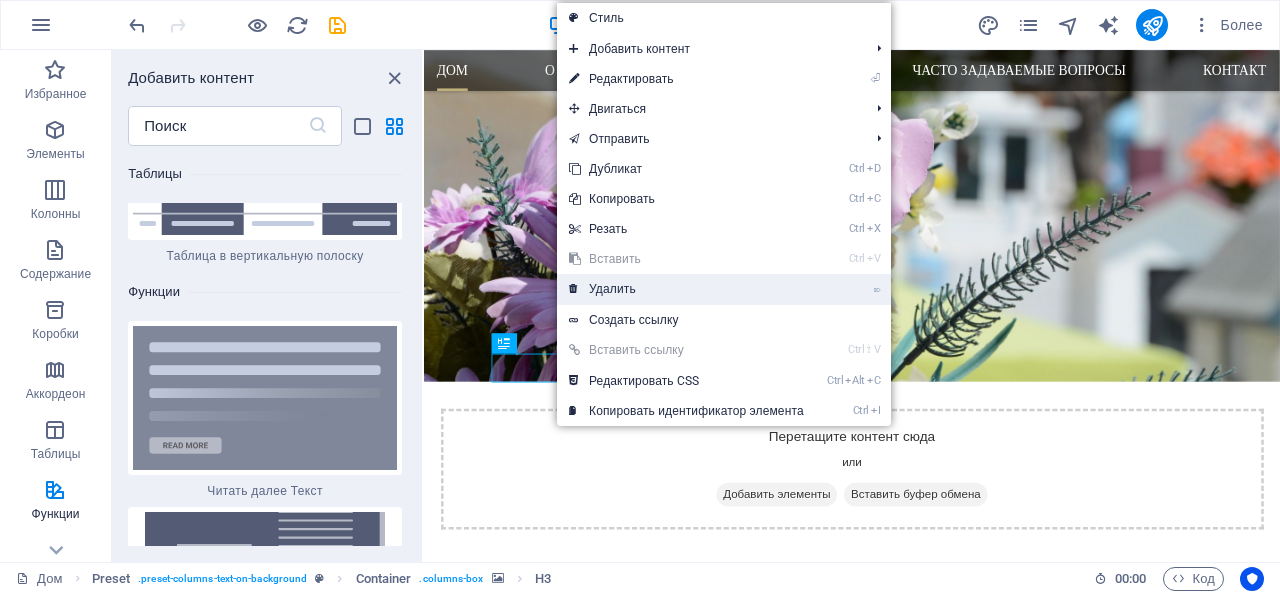 click on "Удалить" at bounding box center (612, 289) 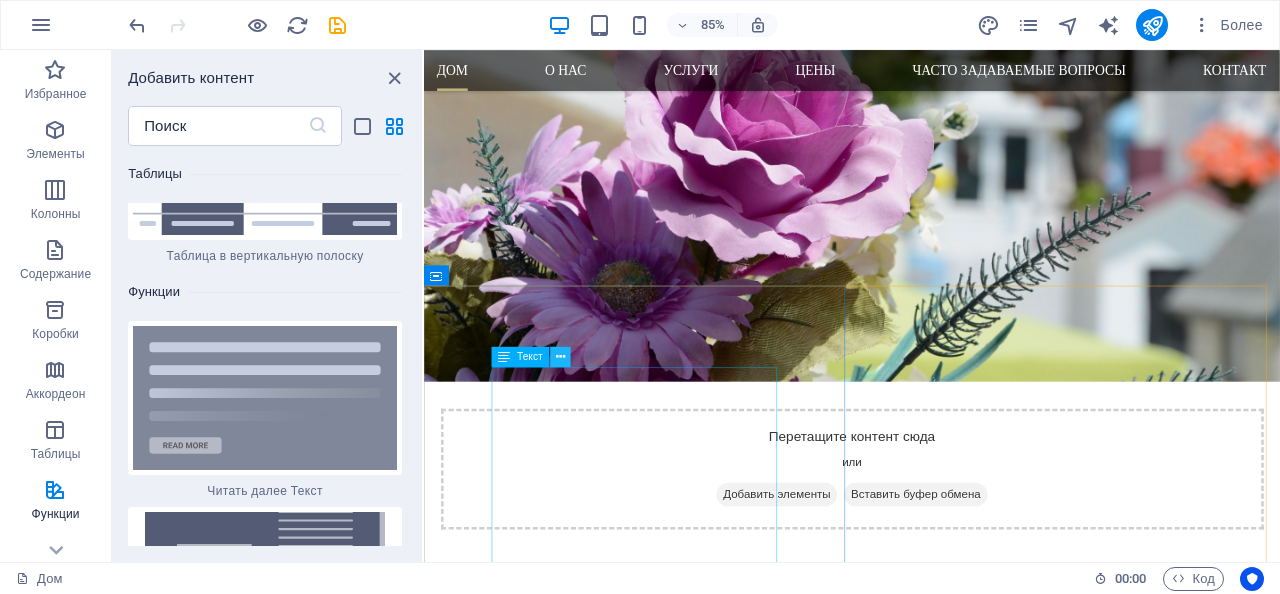click at bounding box center (560, 357) 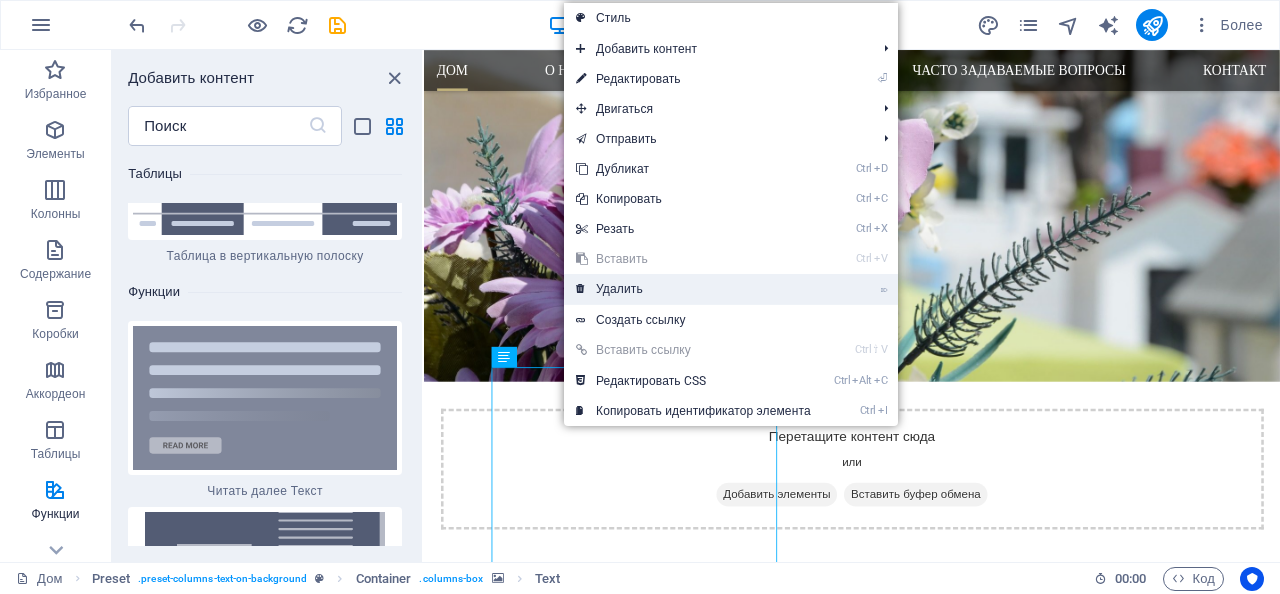 click on "Удалить" at bounding box center (619, 289) 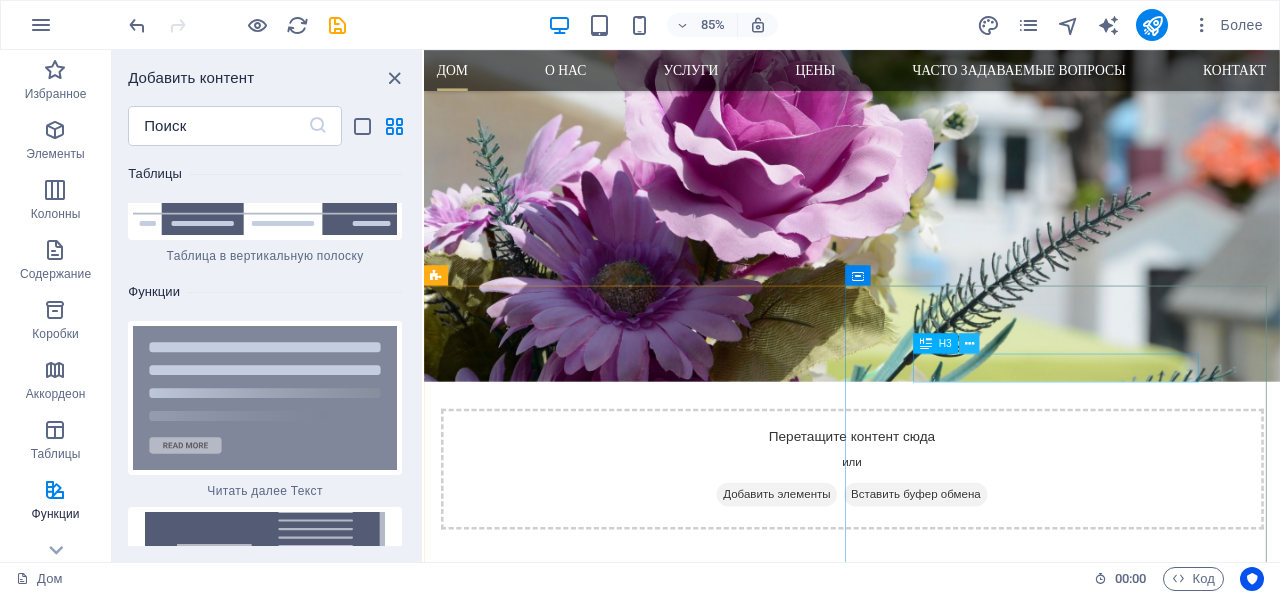 click at bounding box center [969, 344] 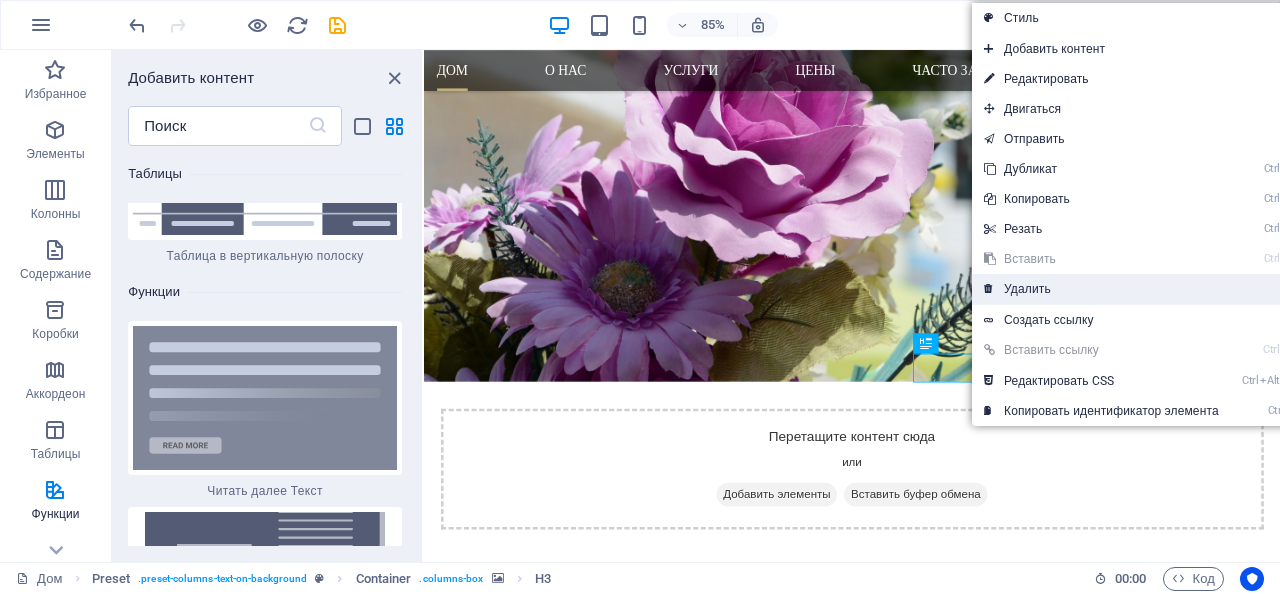 click on "⌦ Удалить" at bounding box center [1101, 289] 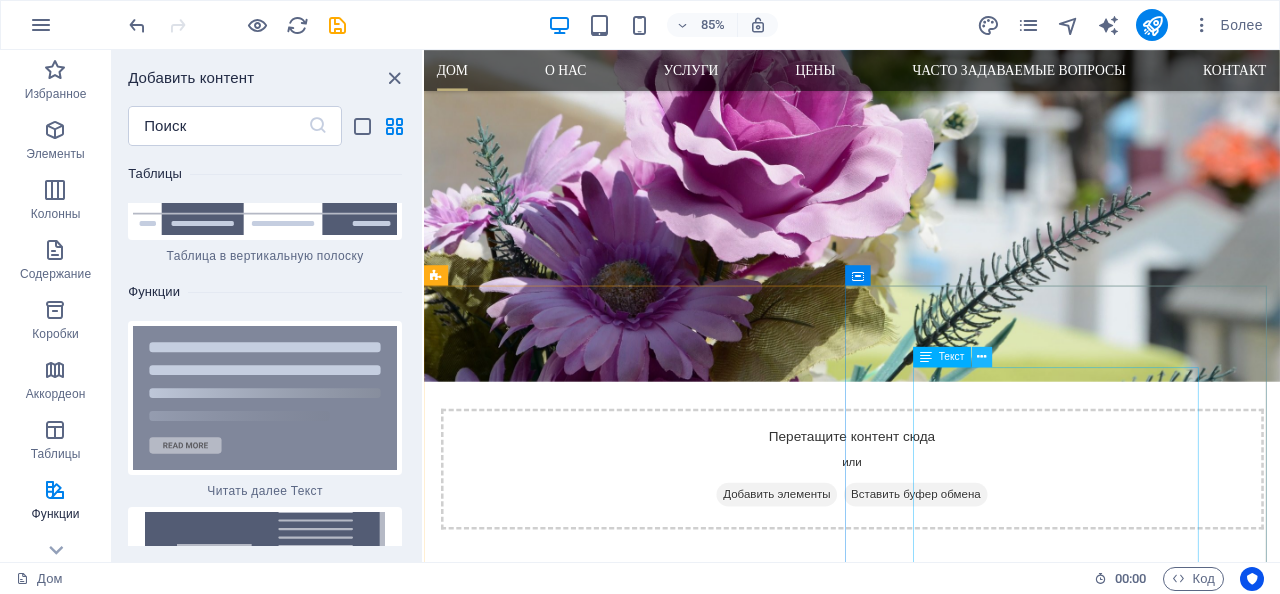 click at bounding box center [982, 357] 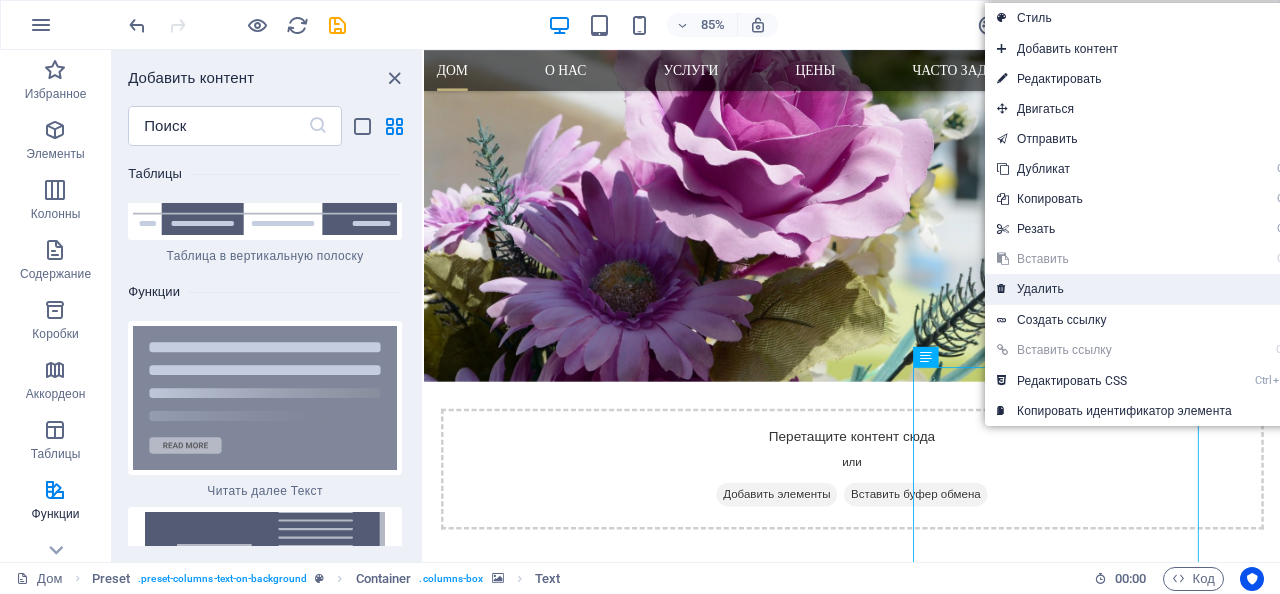 click on "⌦ Удалить" at bounding box center (1114, 289) 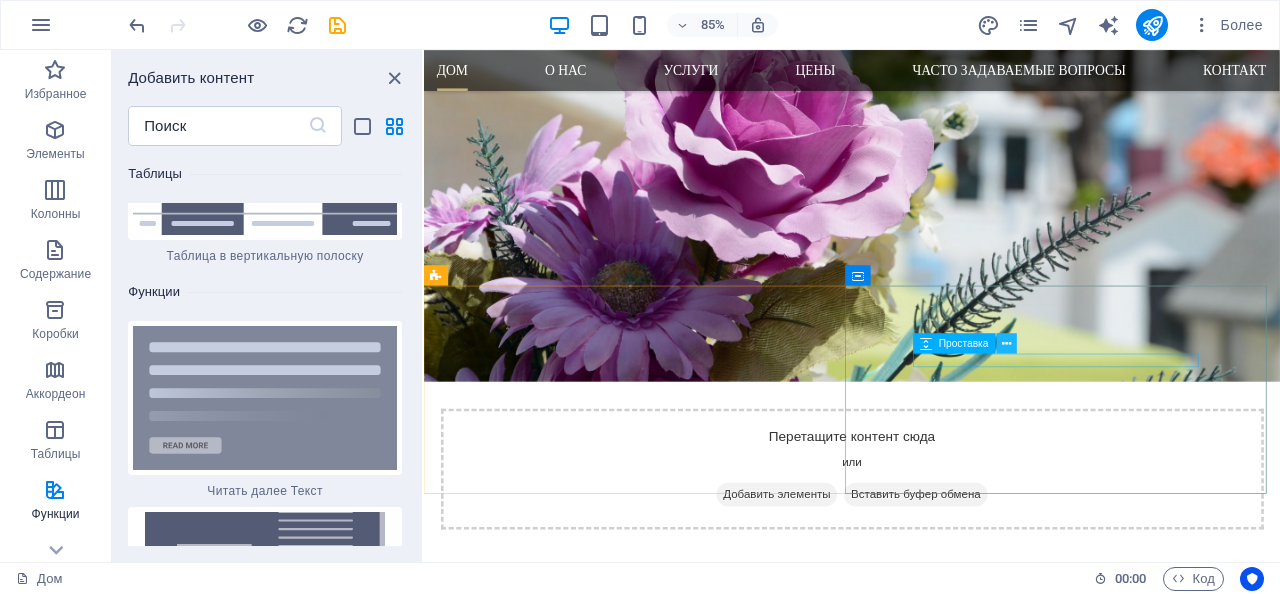 click at bounding box center [1007, 343] 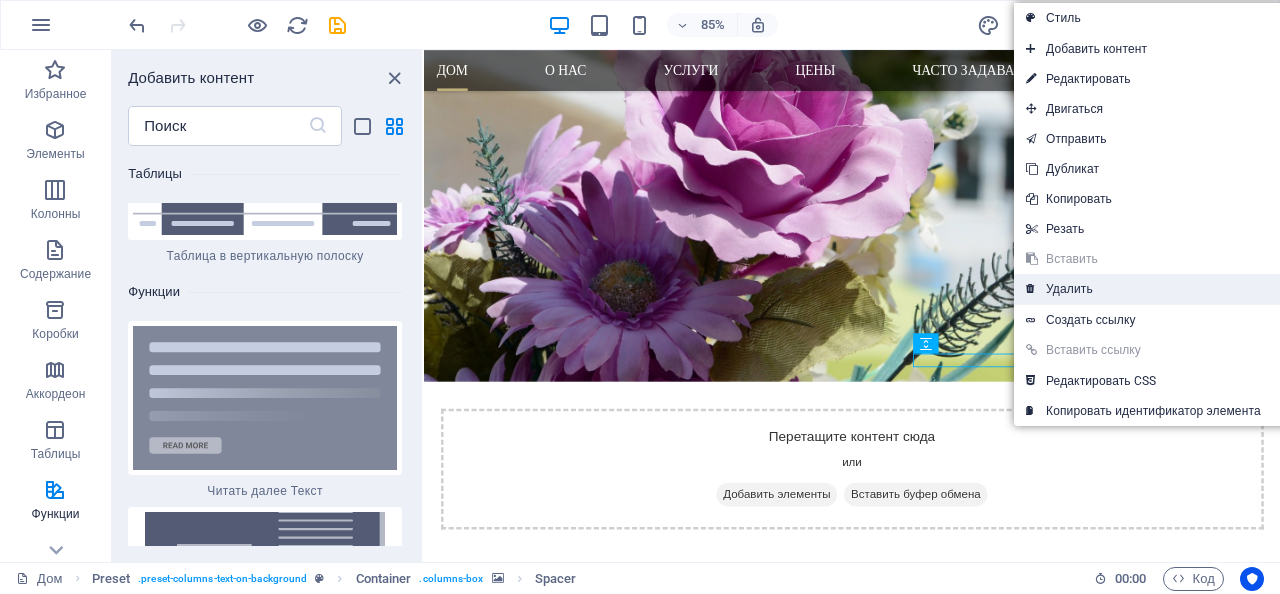 click on "Удалить" at bounding box center [1069, 289] 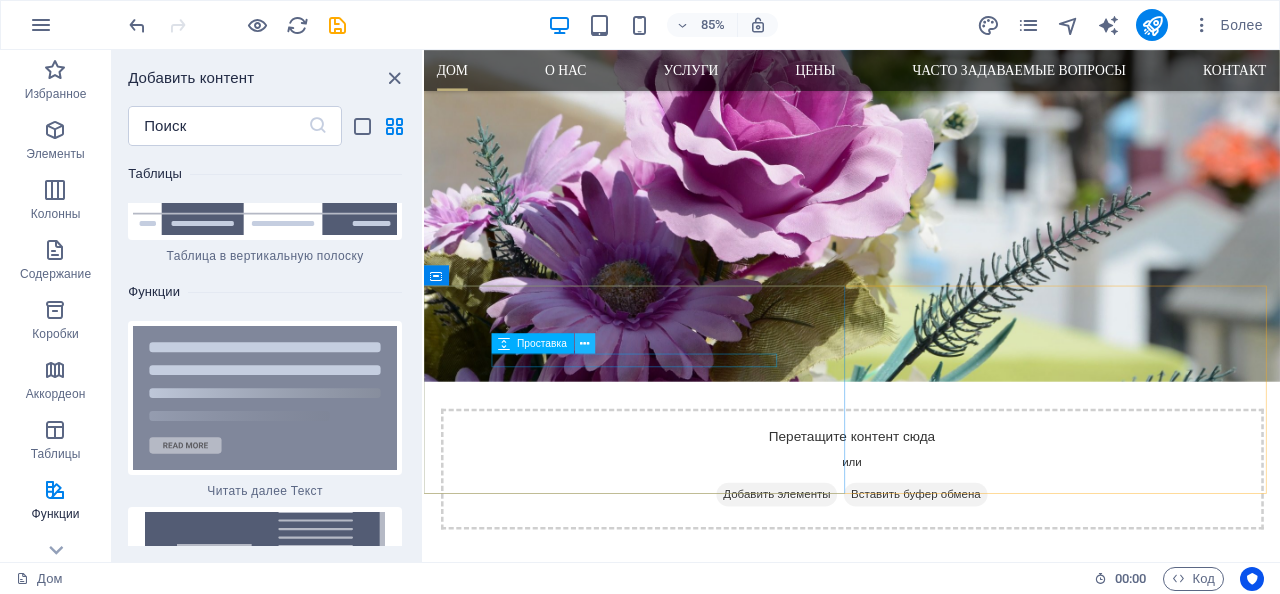 click at bounding box center [584, 344] 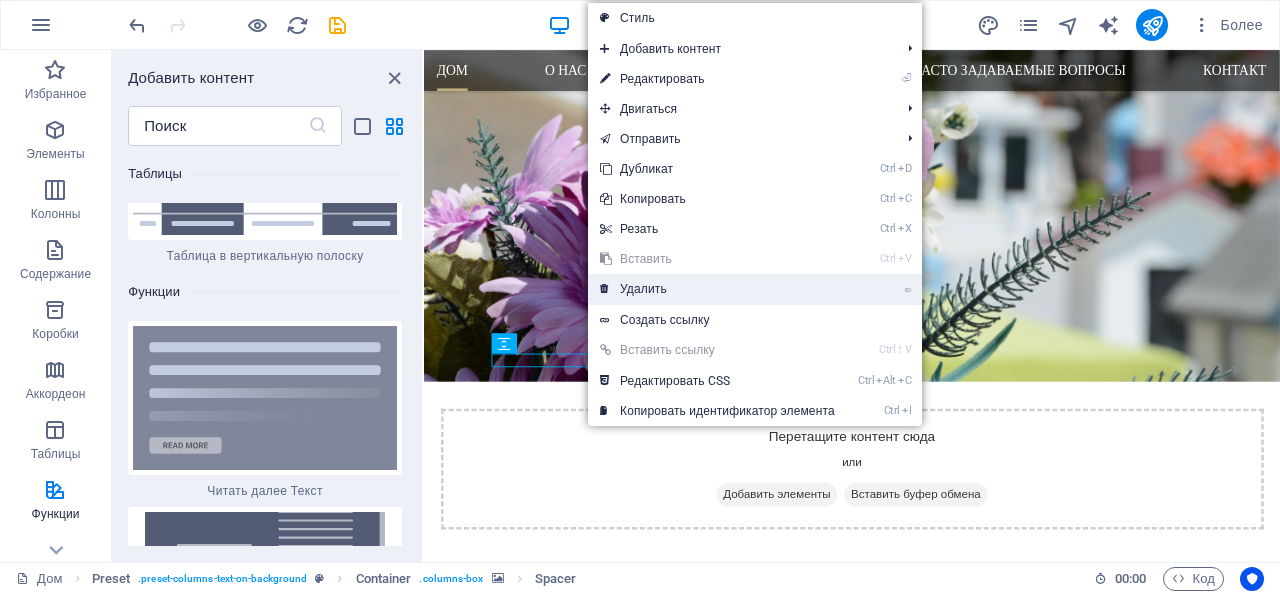 click on "Удалить" at bounding box center (643, 289) 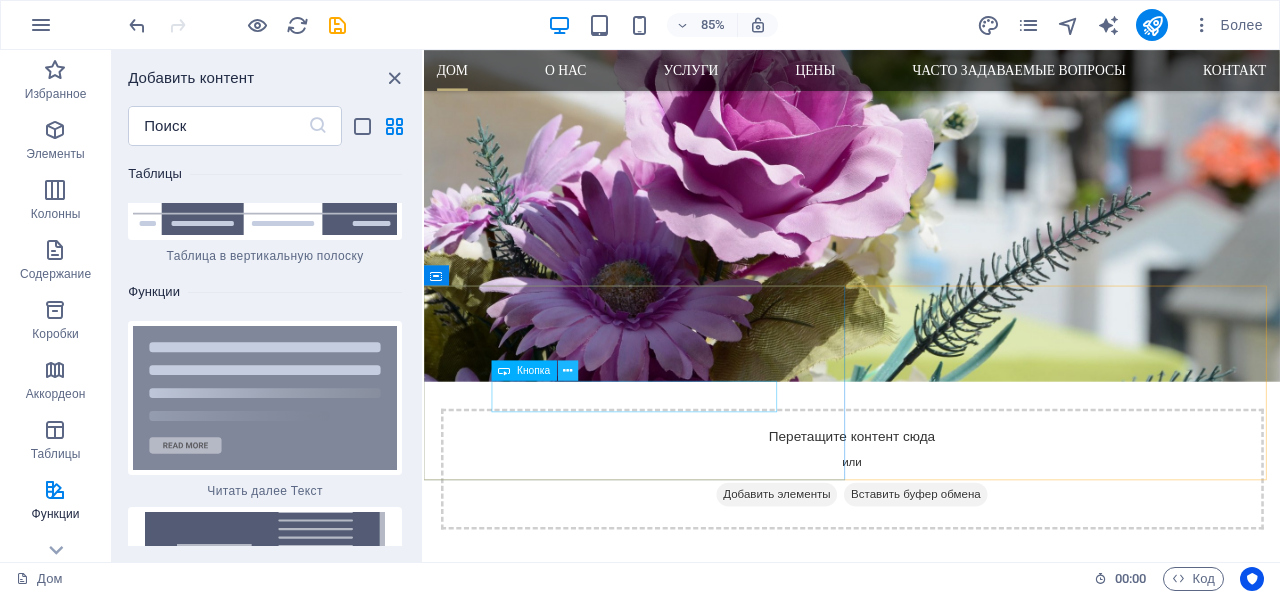click at bounding box center [568, 371] 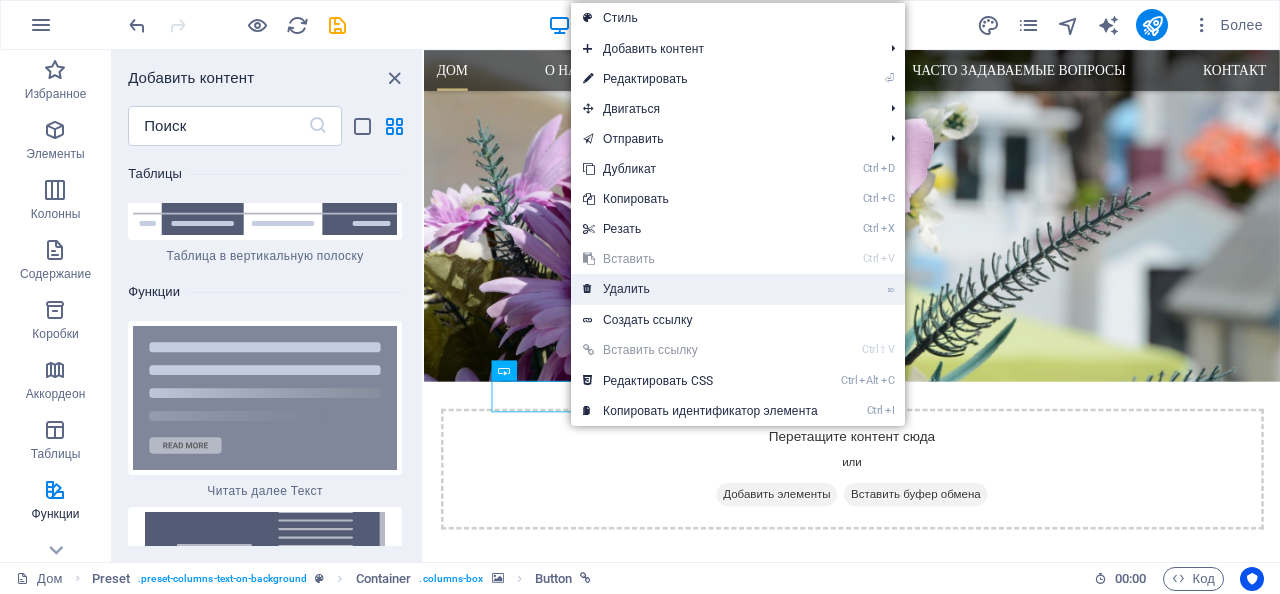 click on "Удалить" at bounding box center [626, 289] 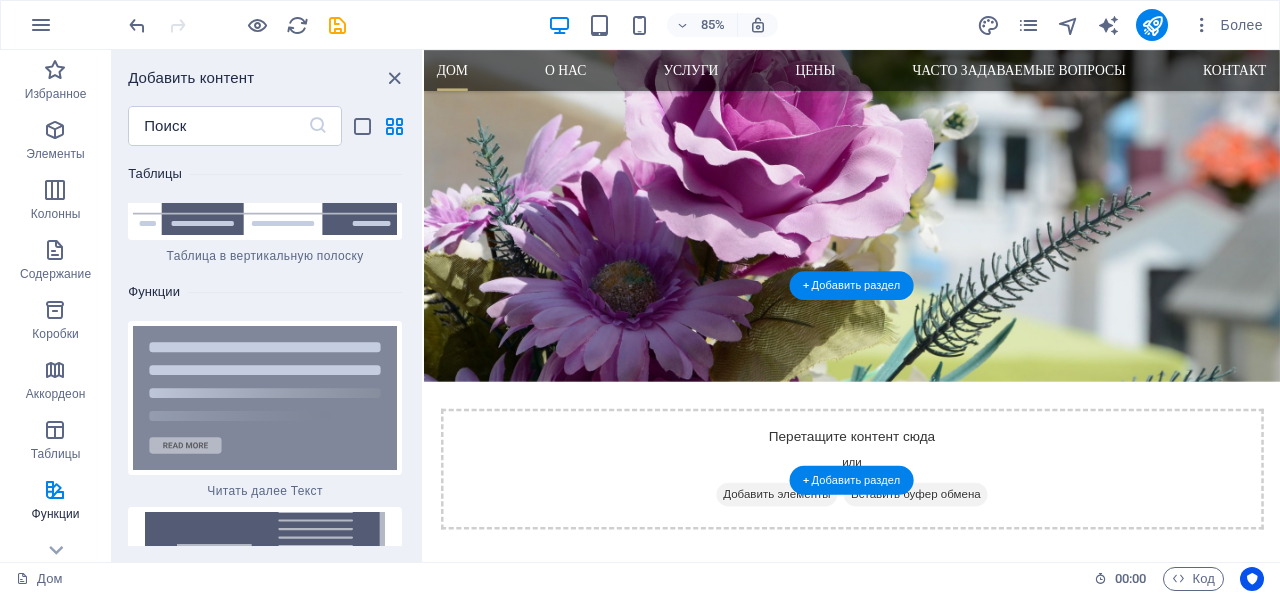 click at bounding box center [927, 1212] 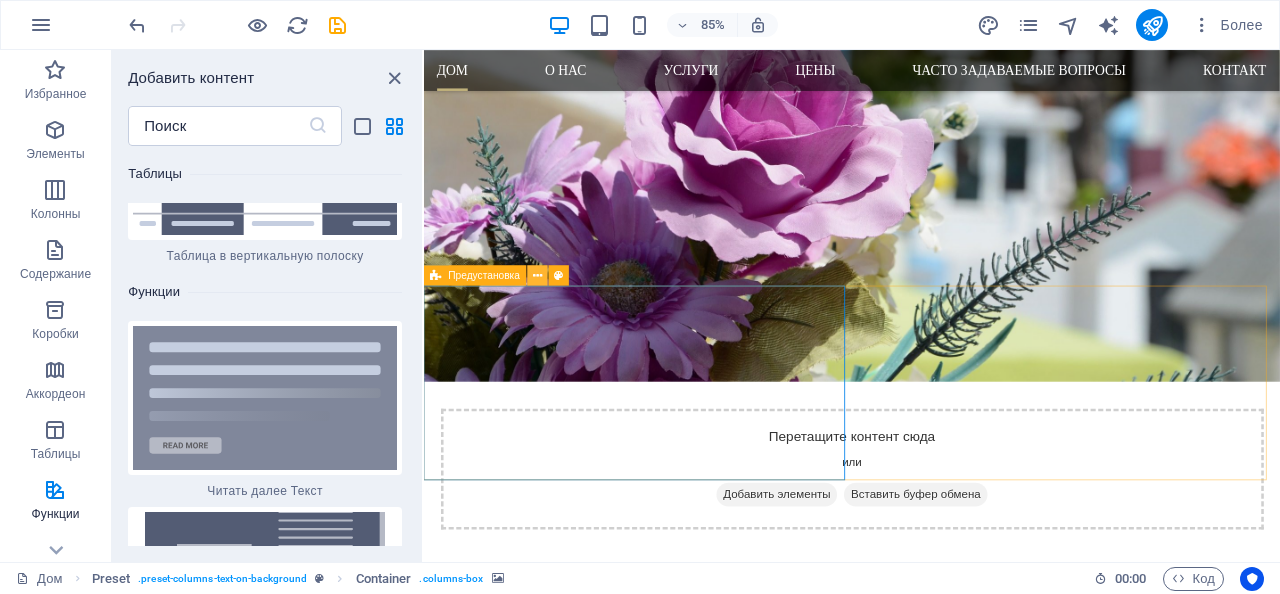 click at bounding box center [538, 276] 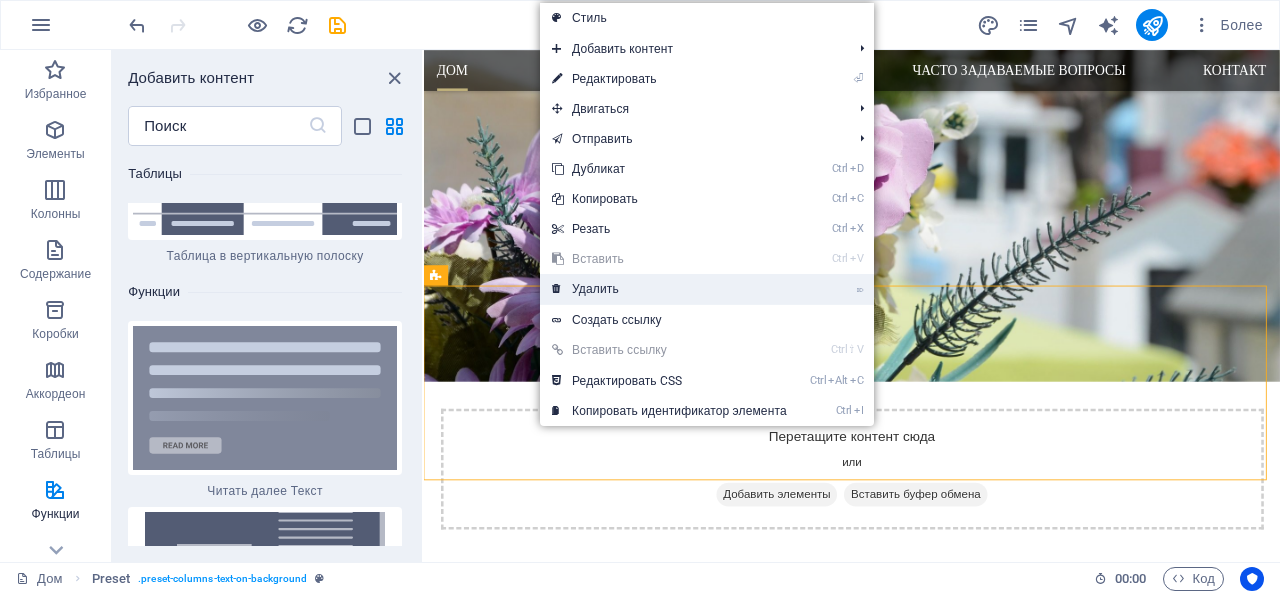 click on "Удалить" at bounding box center [595, 289] 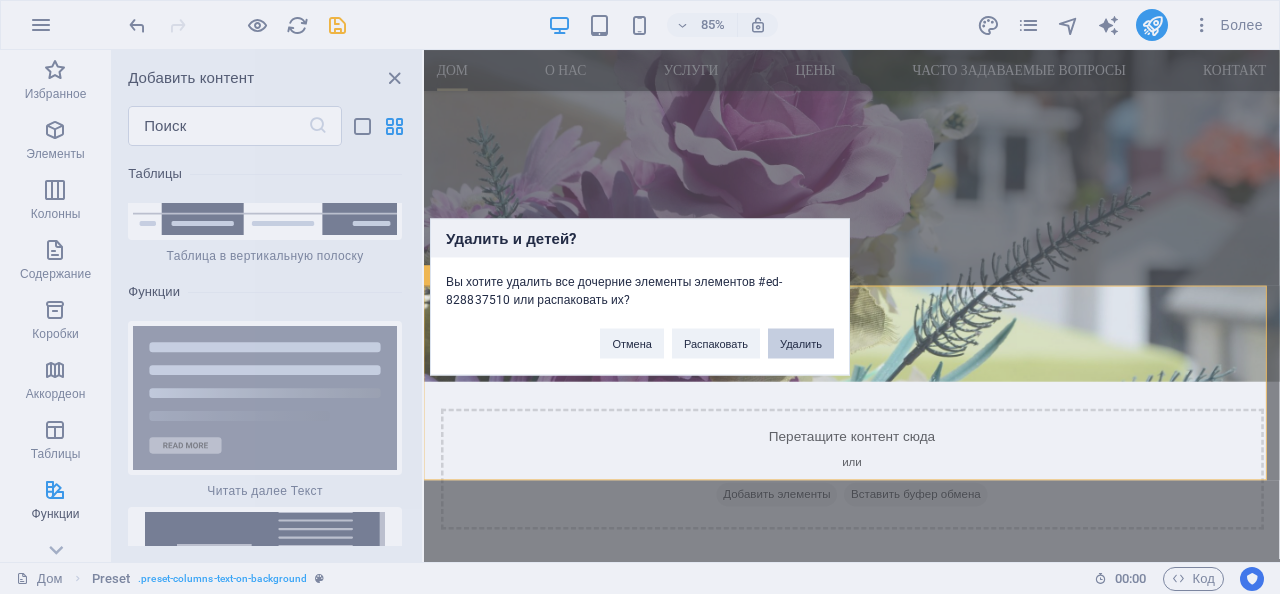 click on "Удалить" at bounding box center [801, 344] 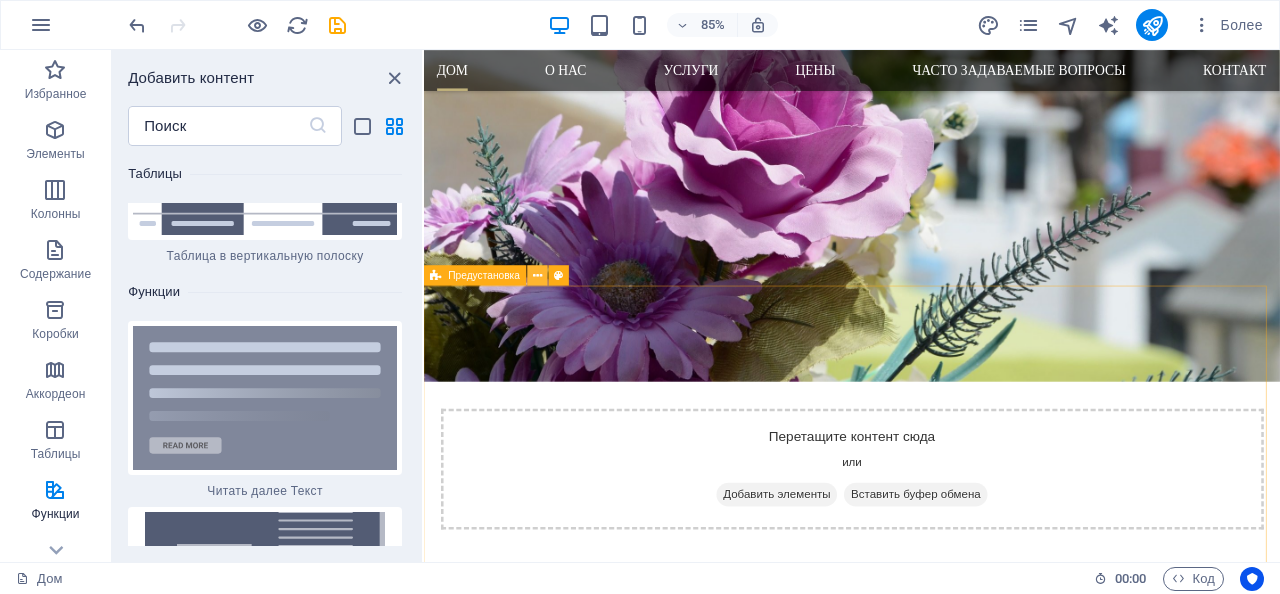 click at bounding box center [538, 276] 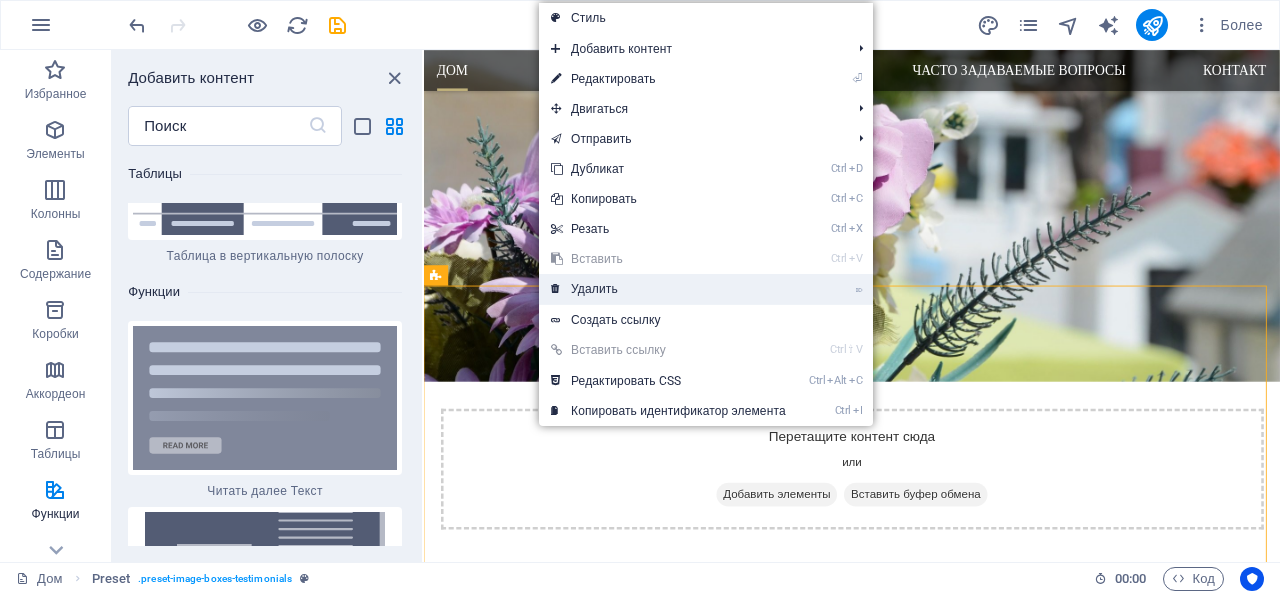 click on "Удалить" at bounding box center [594, 289] 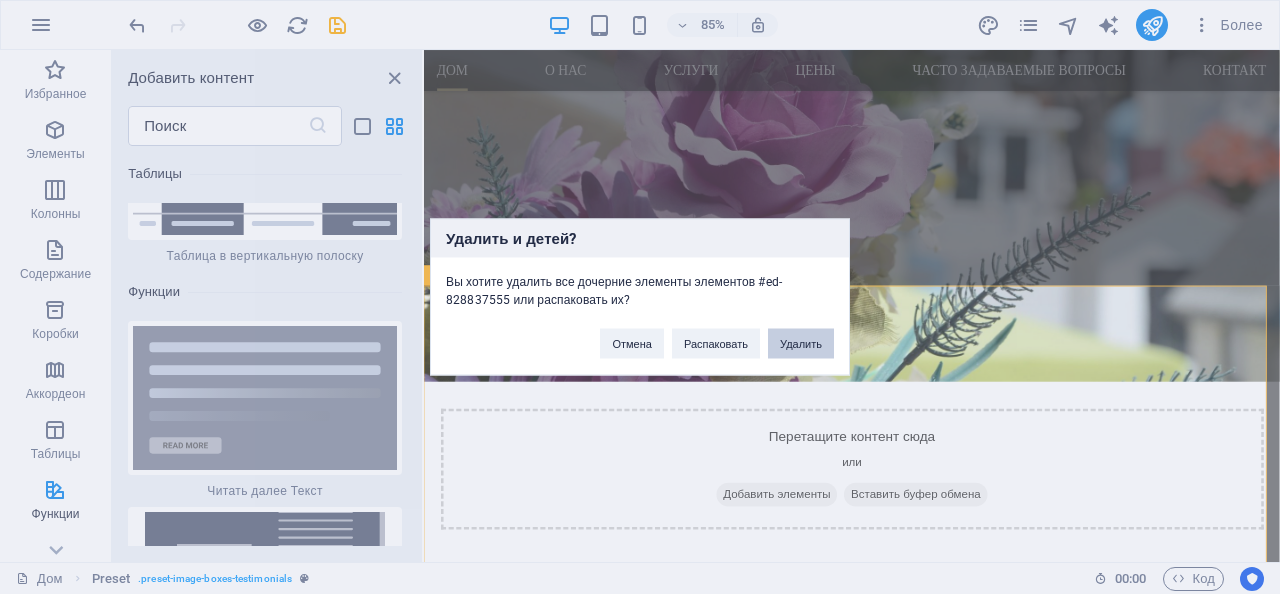 click on "Удалить" at bounding box center [801, 344] 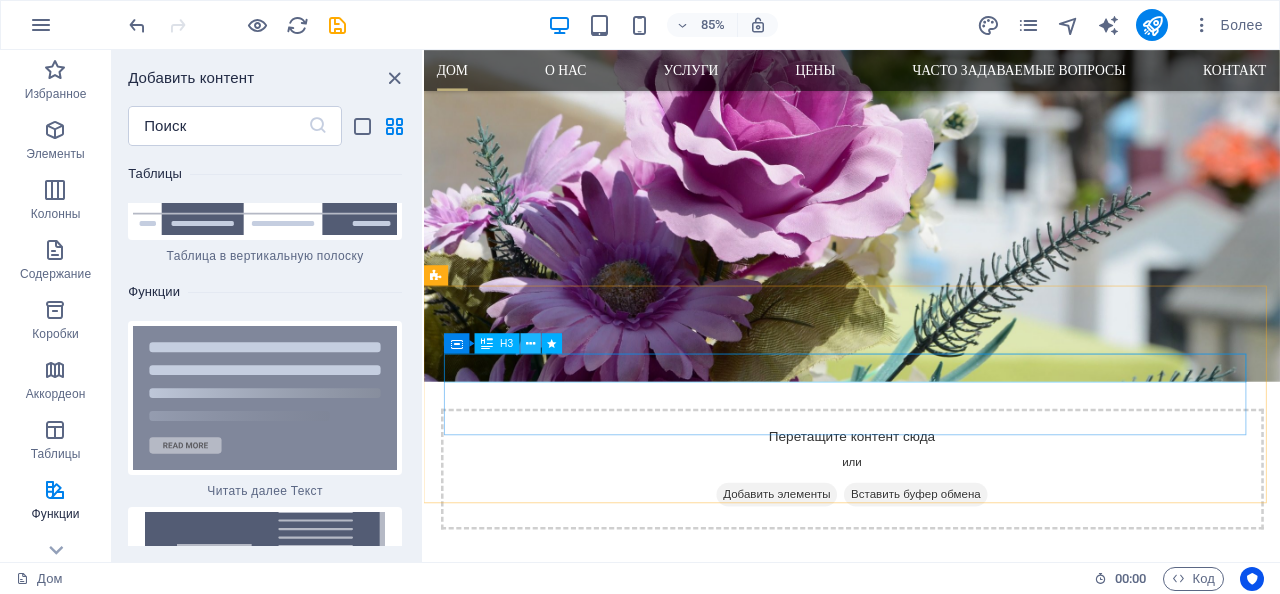 click at bounding box center (531, 344) 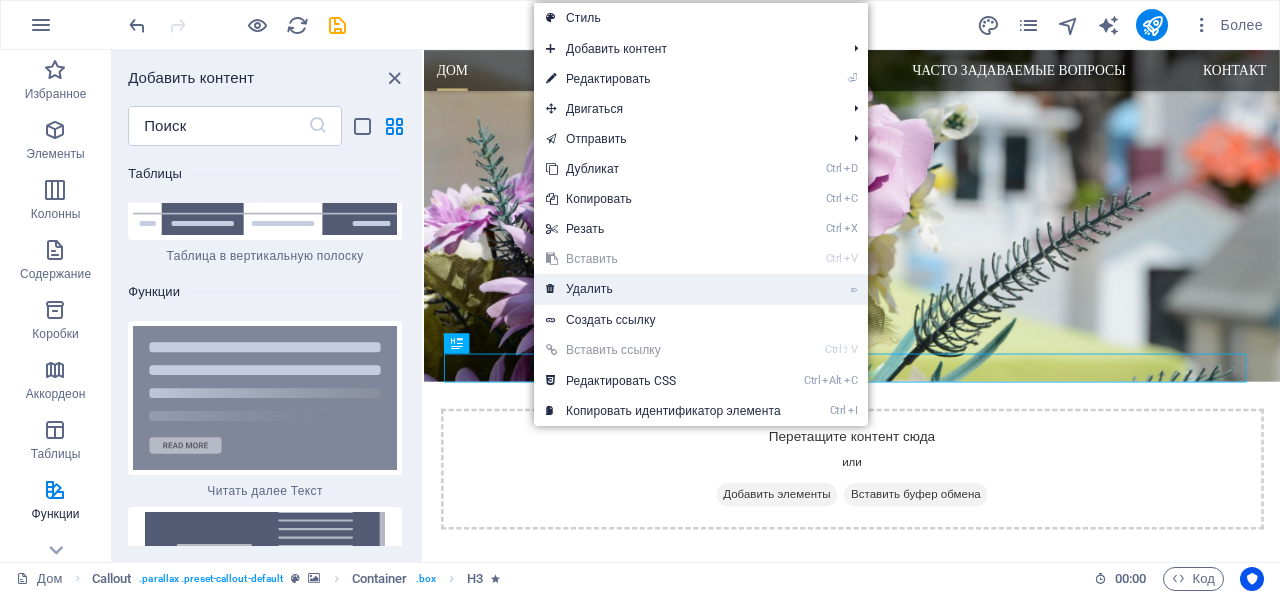 click on "Удалить" at bounding box center (589, 289) 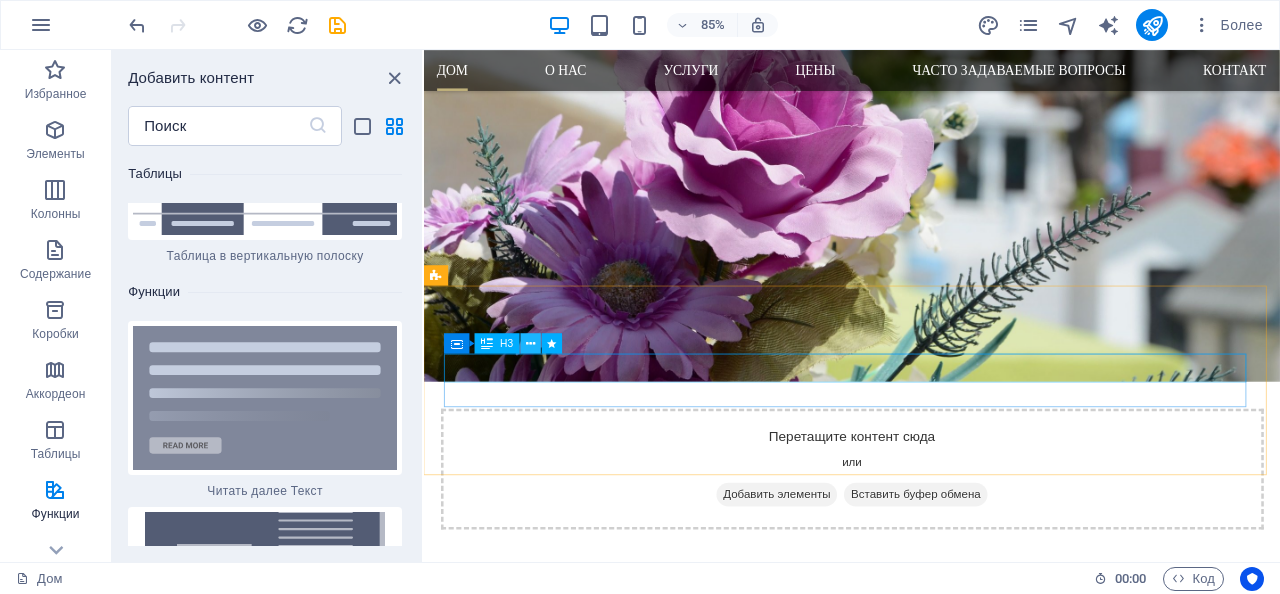 click at bounding box center (531, 344) 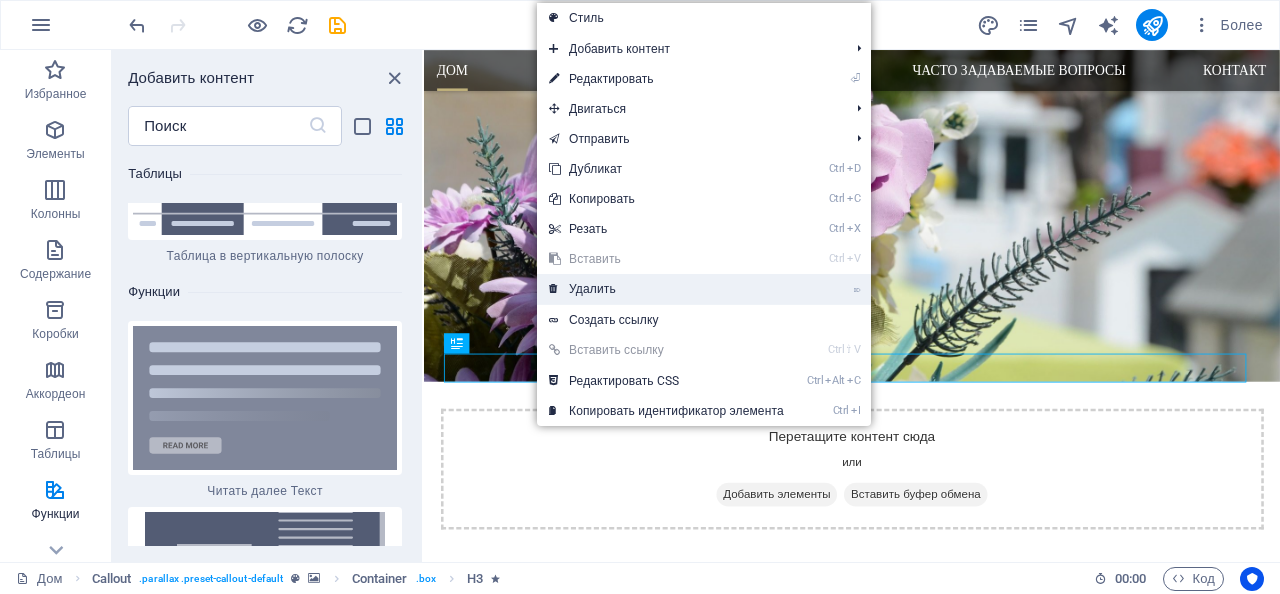 click on "Удалить" at bounding box center (592, 289) 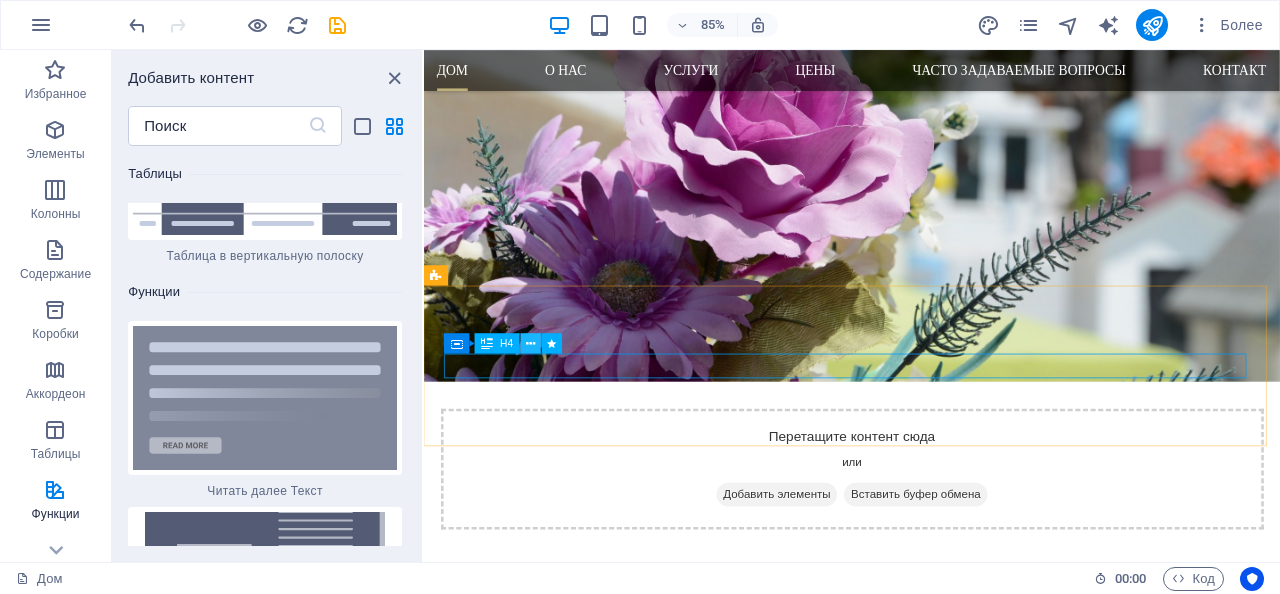 click at bounding box center [531, 344] 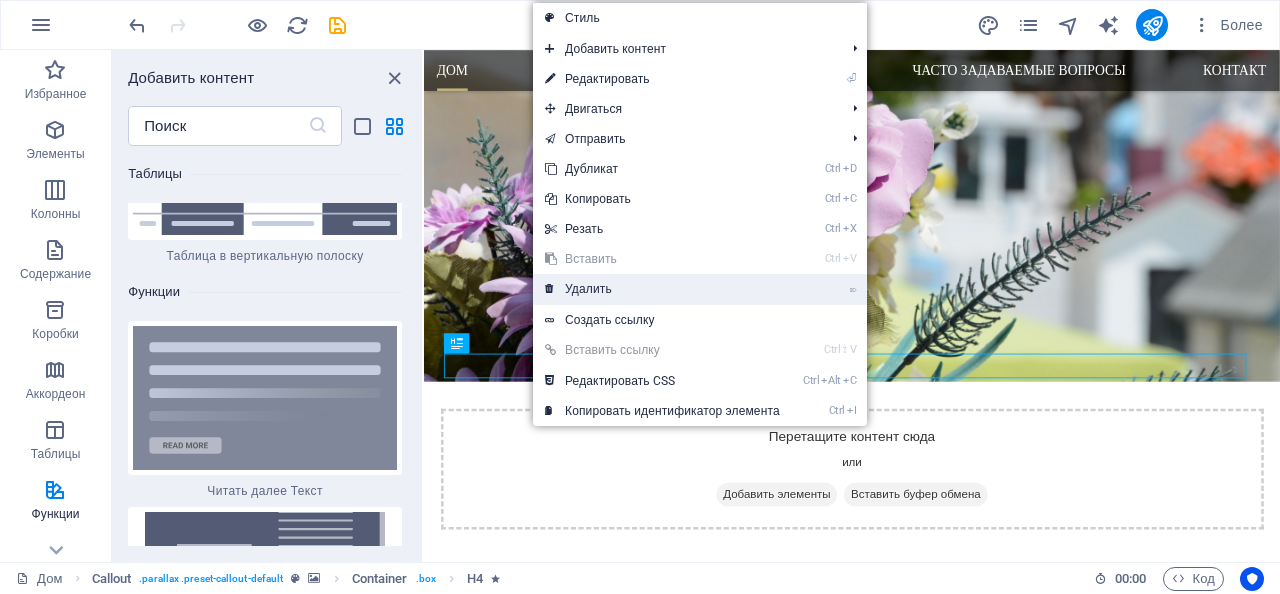 click on "Удалить" at bounding box center (588, 289) 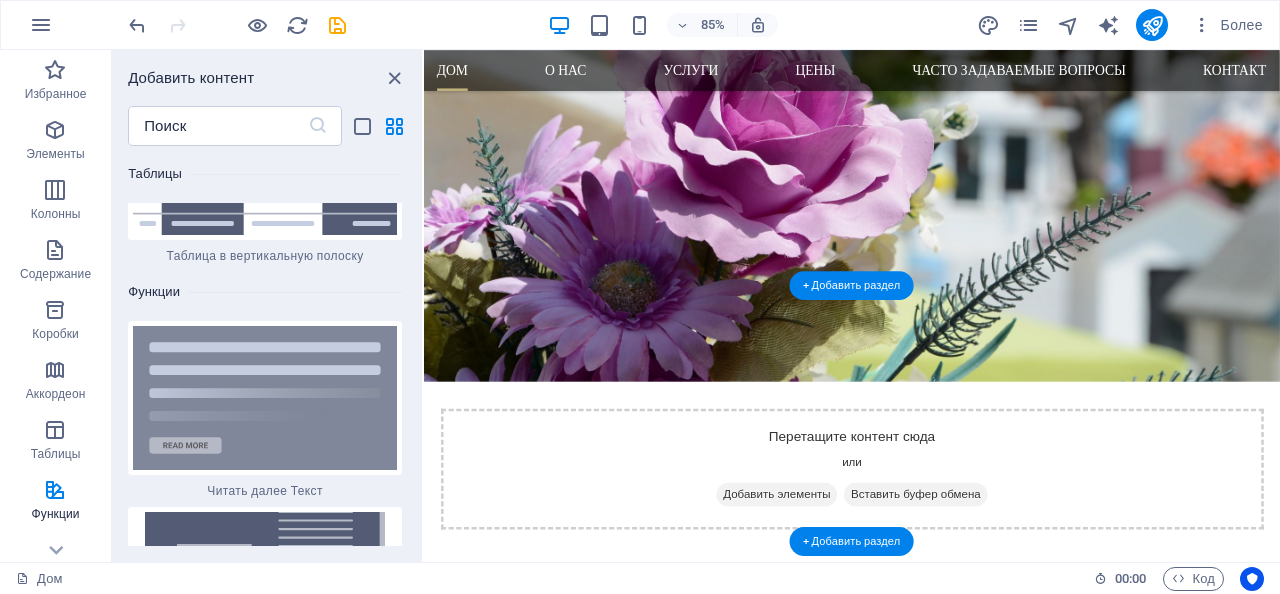 click at bounding box center (927, 1198) 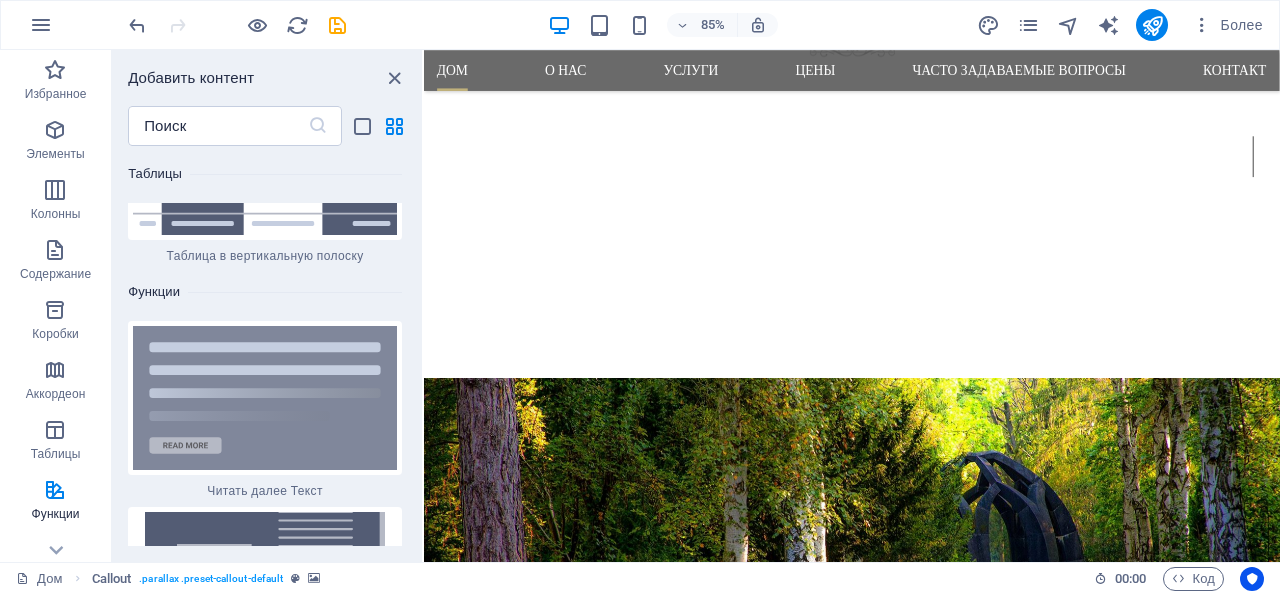 scroll, scrollTop: 1519, scrollLeft: 0, axis: vertical 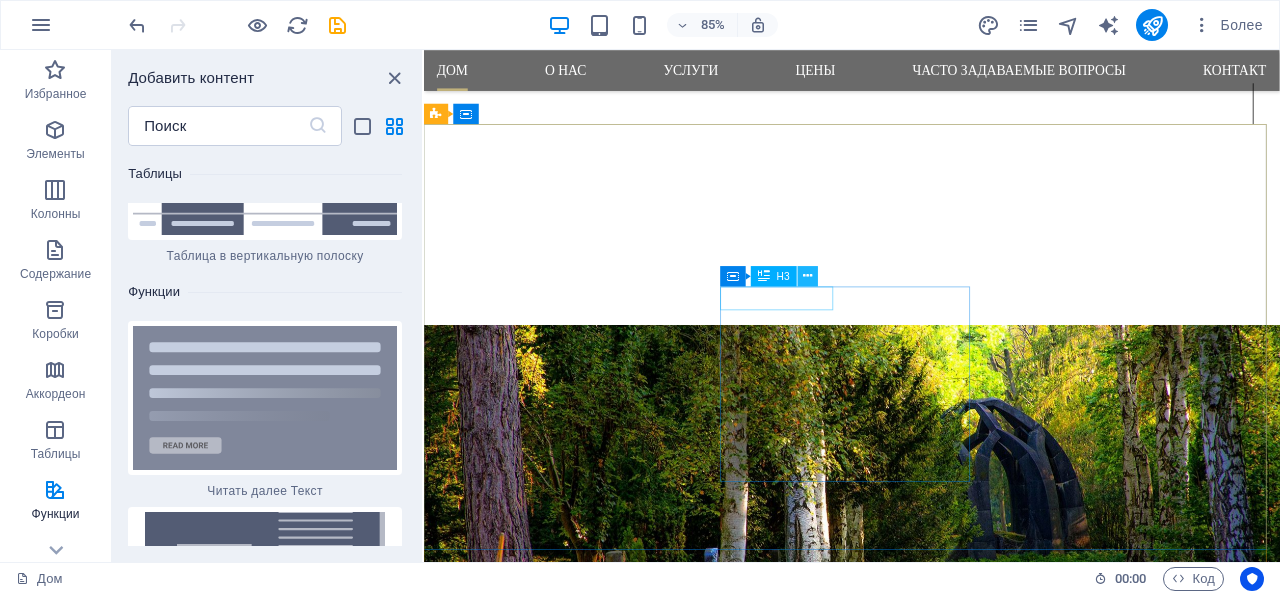 click at bounding box center [807, 276] 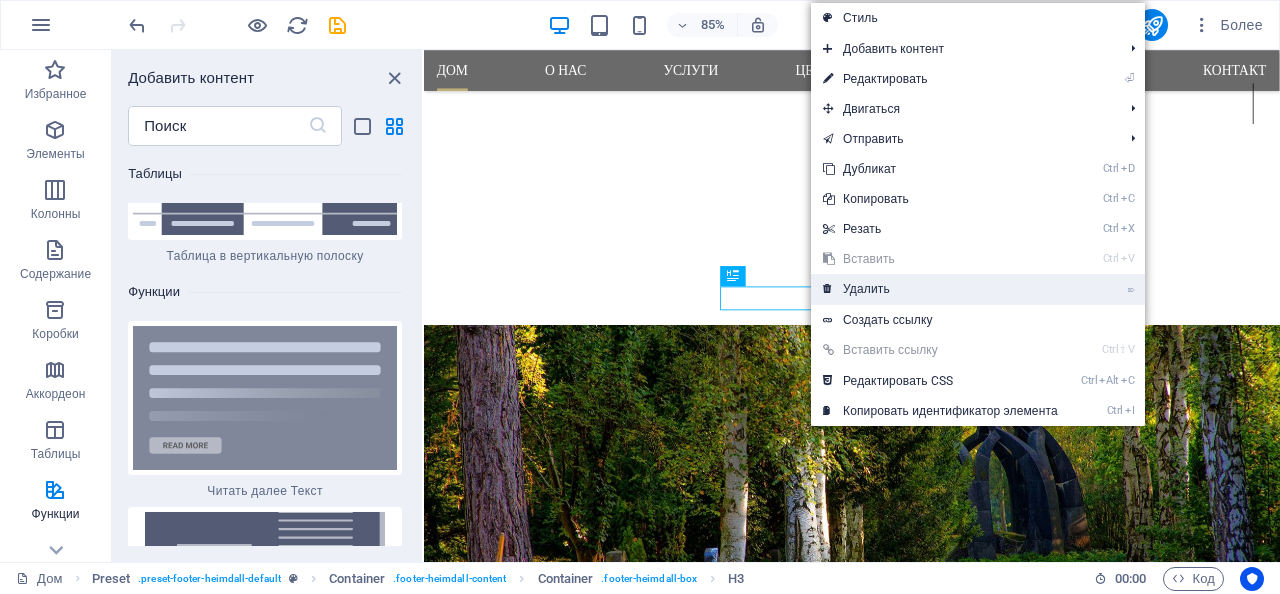 click on "⌦ Удалить" at bounding box center (940, 289) 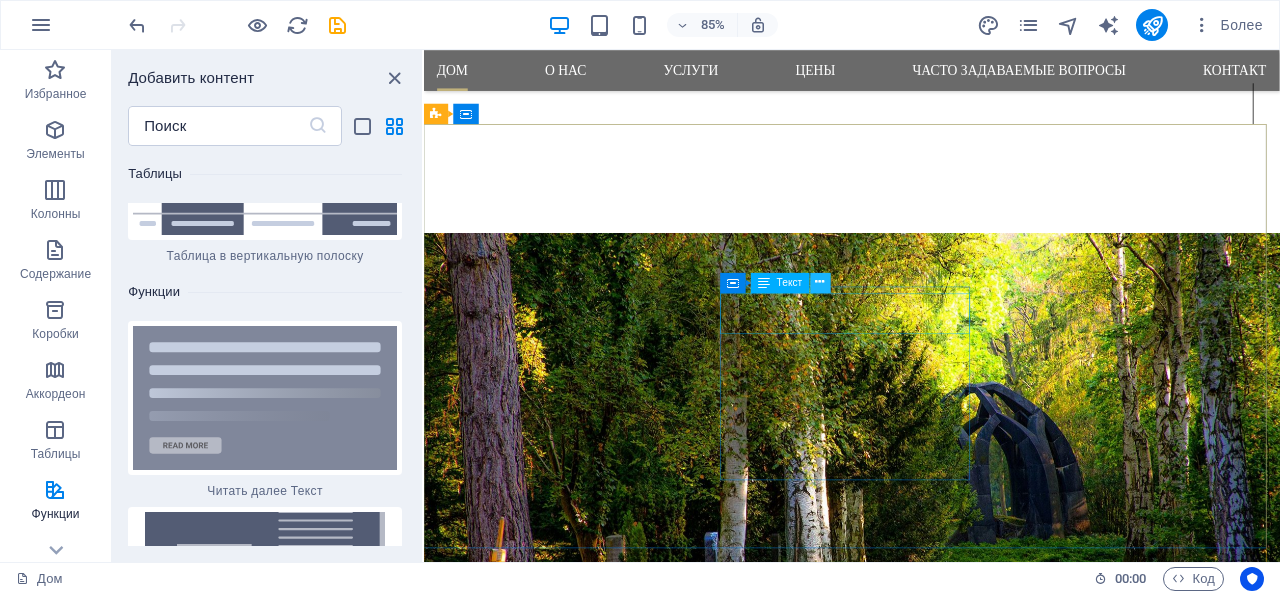 click at bounding box center [820, 283] 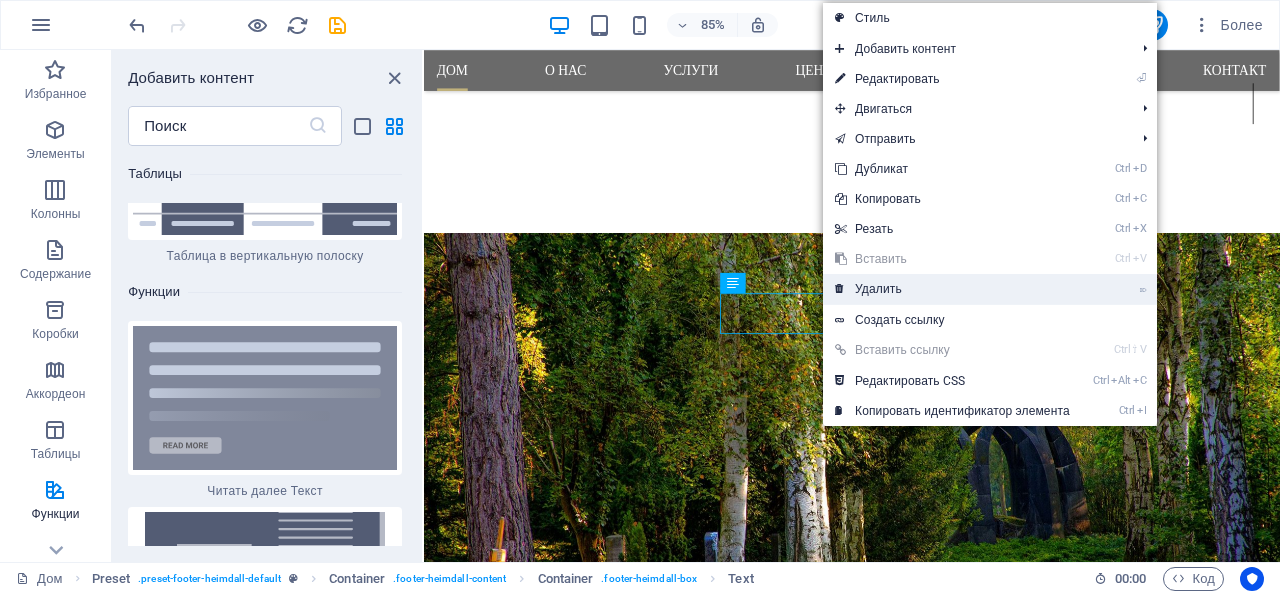 click on "Удалить" at bounding box center (878, 289) 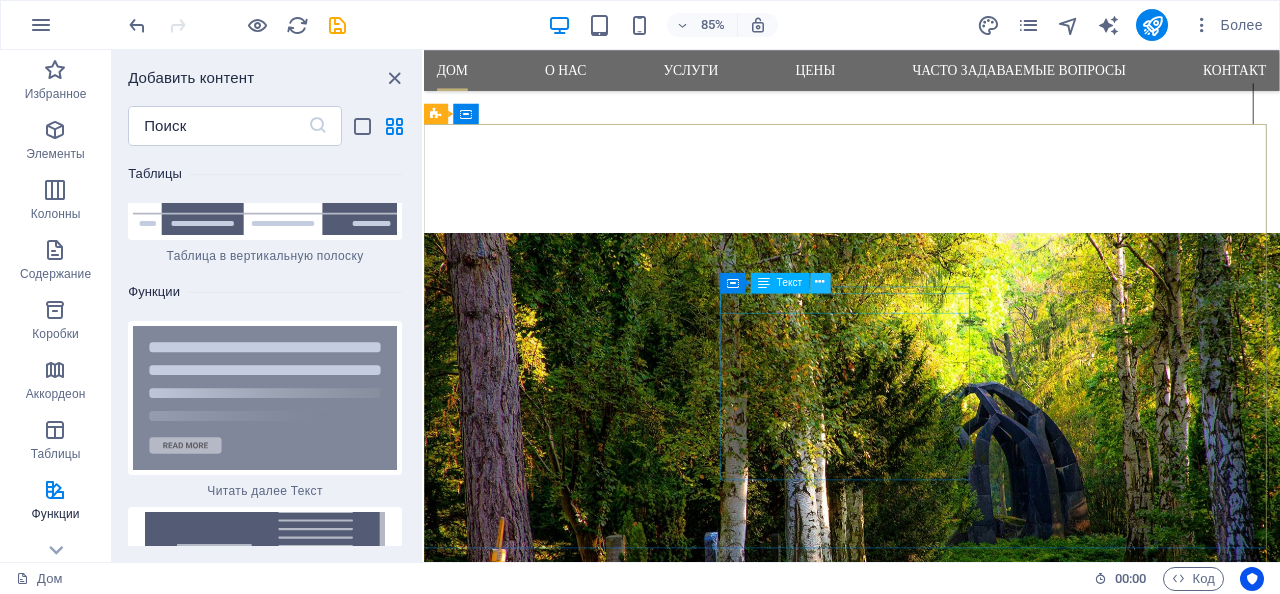 click at bounding box center [820, 283] 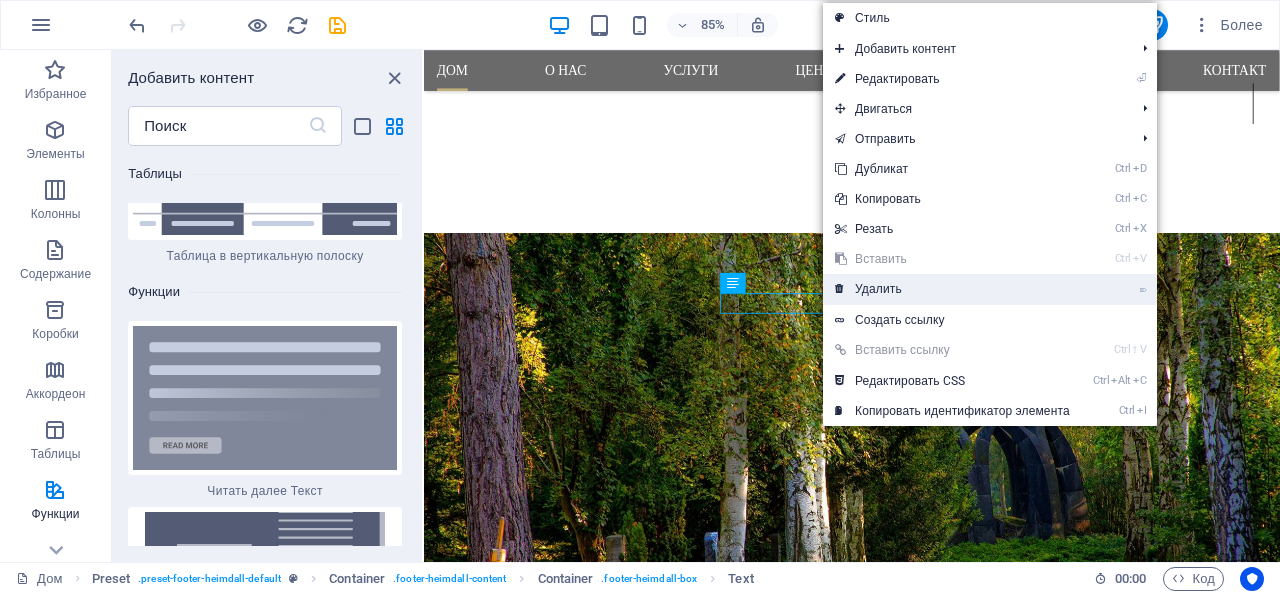 click on "Удалить" at bounding box center [878, 289] 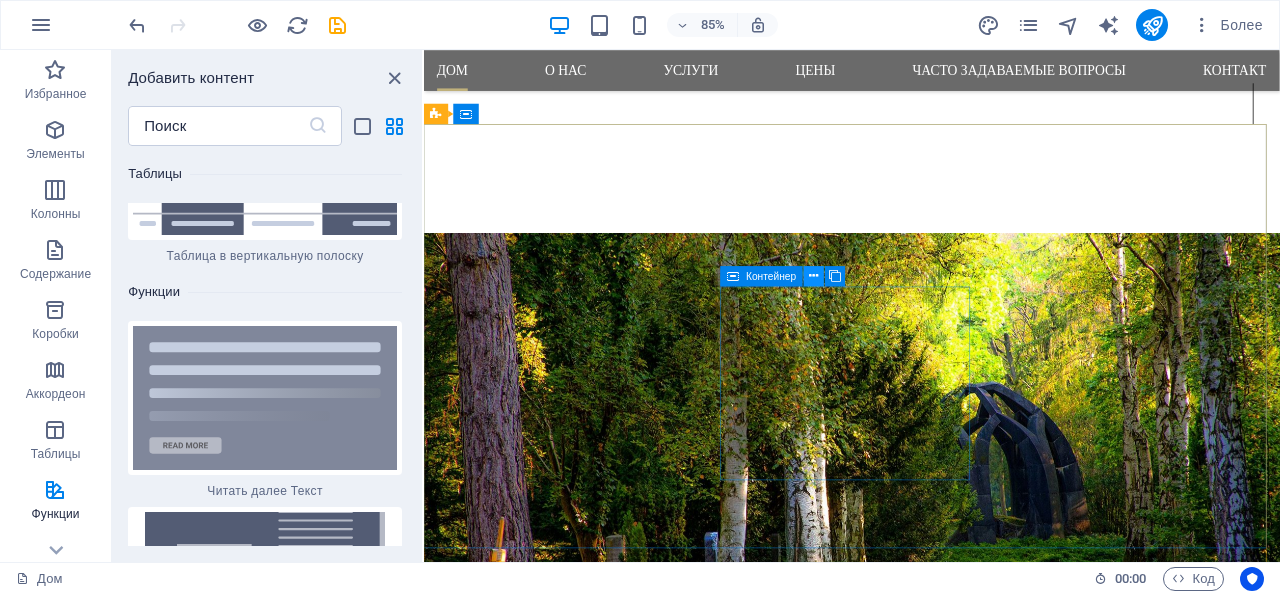 click at bounding box center (814, 276) 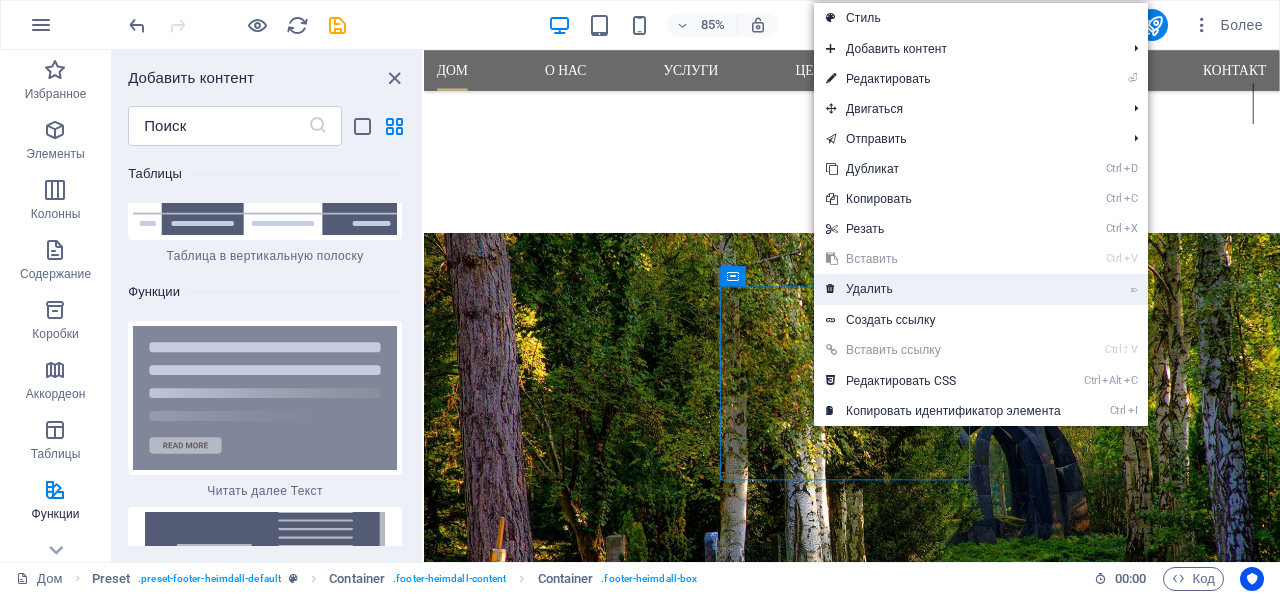 click on "⌦ Удалить" at bounding box center (943, 289) 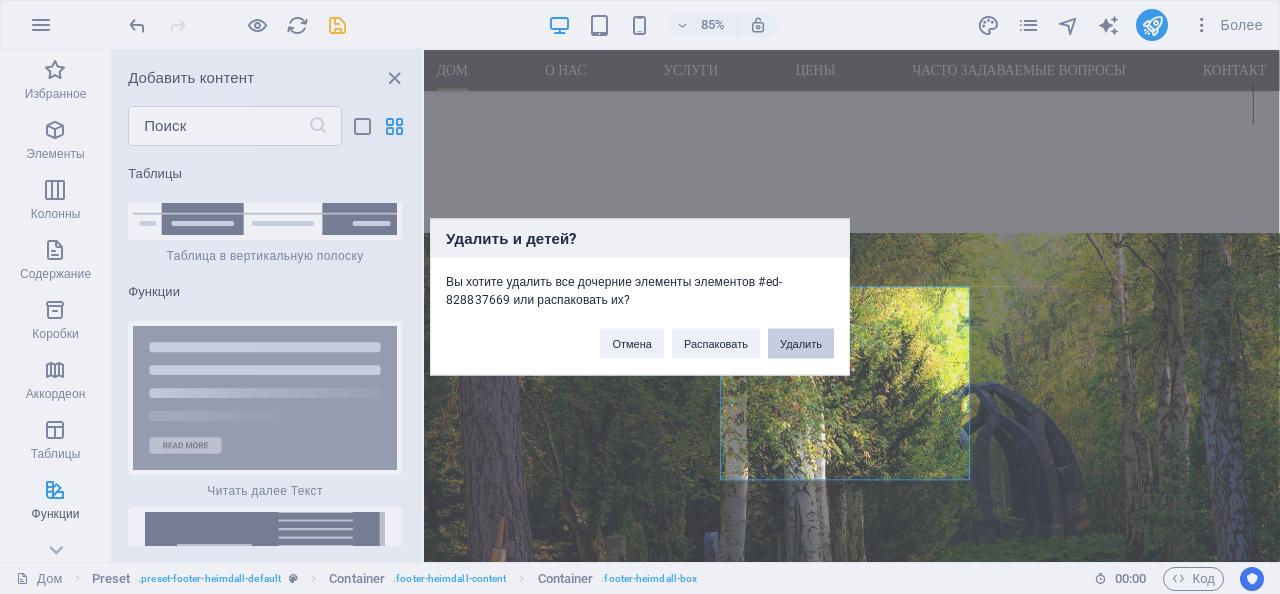 click on "Удалить" at bounding box center (801, 344) 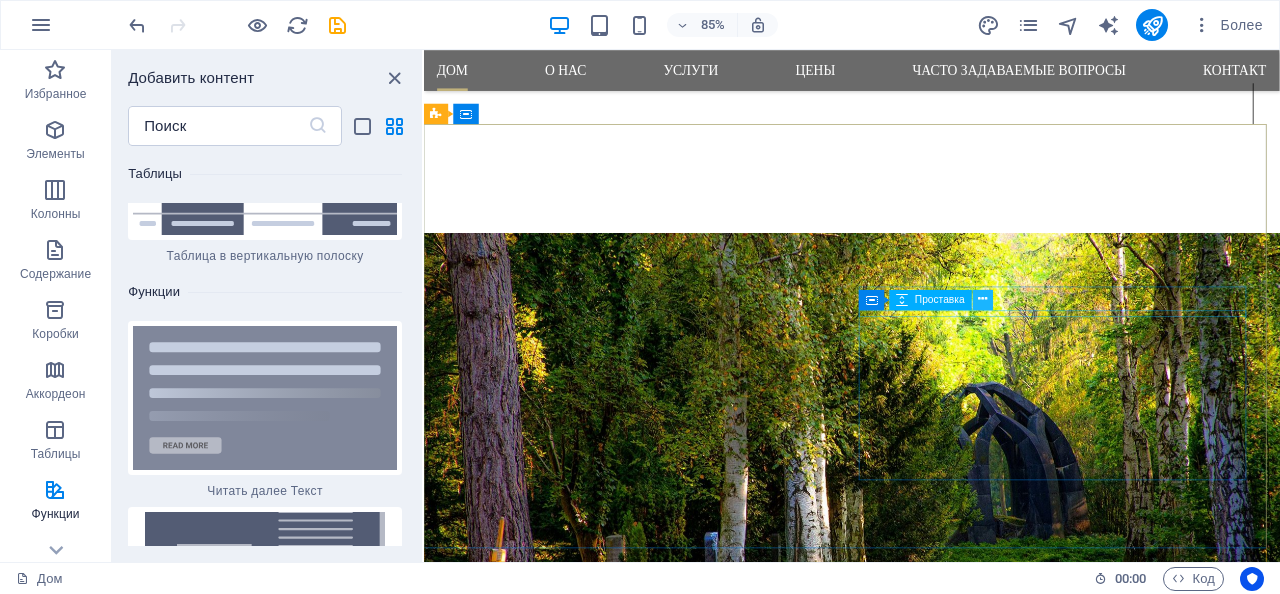 click at bounding box center (982, 300) 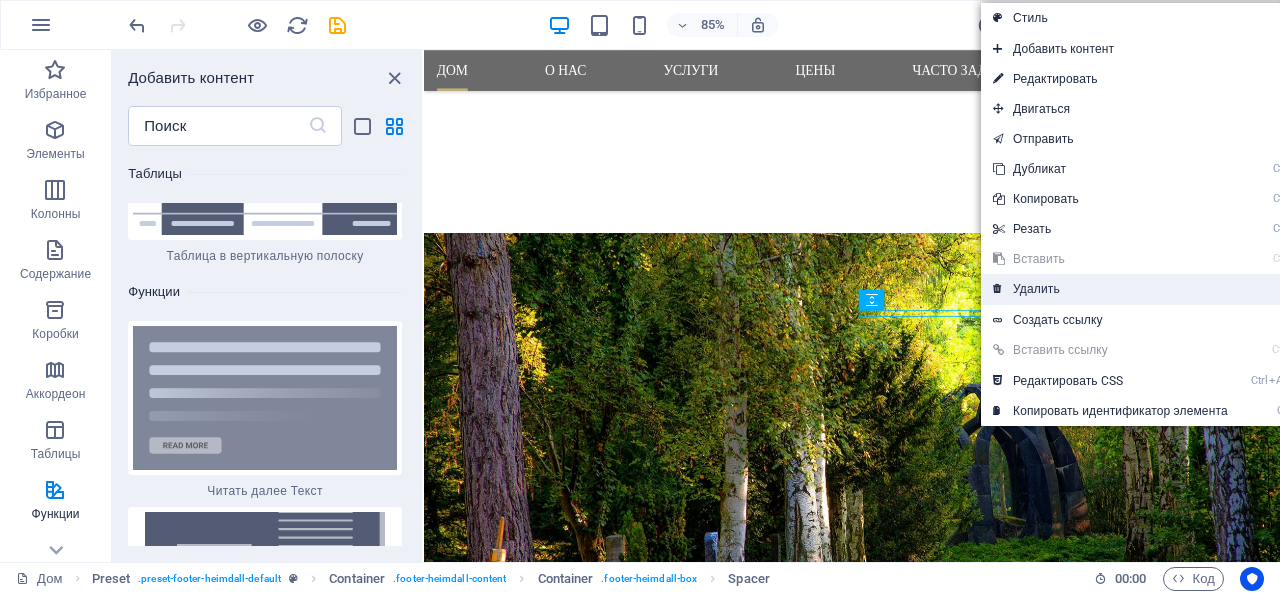 click on "Удалить" at bounding box center [1036, 289] 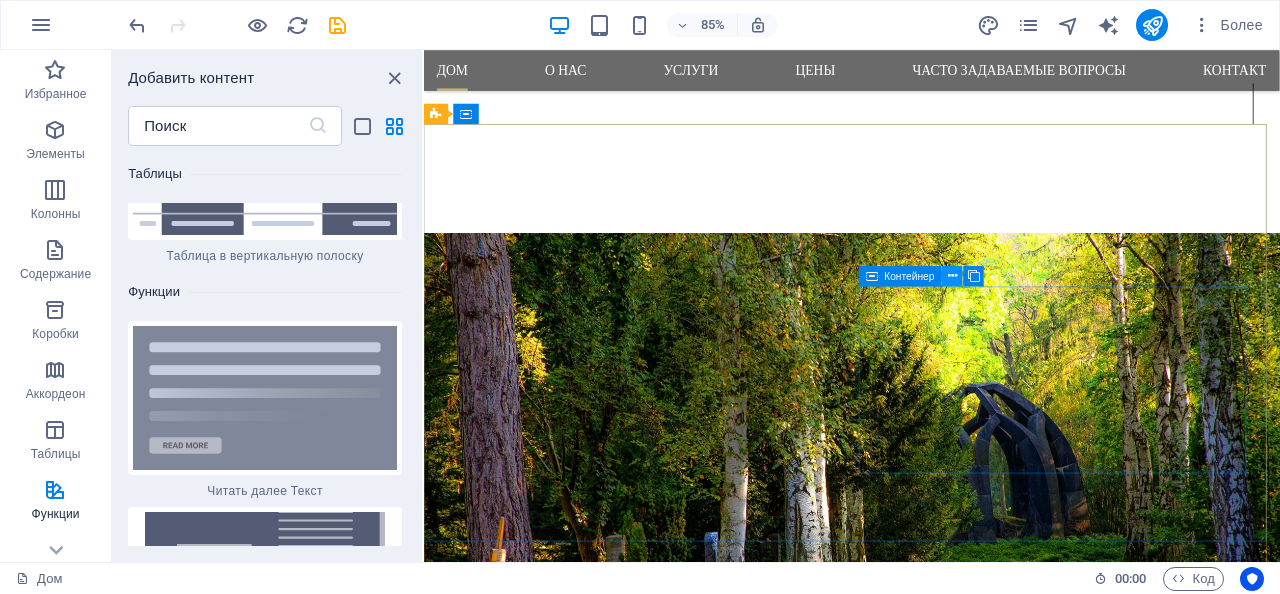 click at bounding box center [953, 276] 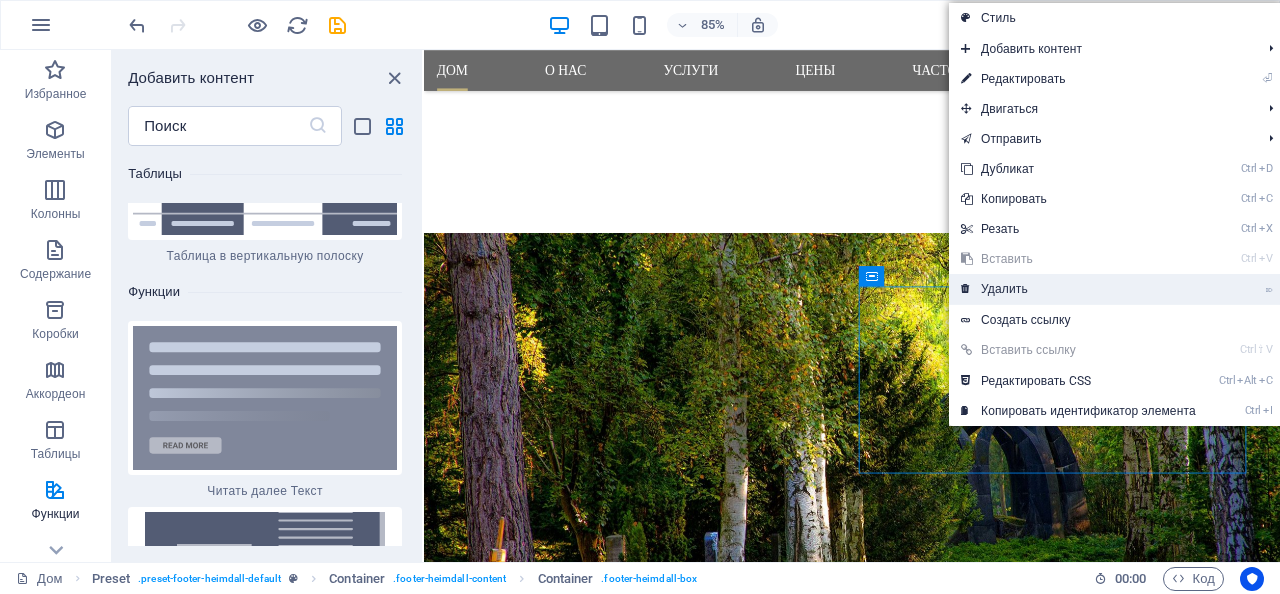 click on "Удалить" at bounding box center [1004, 289] 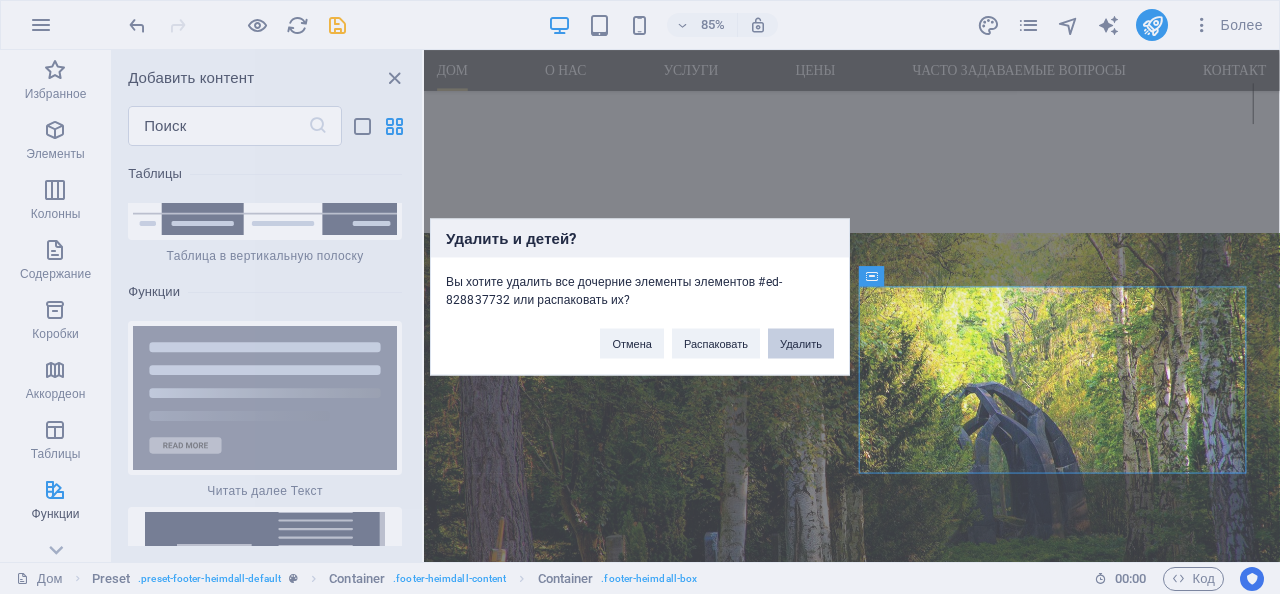 click on "Удалить" at bounding box center [801, 344] 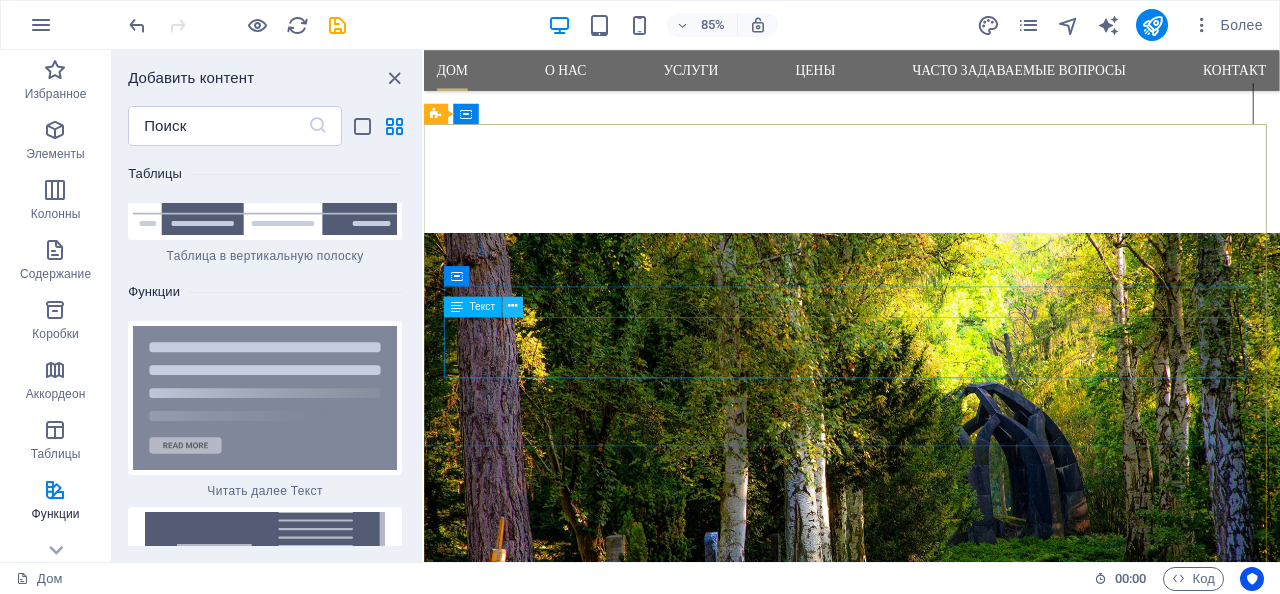 click at bounding box center (513, 307) 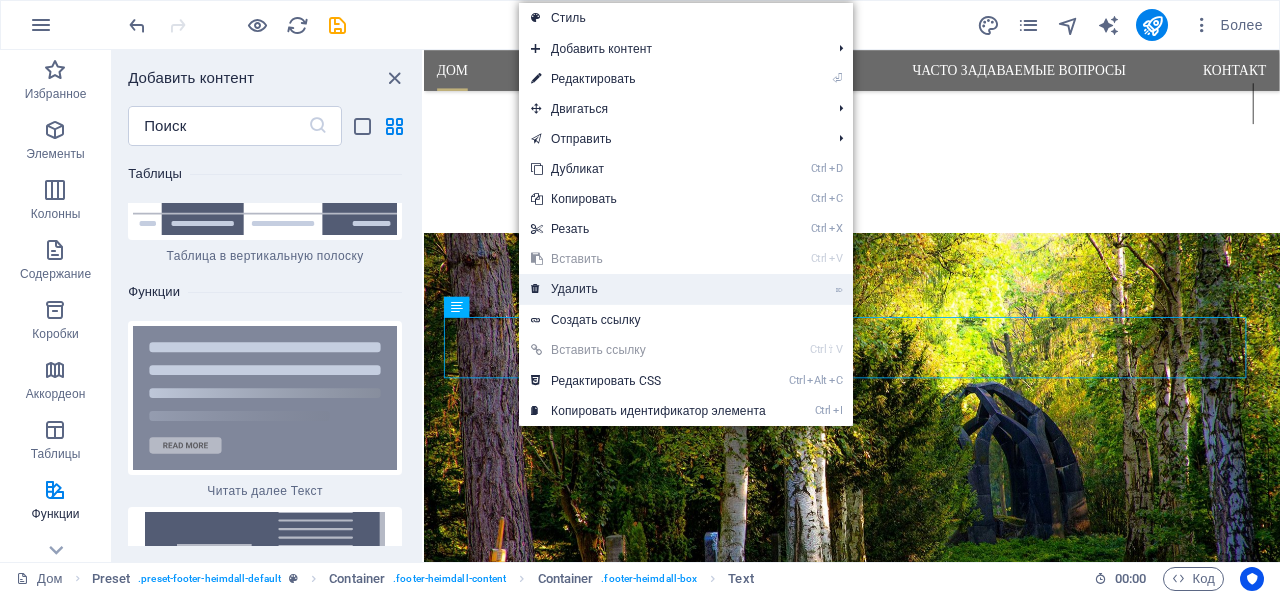click on "Удалить" at bounding box center (574, 289) 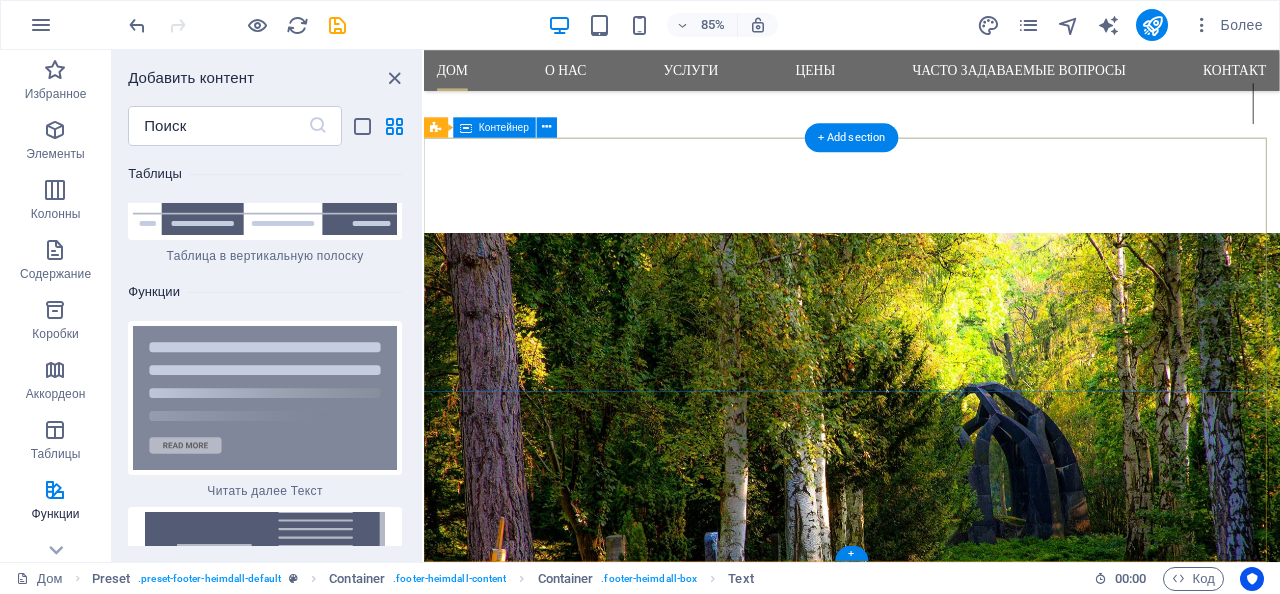 scroll, scrollTop: 1503, scrollLeft: 0, axis: vertical 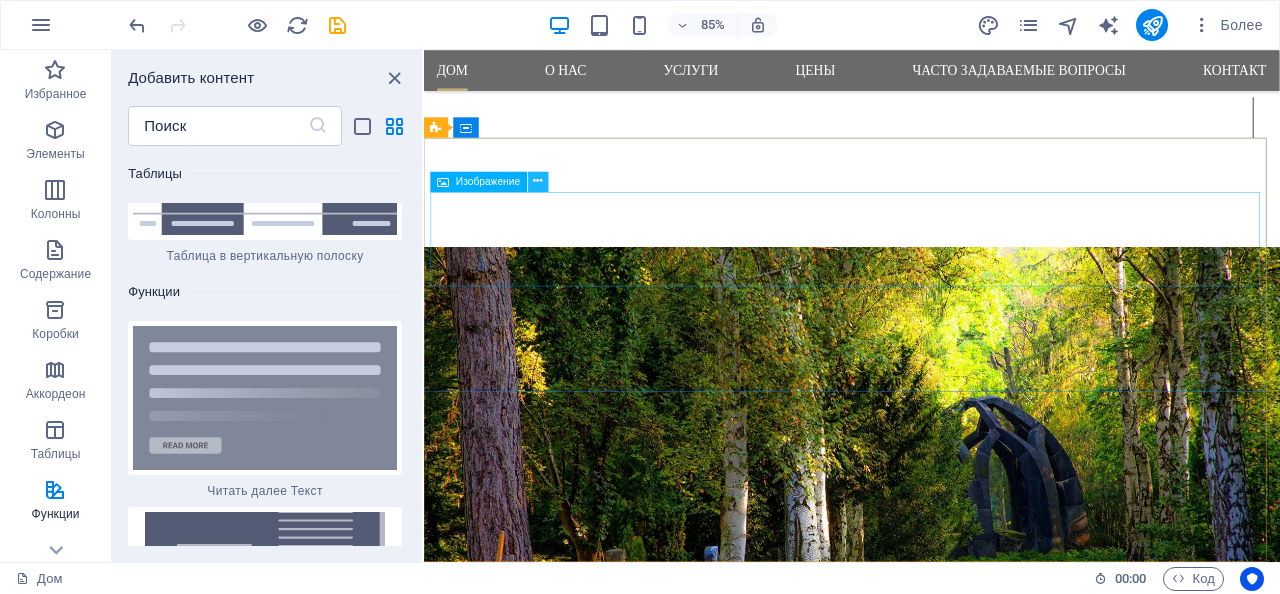 click at bounding box center (538, 182) 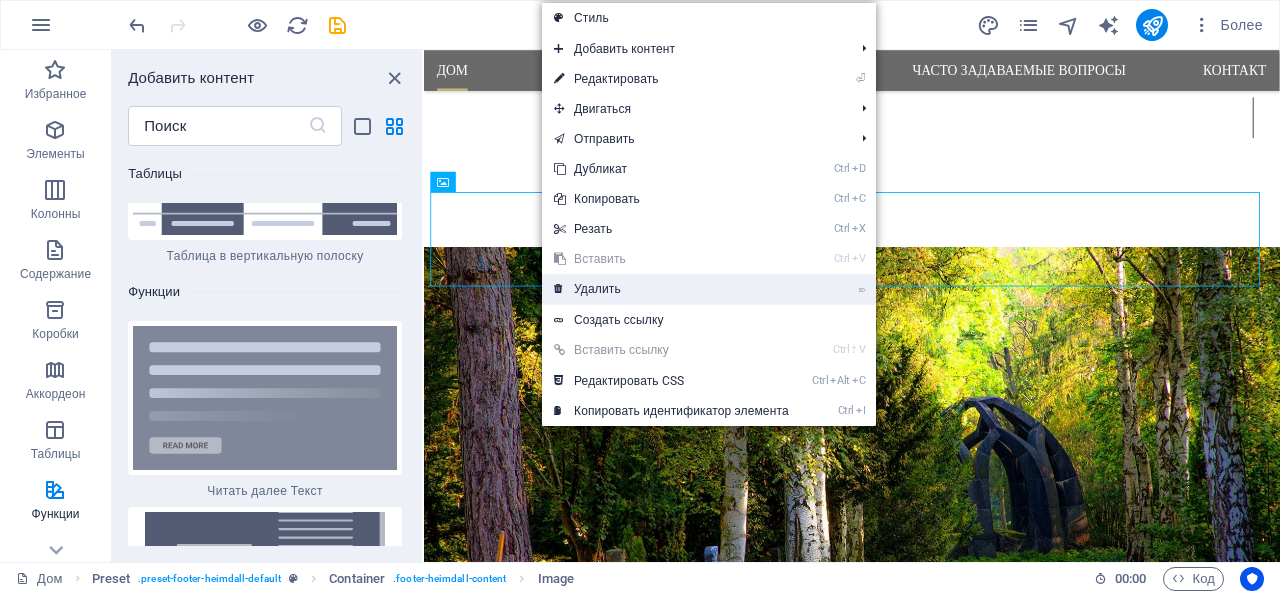 drag, startPoint x: 598, startPoint y: 281, endPoint x: 206, endPoint y: 272, distance: 392.1033 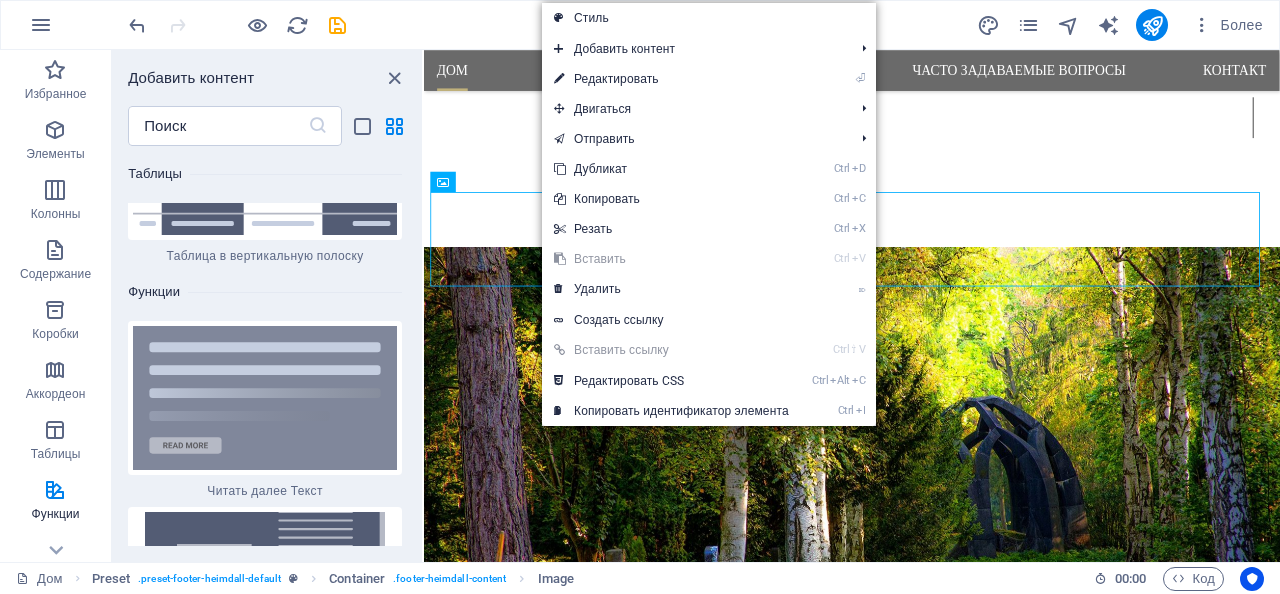 scroll, scrollTop: 1392, scrollLeft: 0, axis: vertical 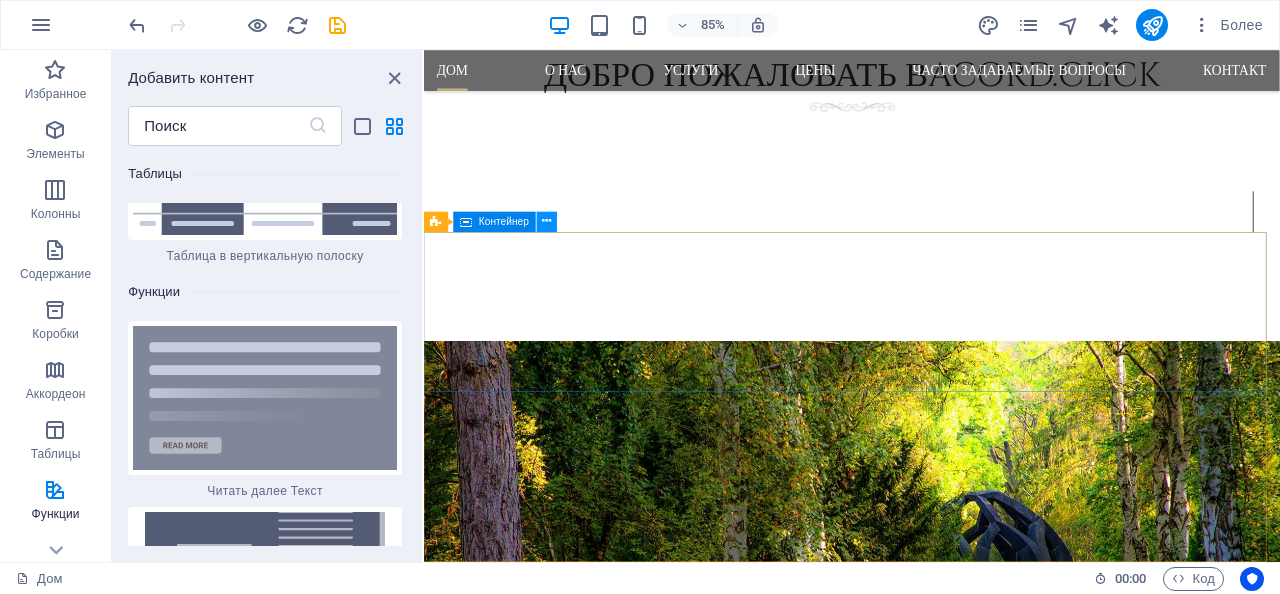 click at bounding box center [547, 222] 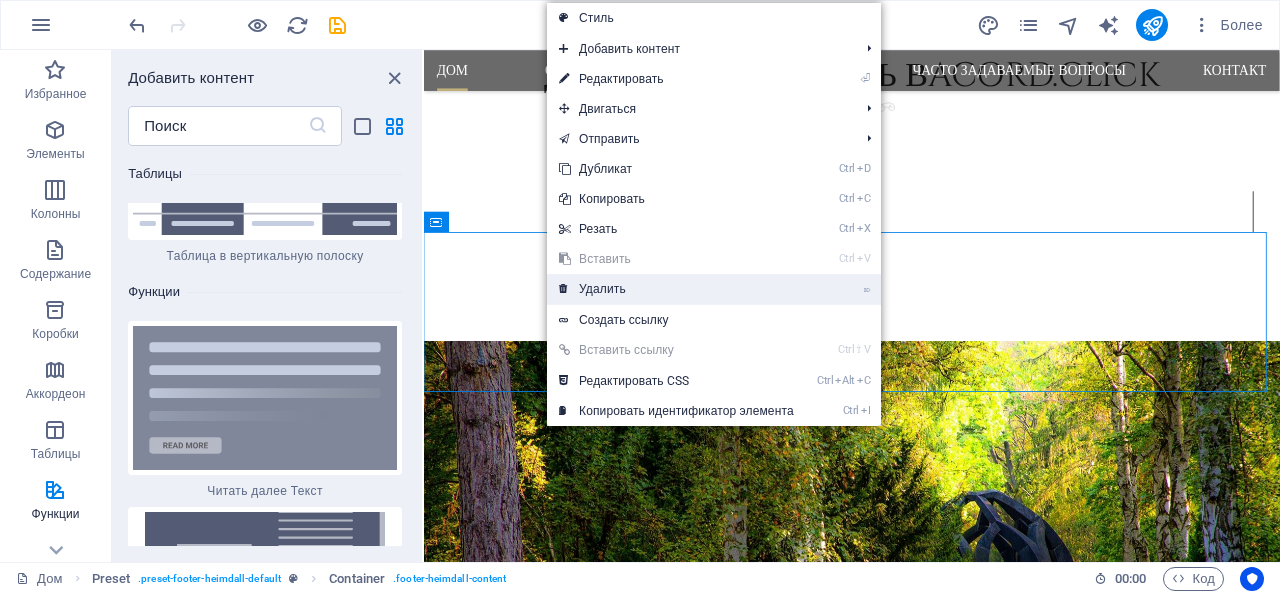 click on "Удалить" at bounding box center (602, 289) 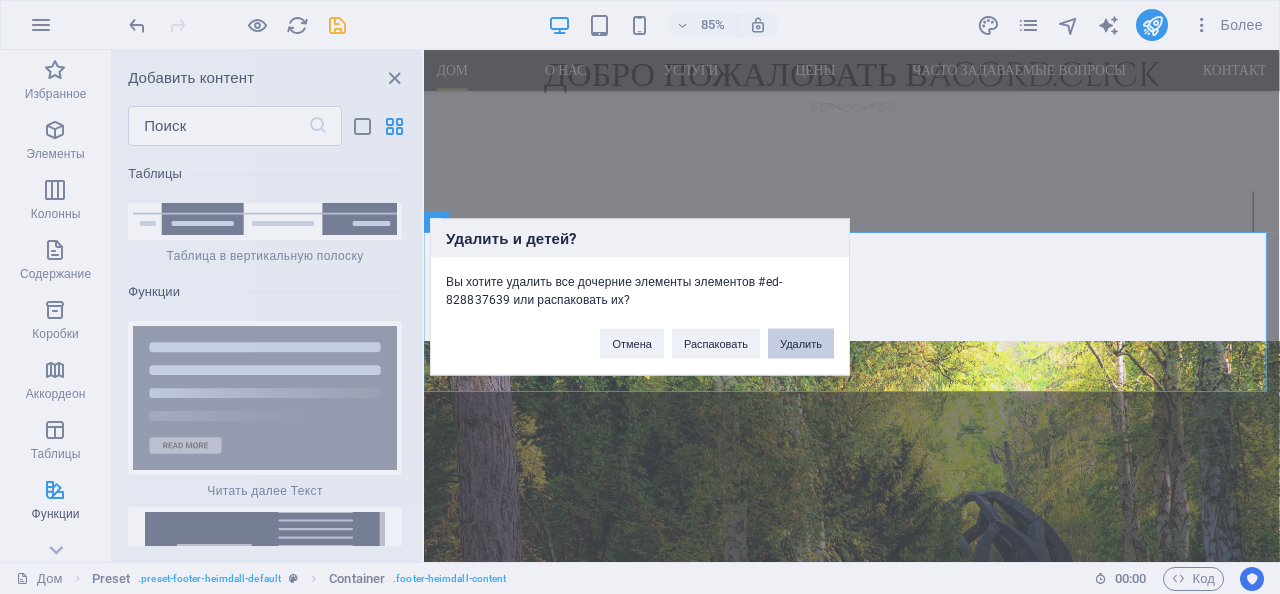 click on "Удалить" at bounding box center (801, 344) 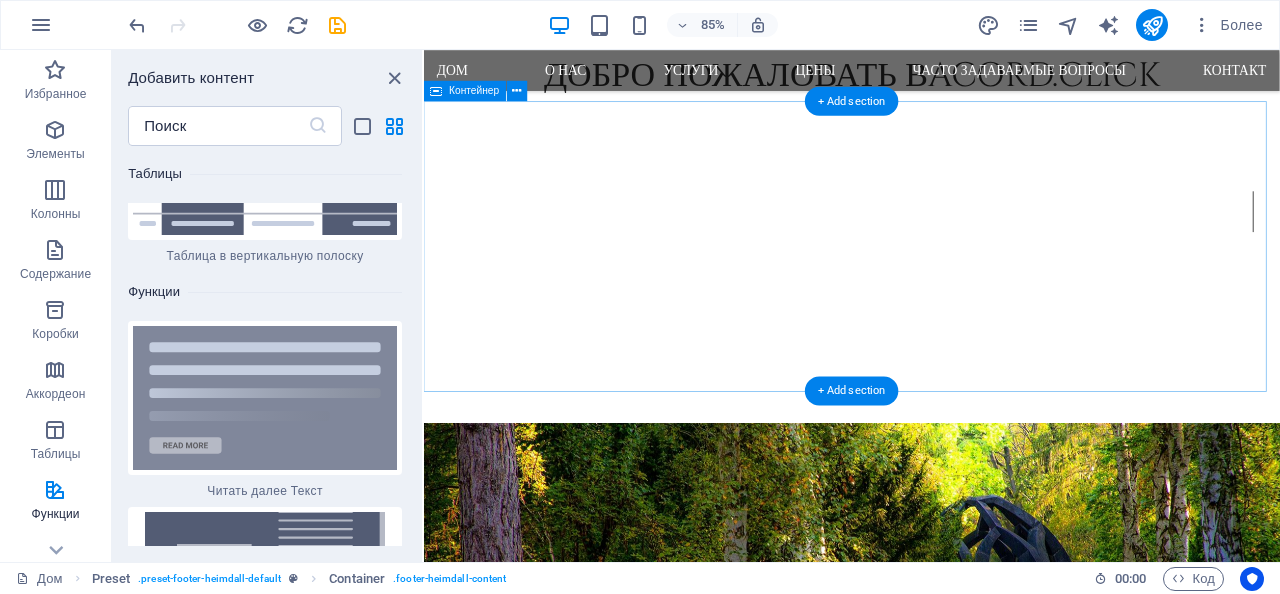 scroll, scrollTop: 1204, scrollLeft: 0, axis: vertical 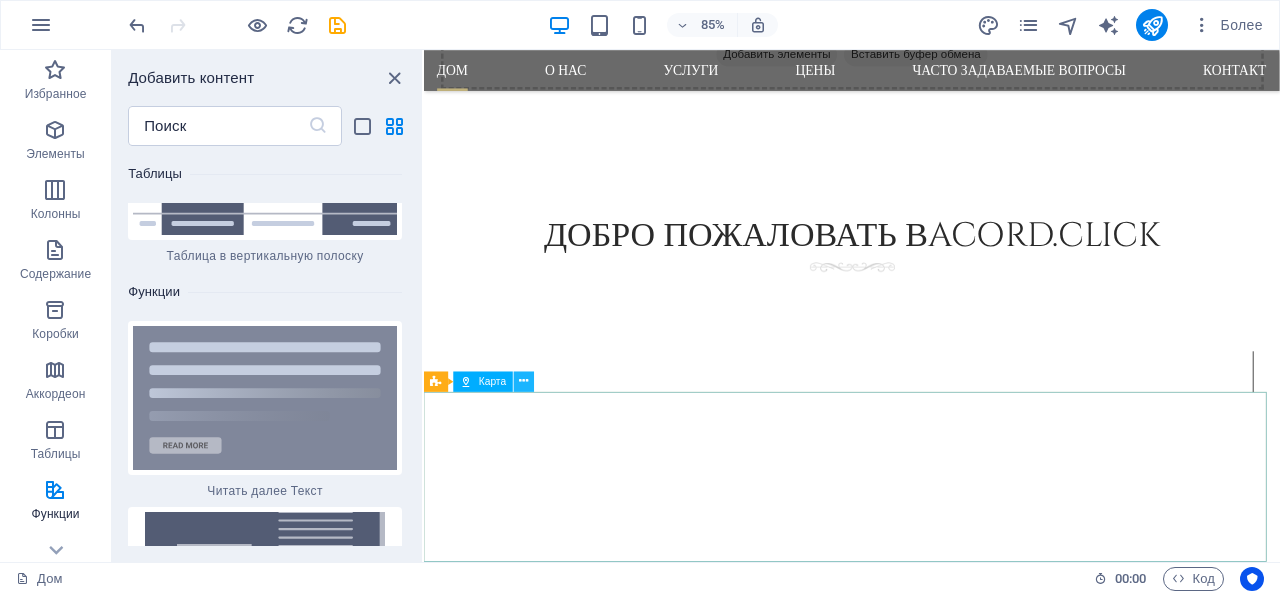 click at bounding box center (524, 381) 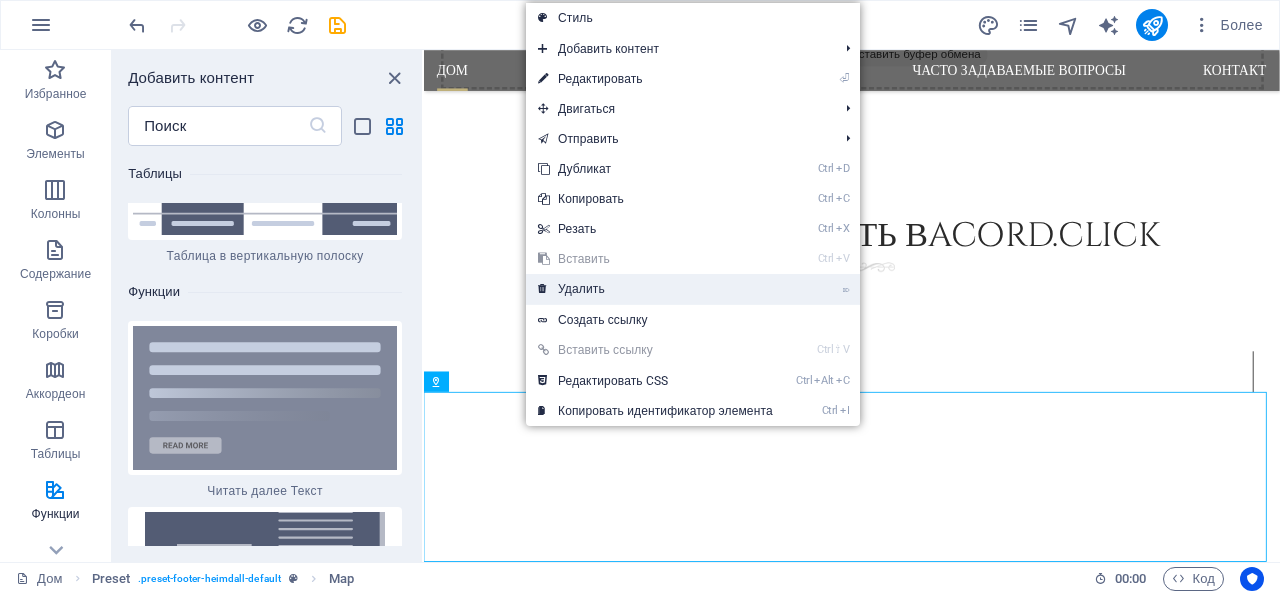 click on "Удалить" at bounding box center (581, 289) 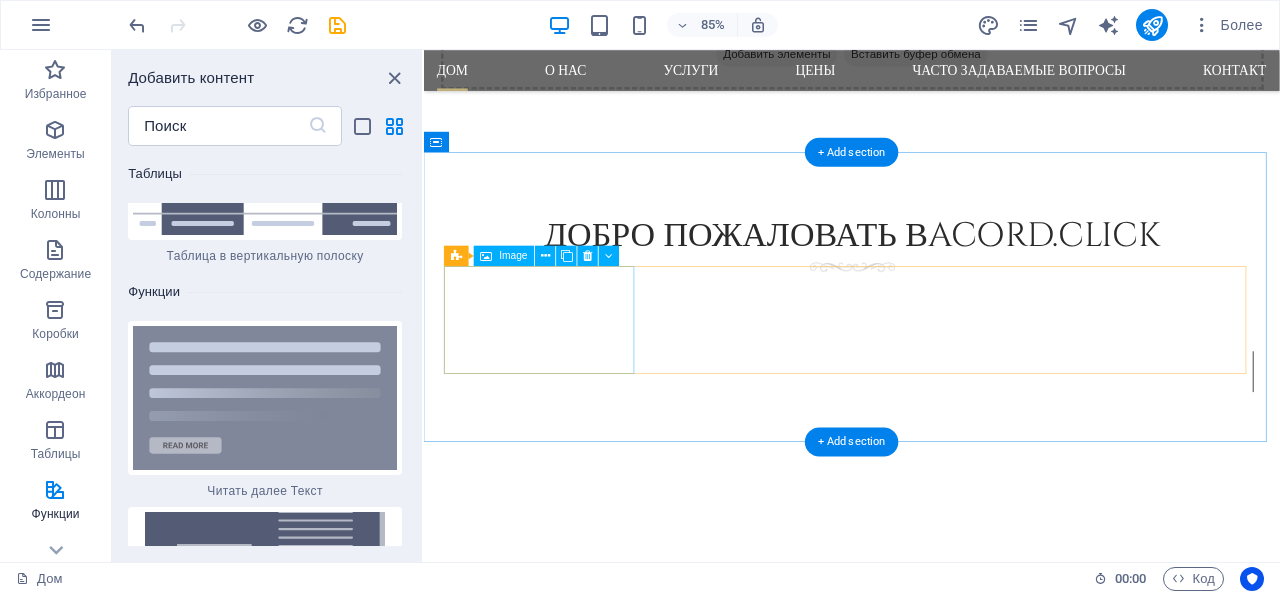 scroll, scrollTop: 1144, scrollLeft: 0, axis: vertical 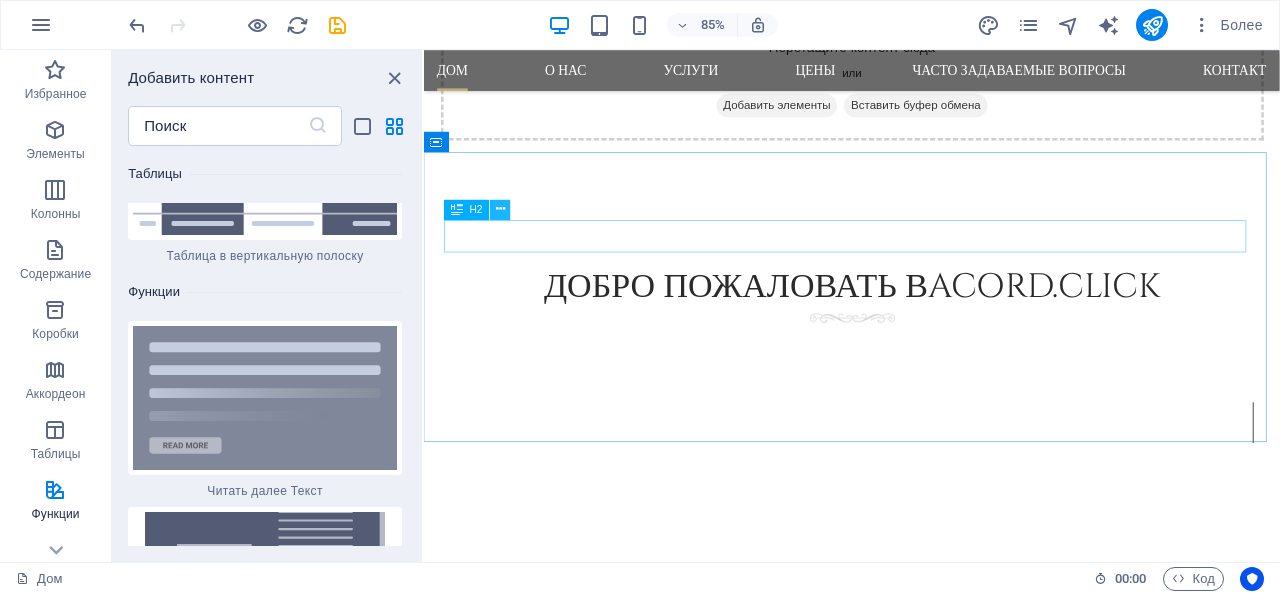 click at bounding box center (500, 210) 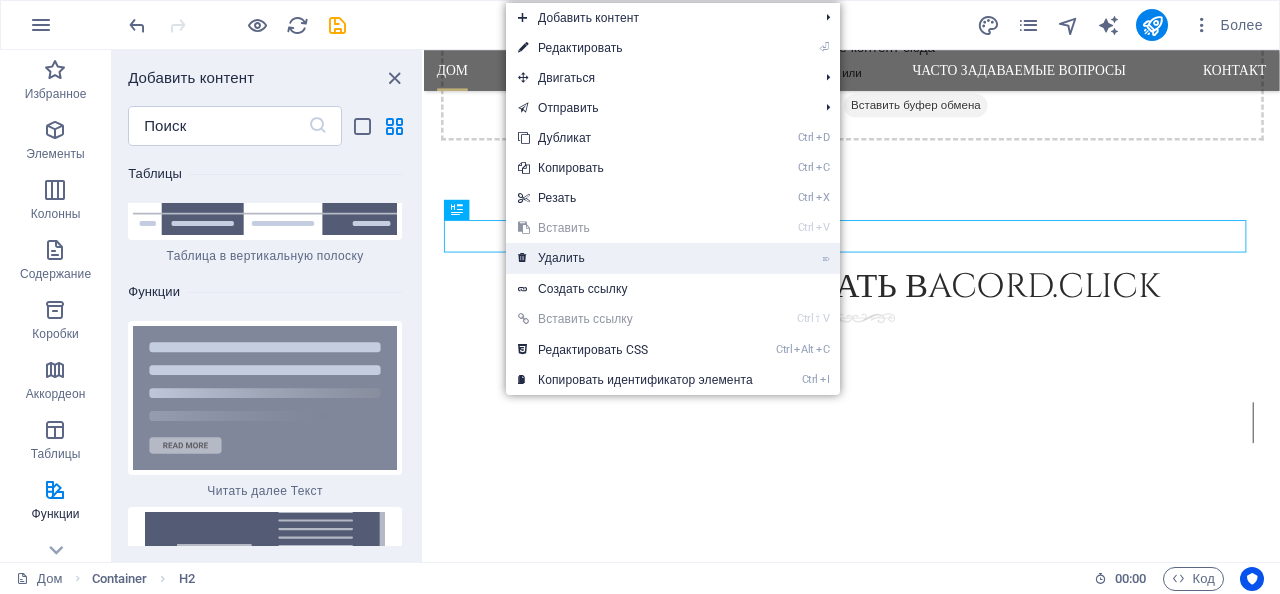 click on "Удалить" at bounding box center (561, 258) 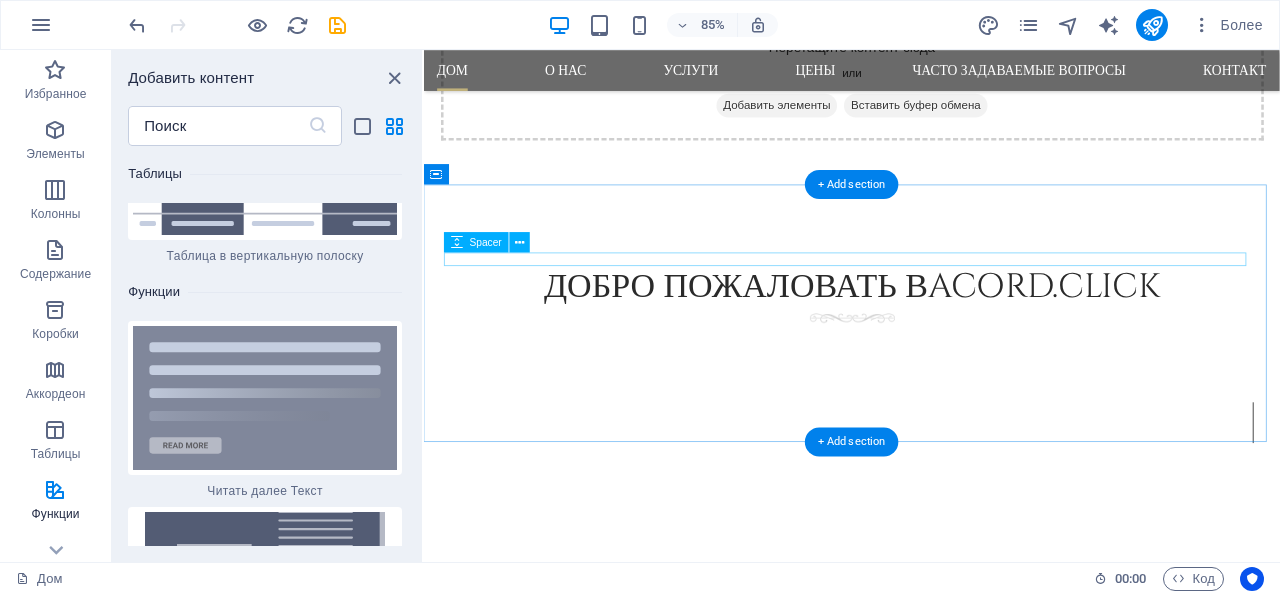 scroll, scrollTop: 1106, scrollLeft: 0, axis: vertical 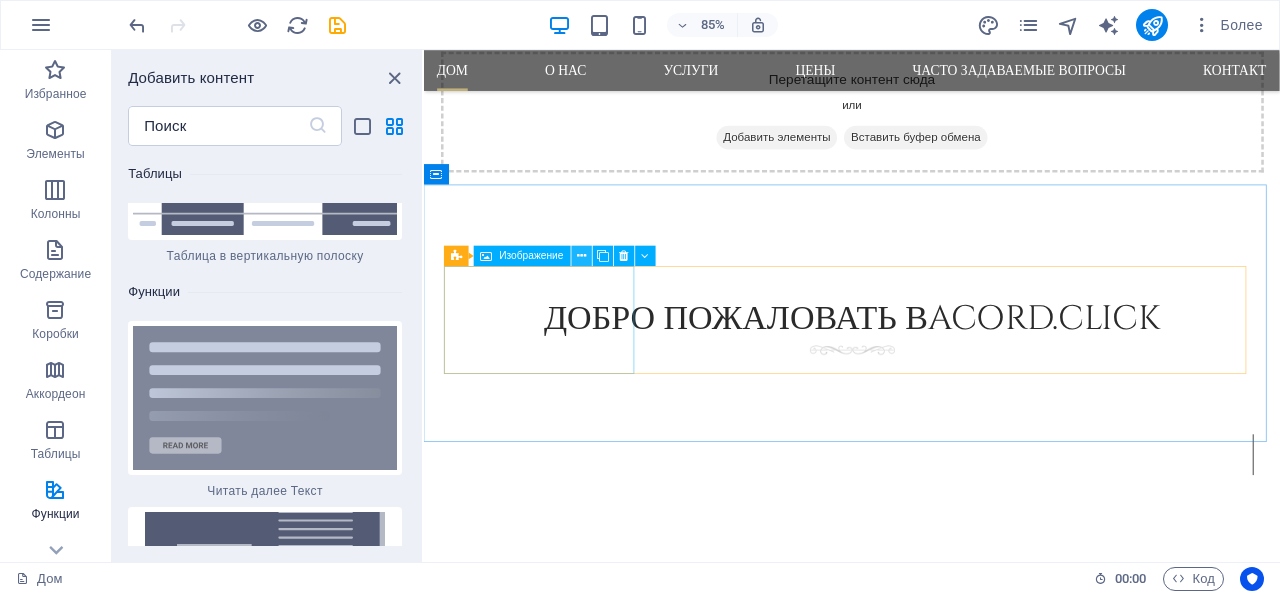click at bounding box center (582, 256) 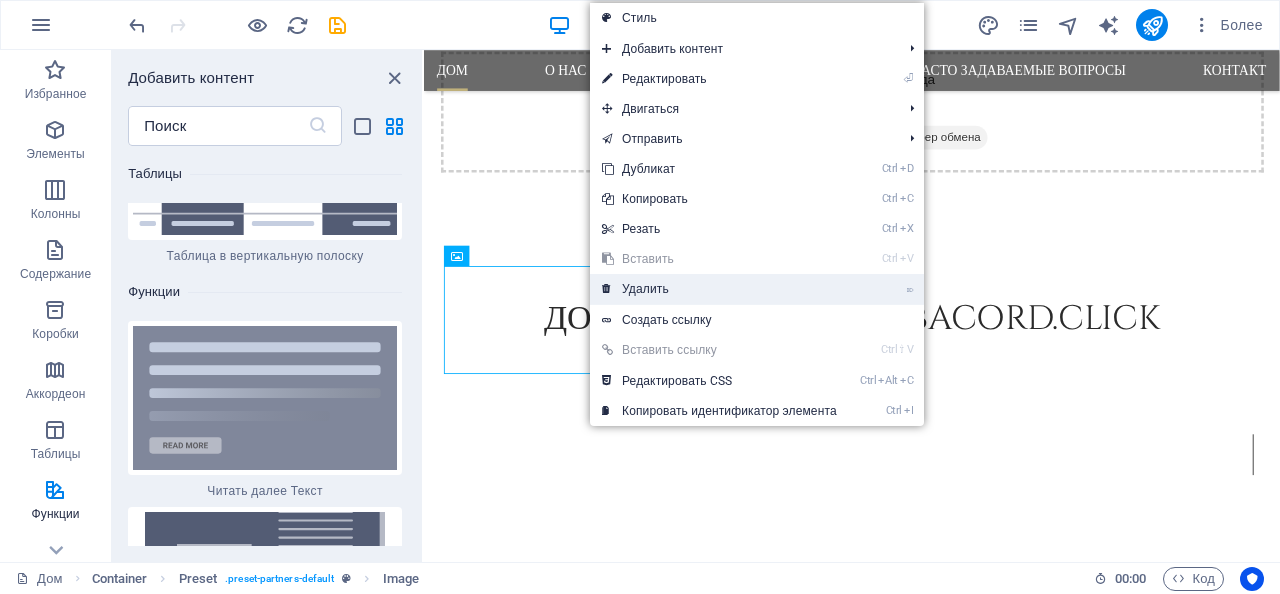 click on "Удалить" at bounding box center (645, 289) 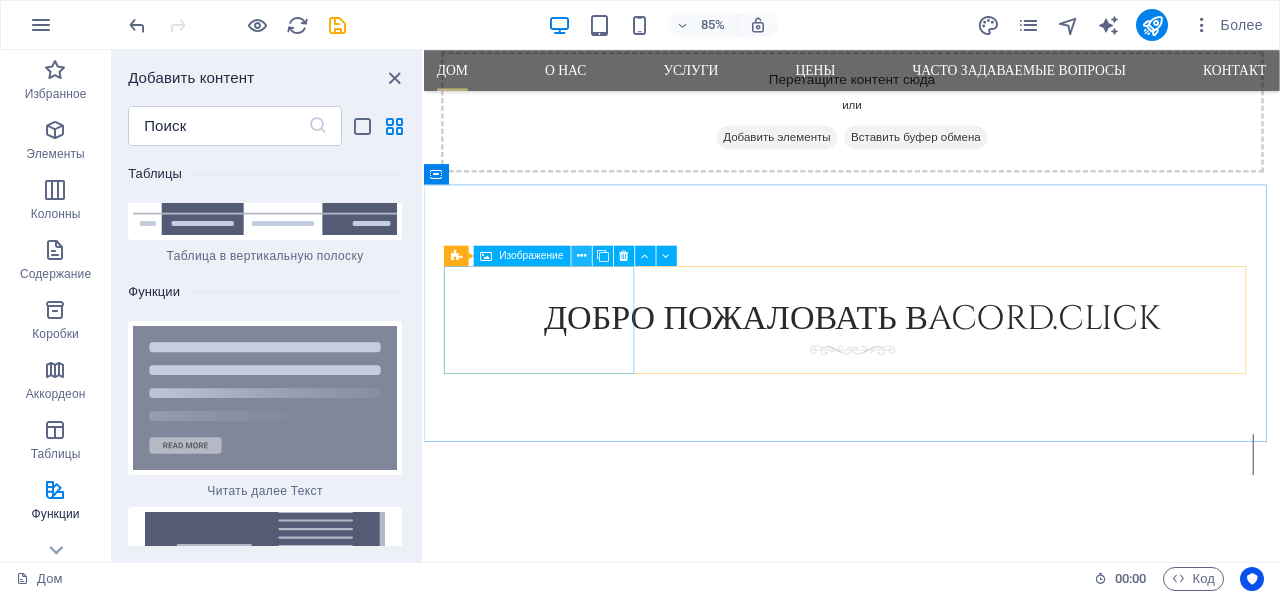 click at bounding box center [581, 256] 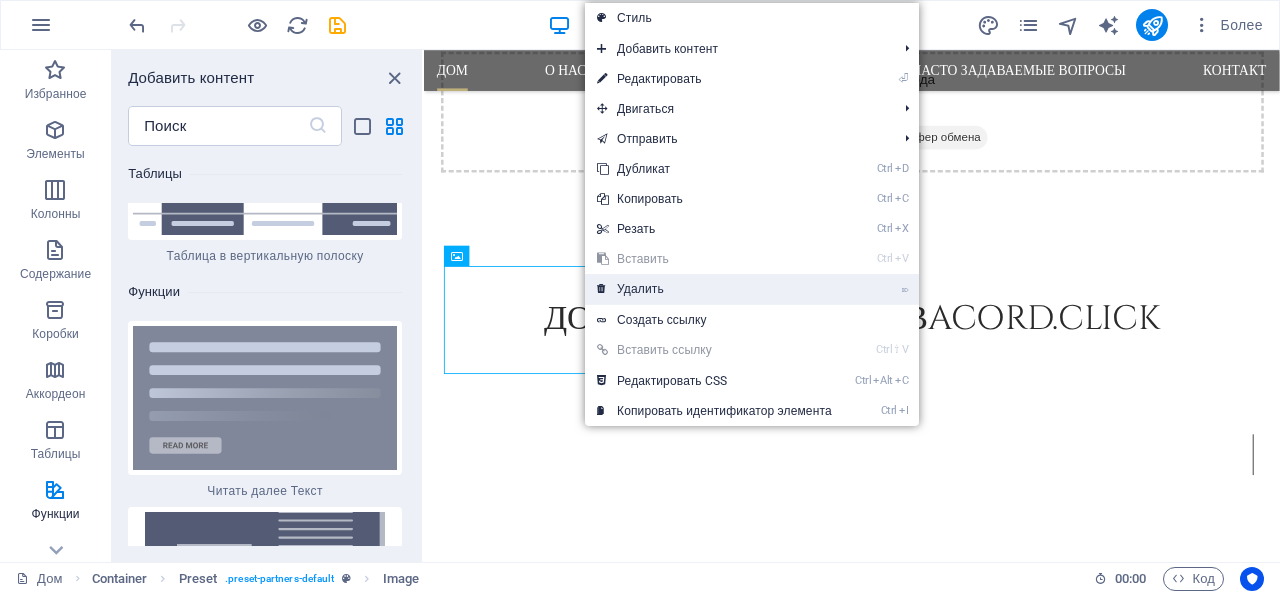 click on "Удалить" at bounding box center (640, 289) 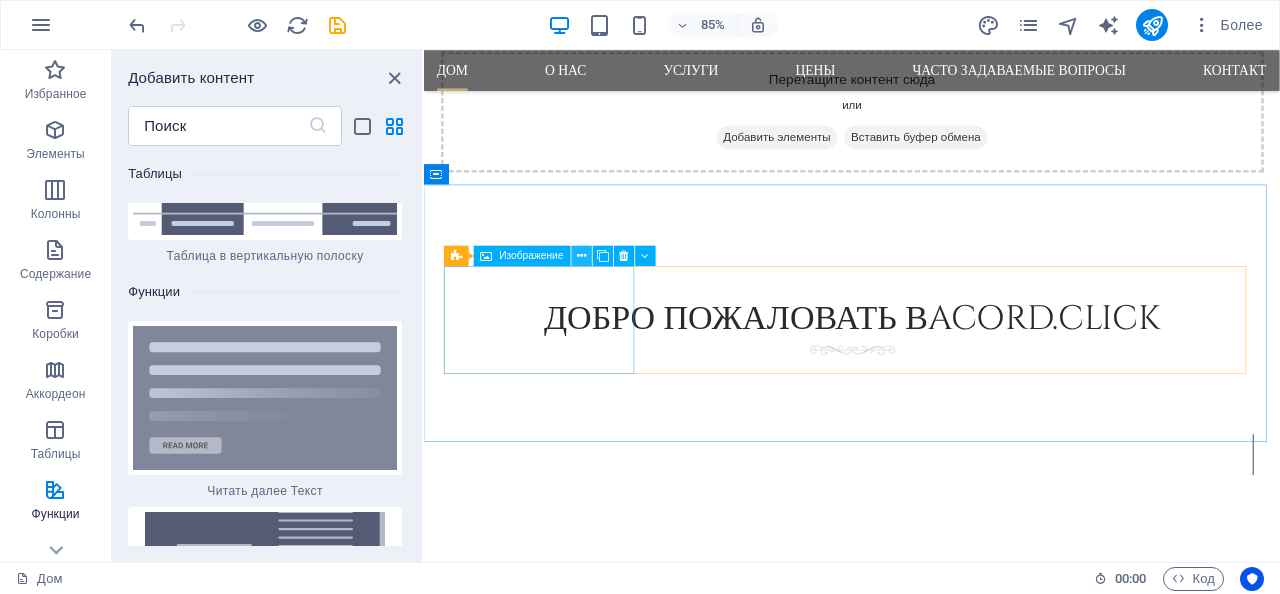 click at bounding box center [581, 256] 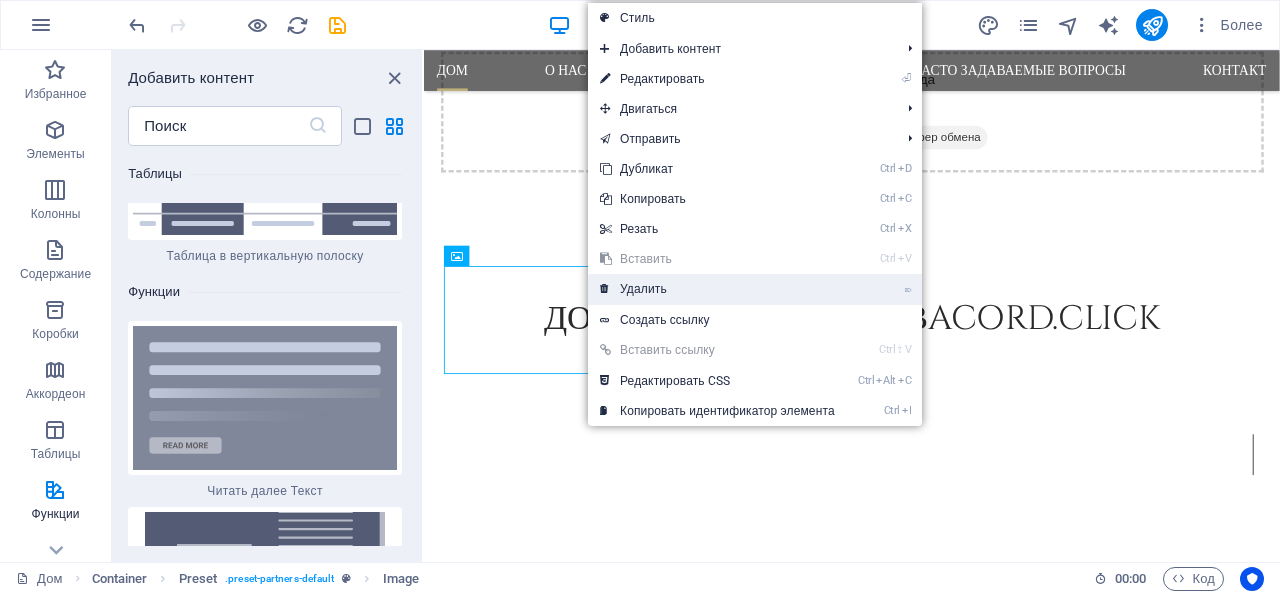 click on "Удалить" at bounding box center [643, 289] 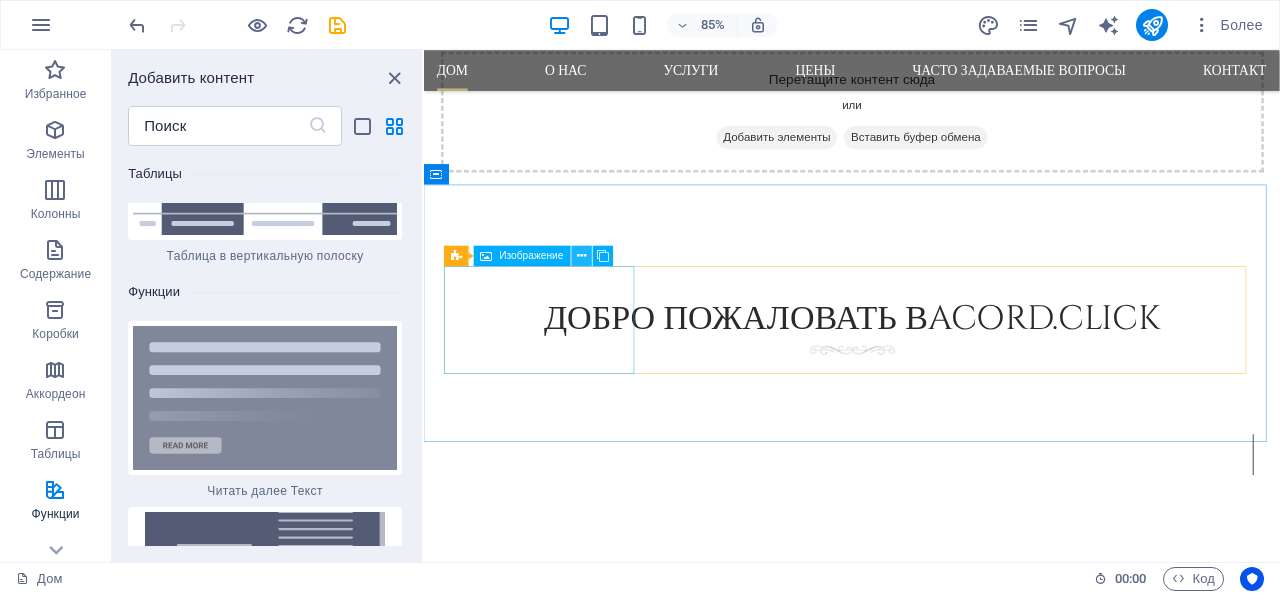 click at bounding box center [581, 256] 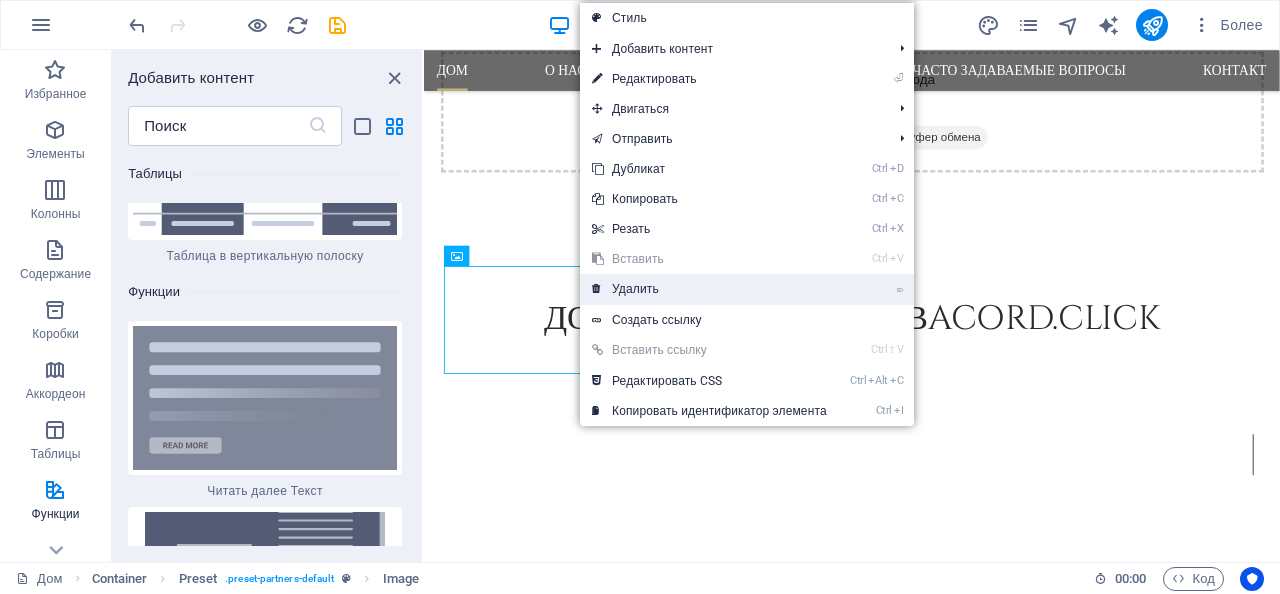 click on "Удалить" at bounding box center (635, 289) 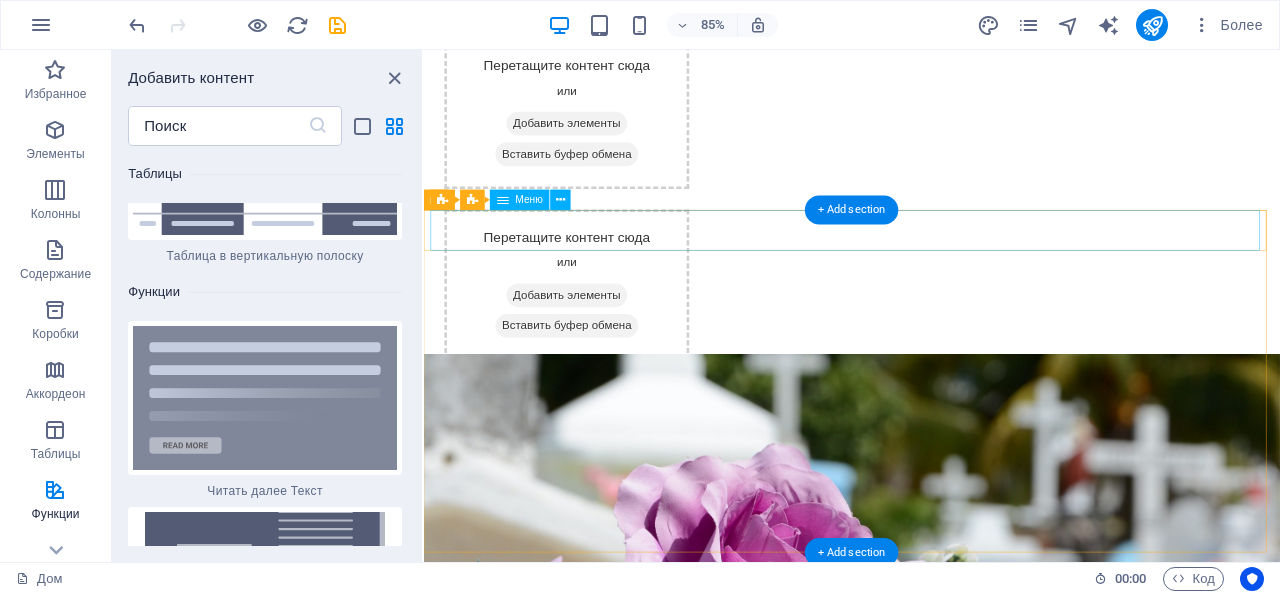 scroll, scrollTop: 4, scrollLeft: 0, axis: vertical 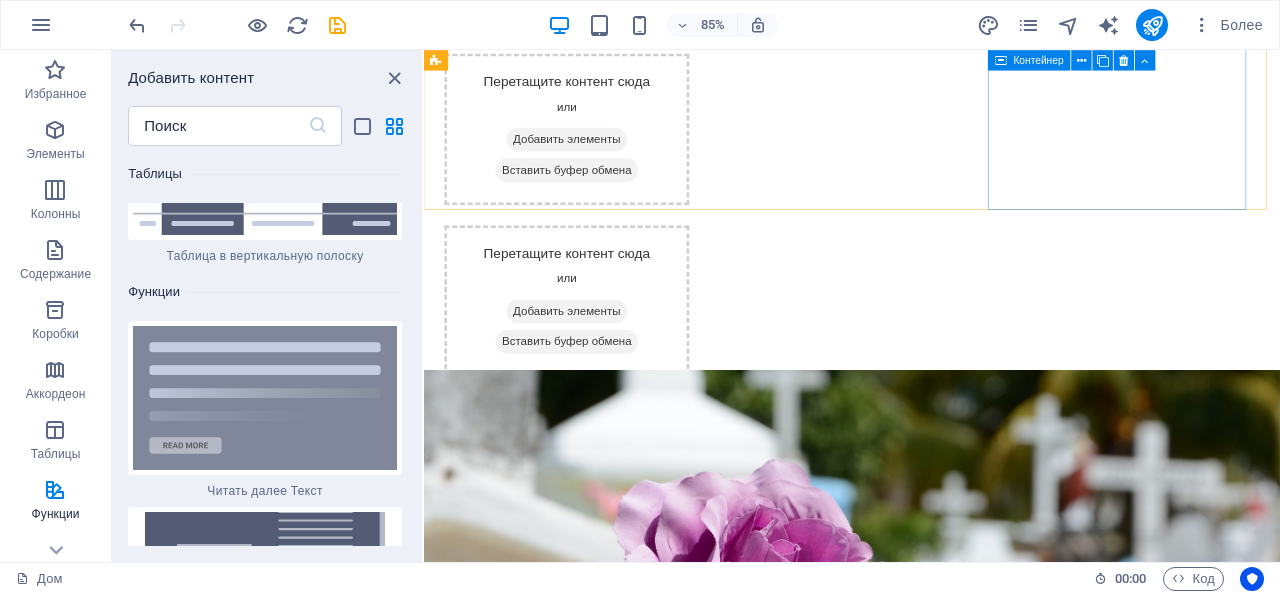 click on "Контейнер" at bounding box center (1077, 60) 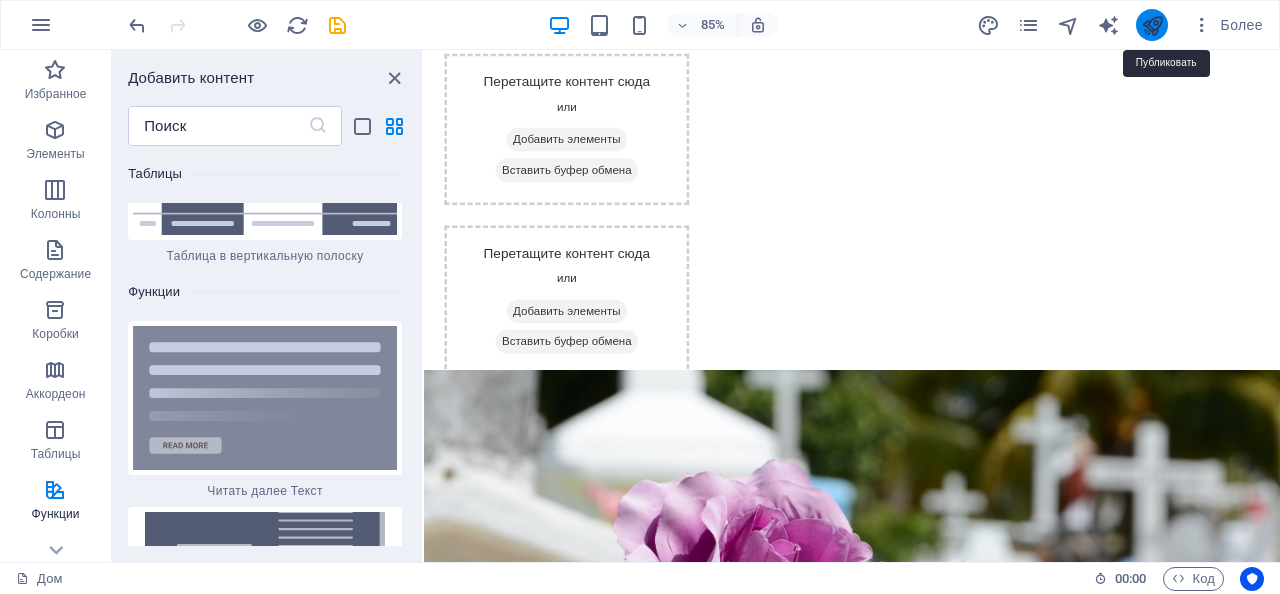 click at bounding box center [1152, 25] 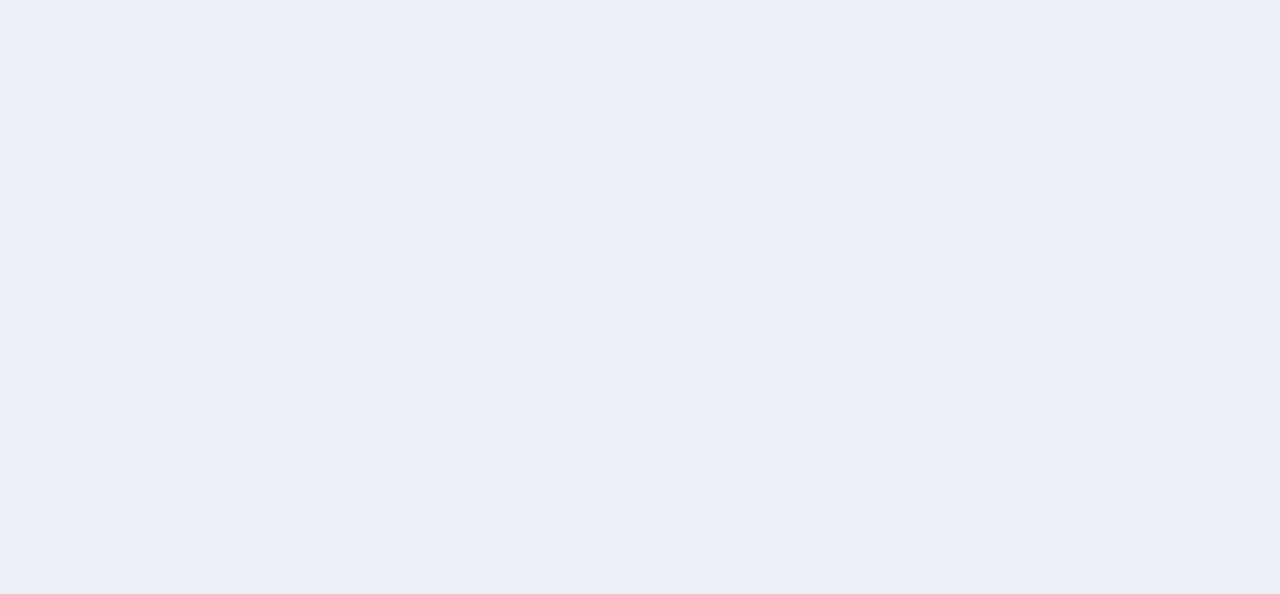 scroll, scrollTop: 0, scrollLeft: 0, axis: both 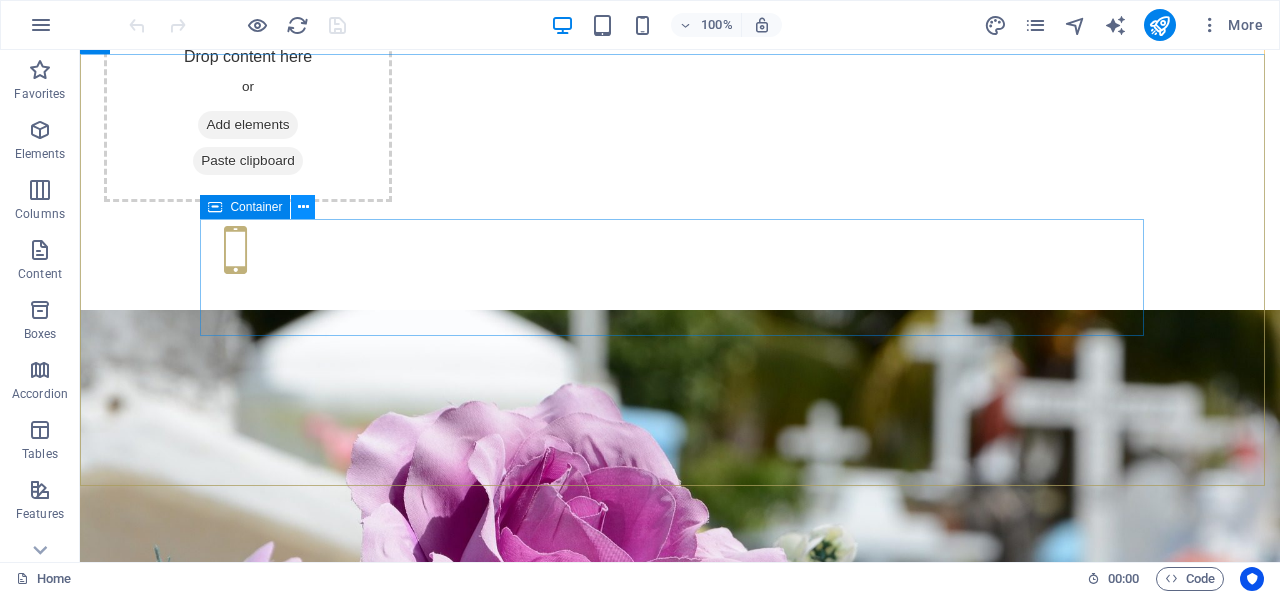 click at bounding box center (303, 207) 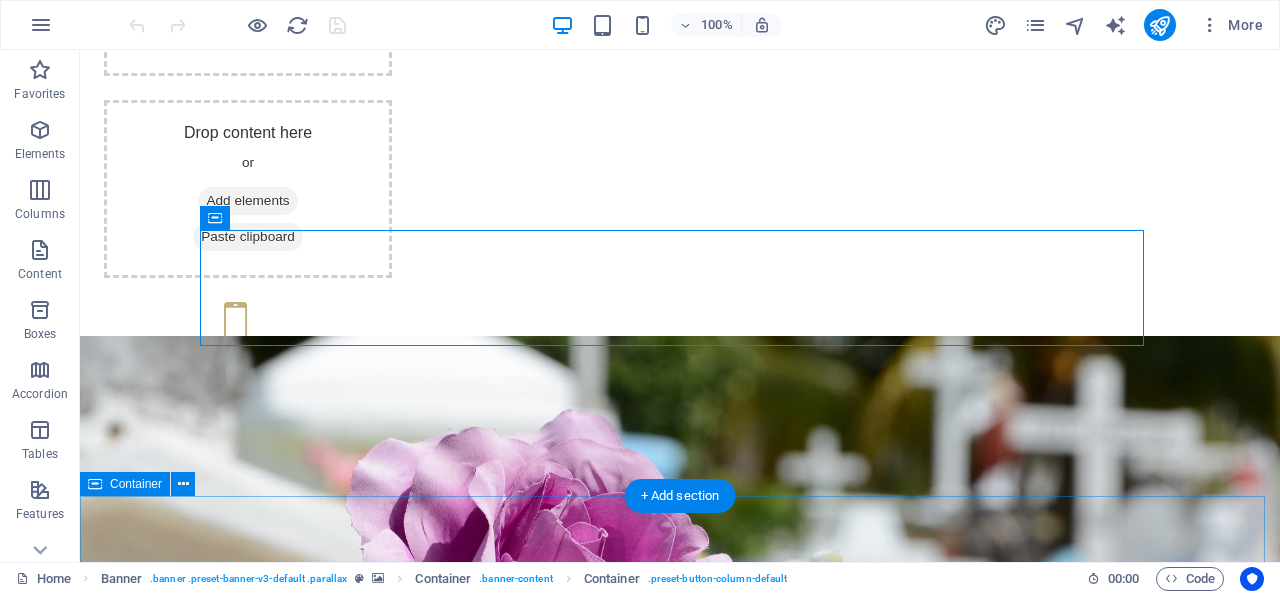 scroll, scrollTop: 136, scrollLeft: 0, axis: vertical 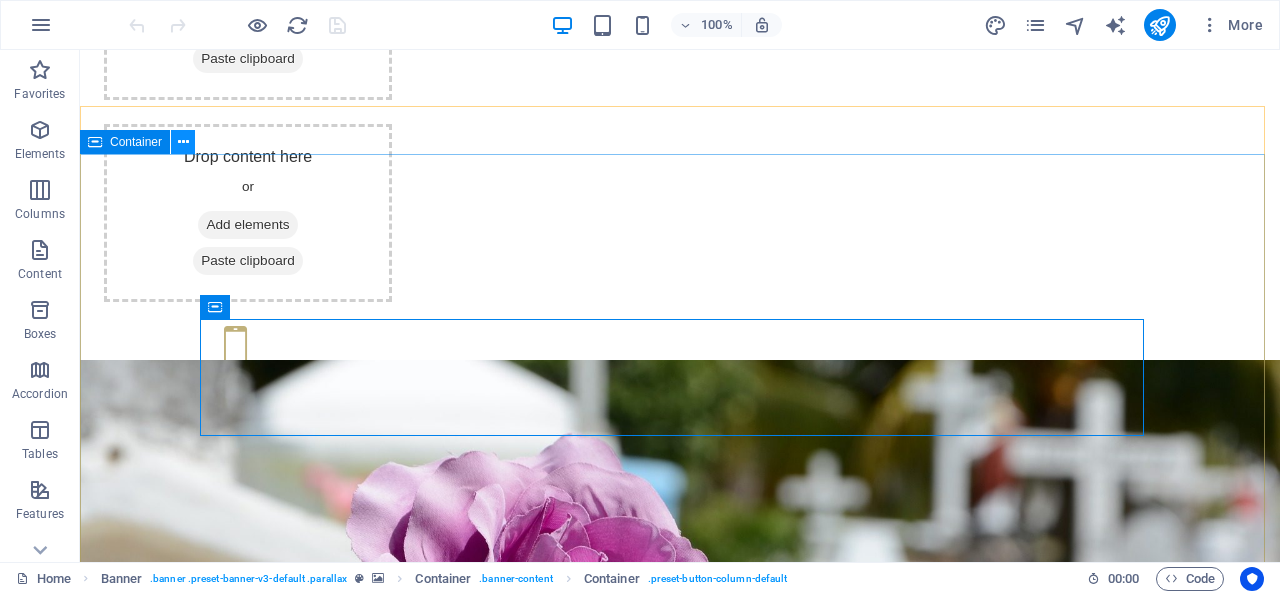 click at bounding box center (183, 142) 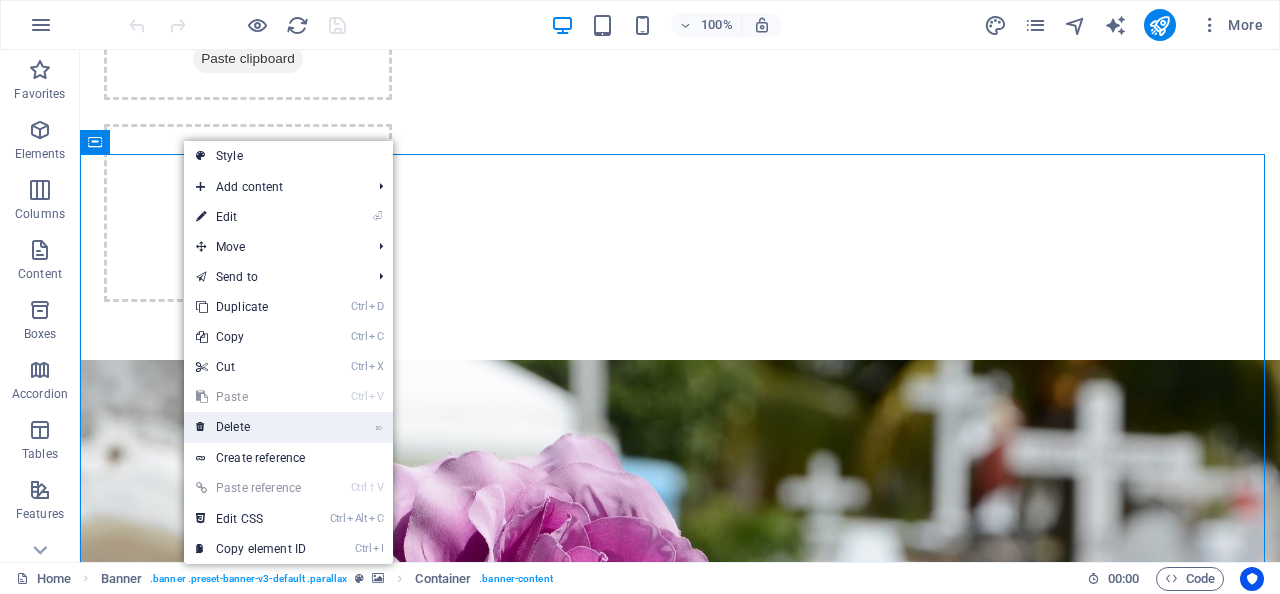 click on "⌦  Delete" at bounding box center (251, 427) 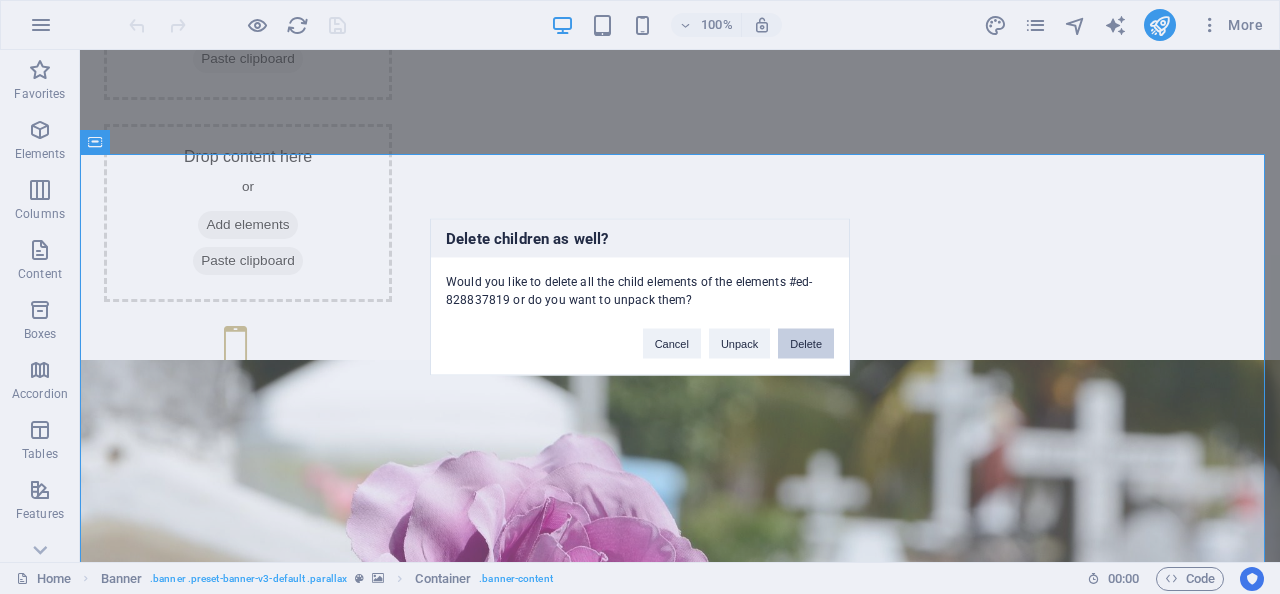 click on "Delete" at bounding box center [806, 344] 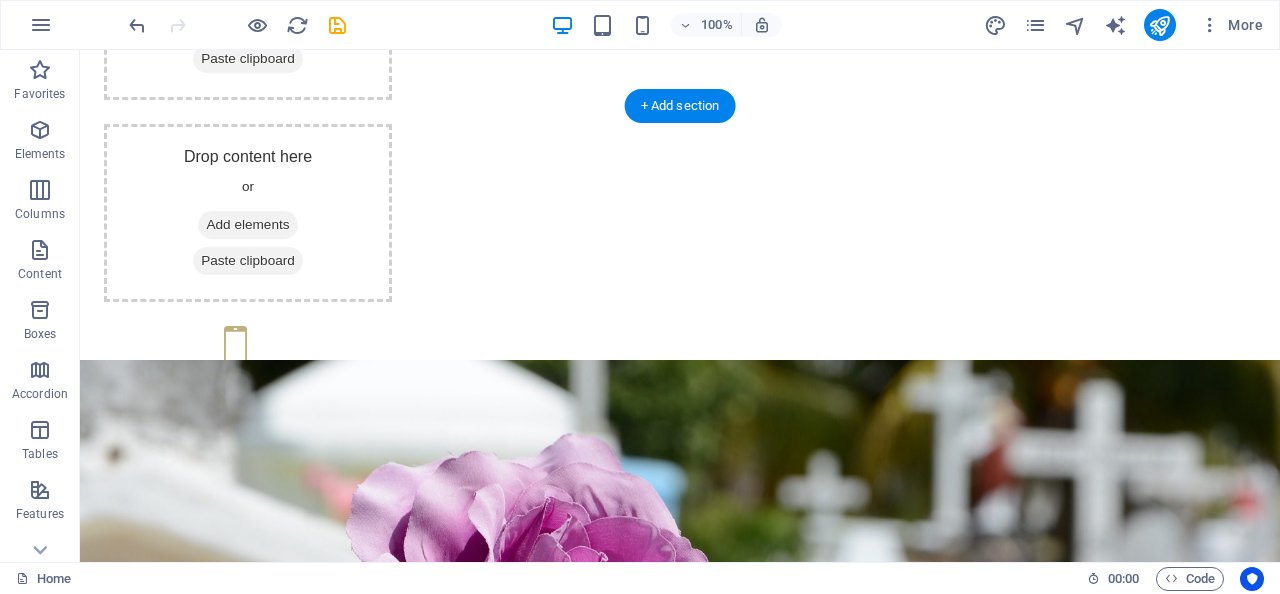 click at bounding box center [680, 608] 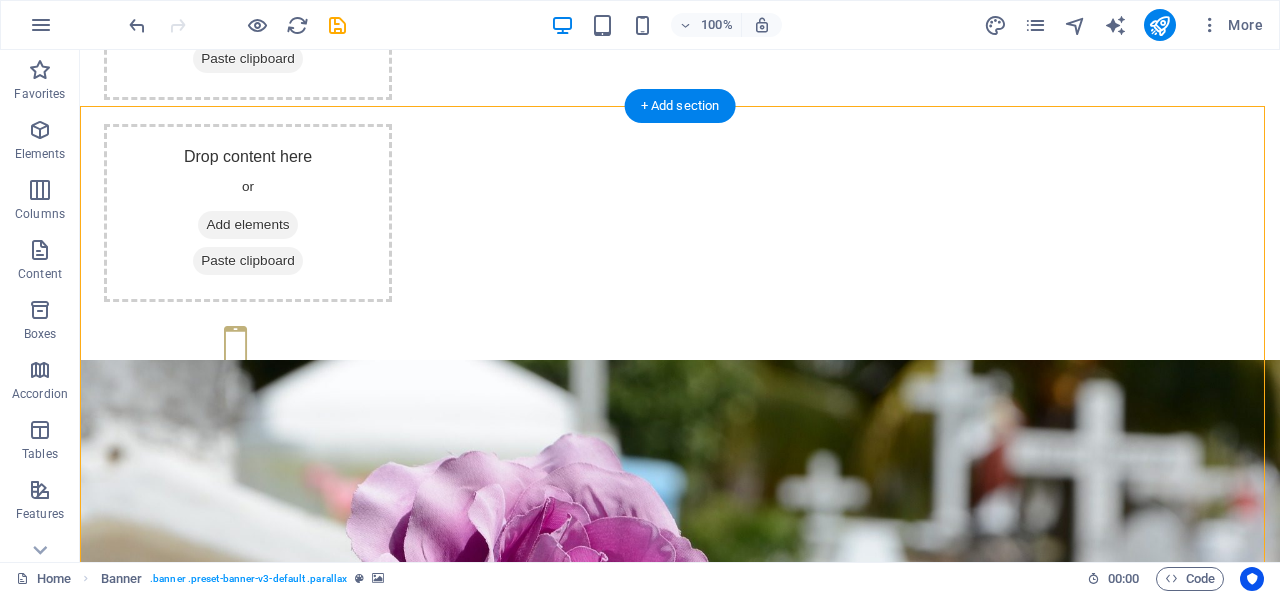 click at bounding box center (680, 608) 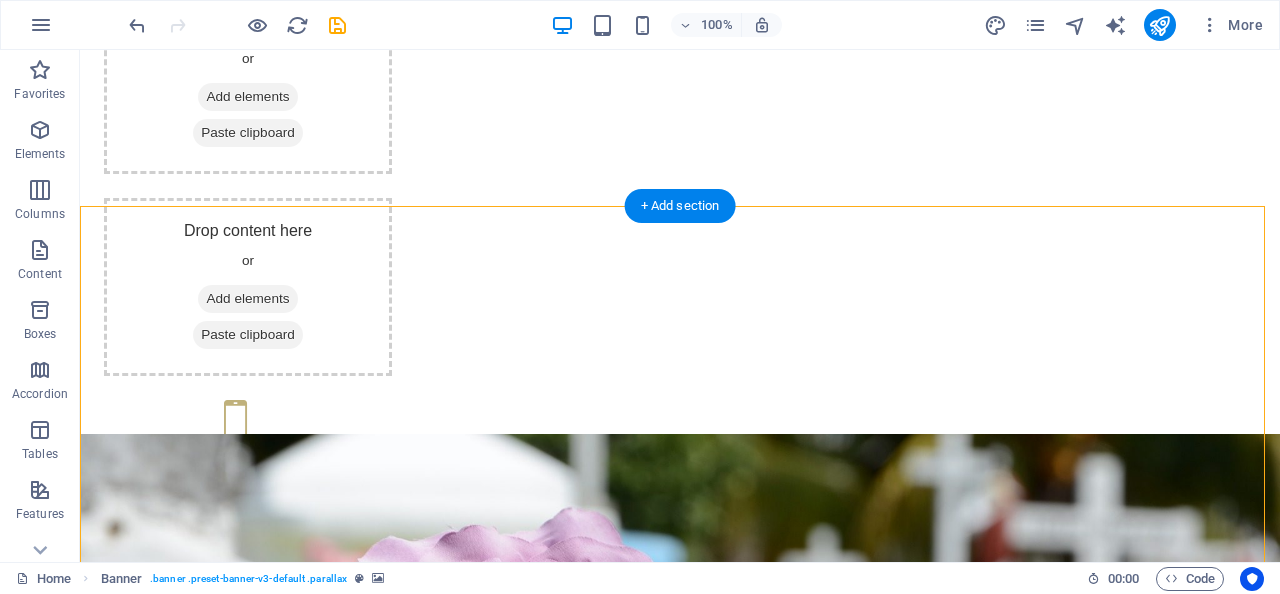 scroll, scrollTop: 36, scrollLeft: 0, axis: vertical 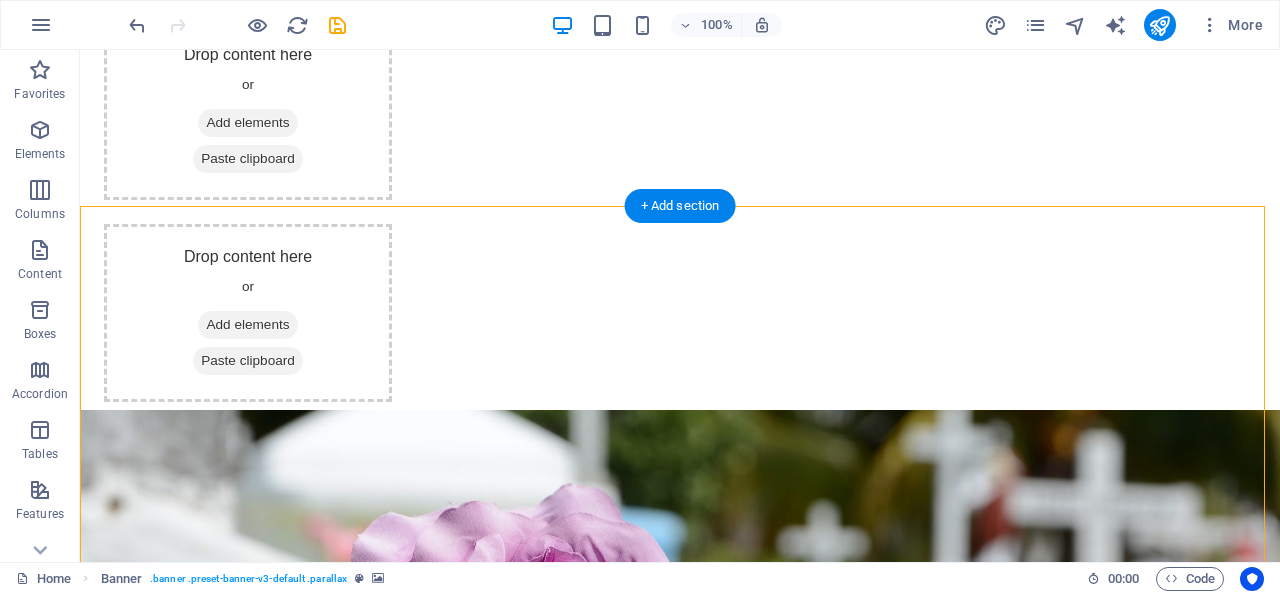 click at bounding box center (680, 658) 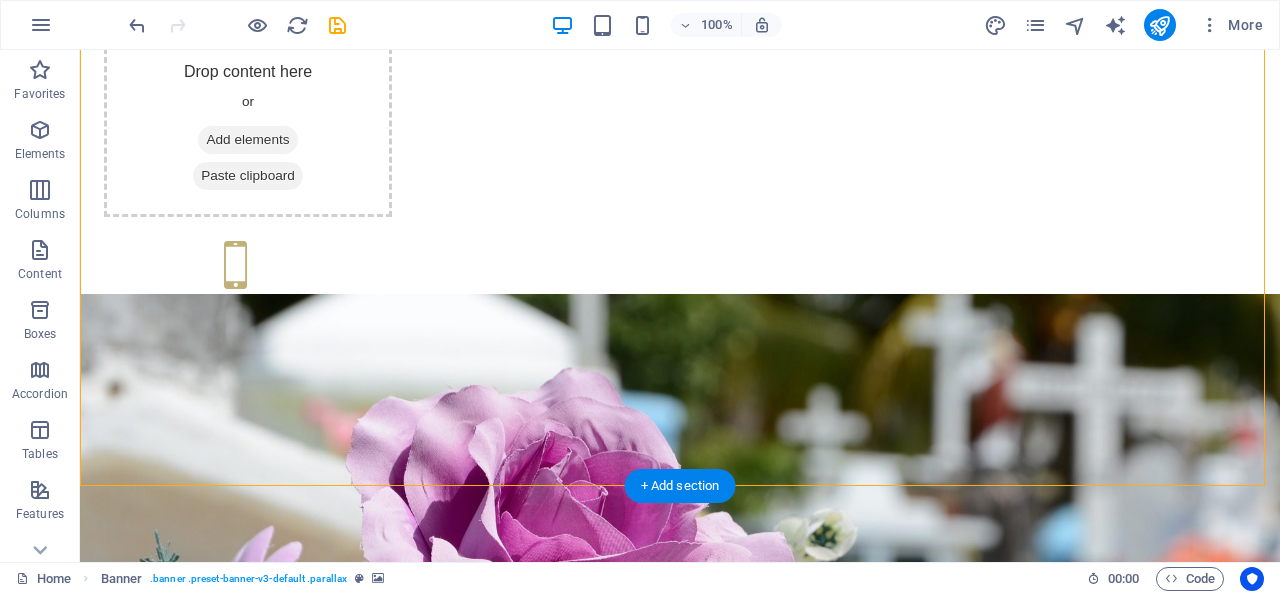 scroll, scrollTop: 236, scrollLeft: 0, axis: vertical 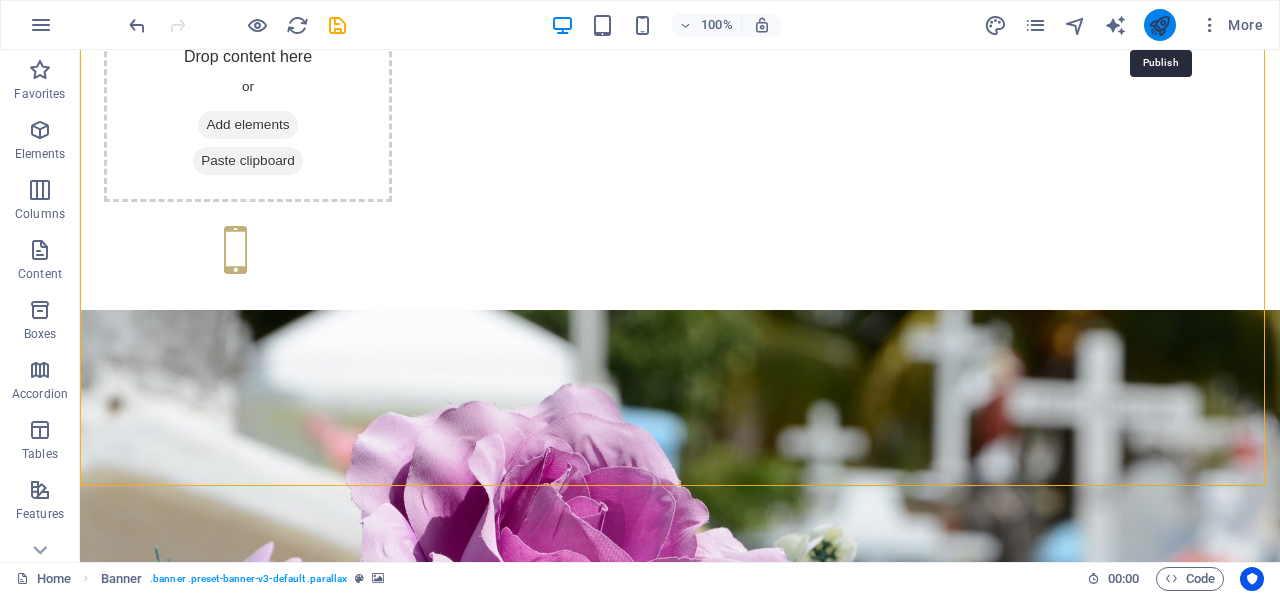 click at bounding box center [1159, 25] 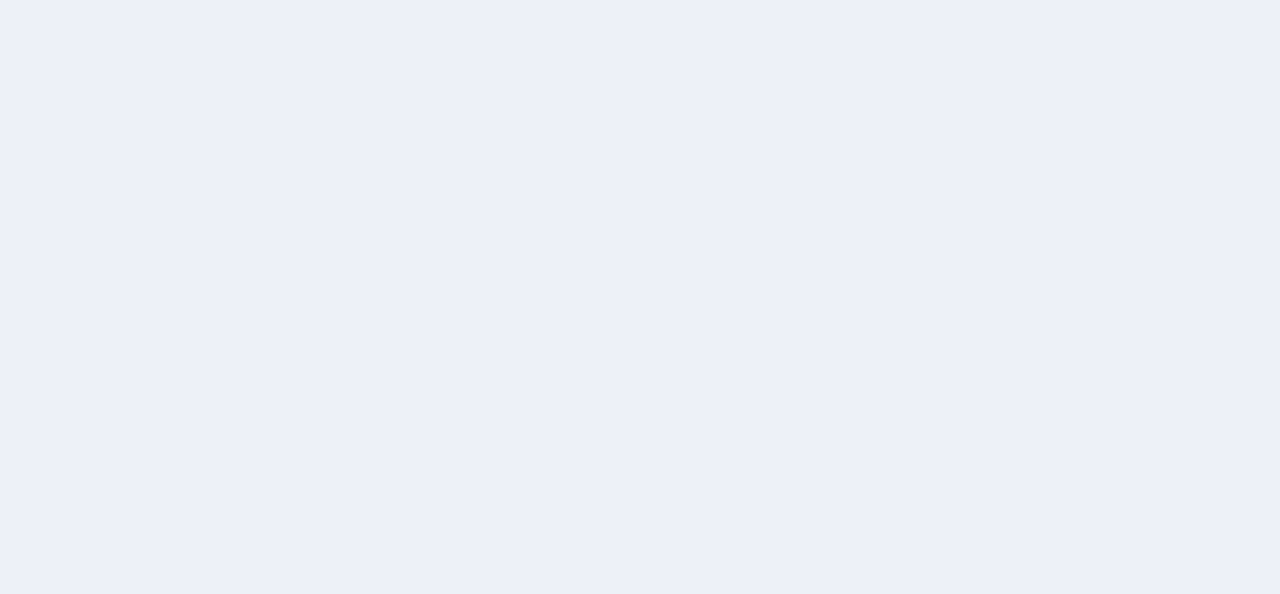 scroll, scrollTop: 0, scrollLeft: 0, axis: both 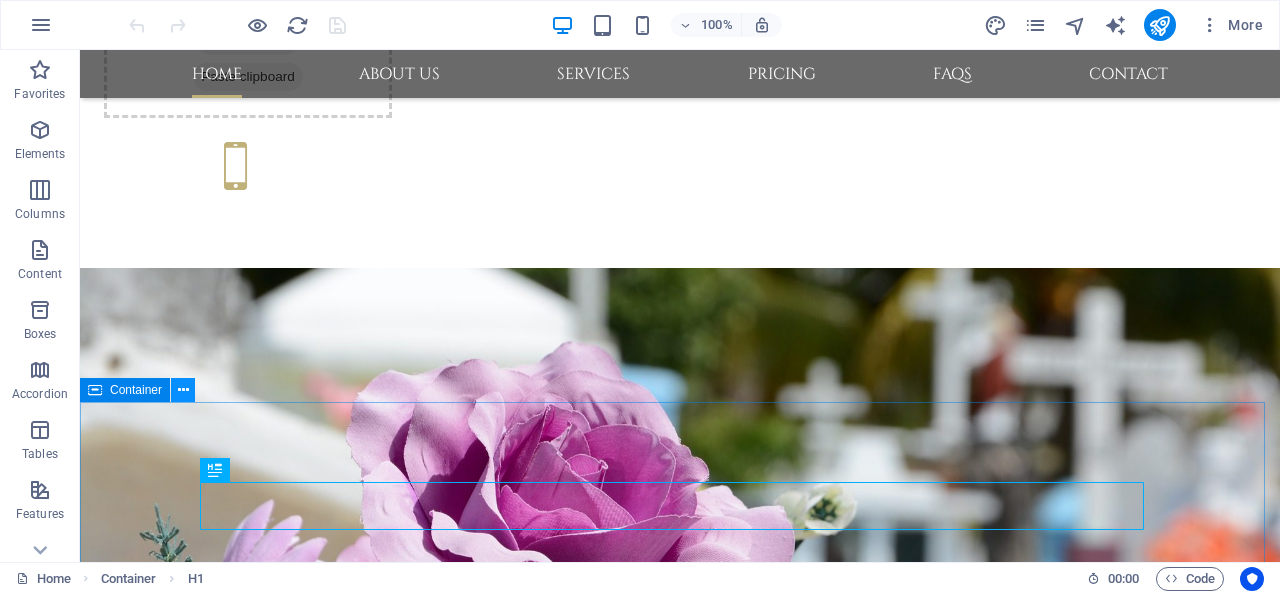 click at bounding box center [183, 390] 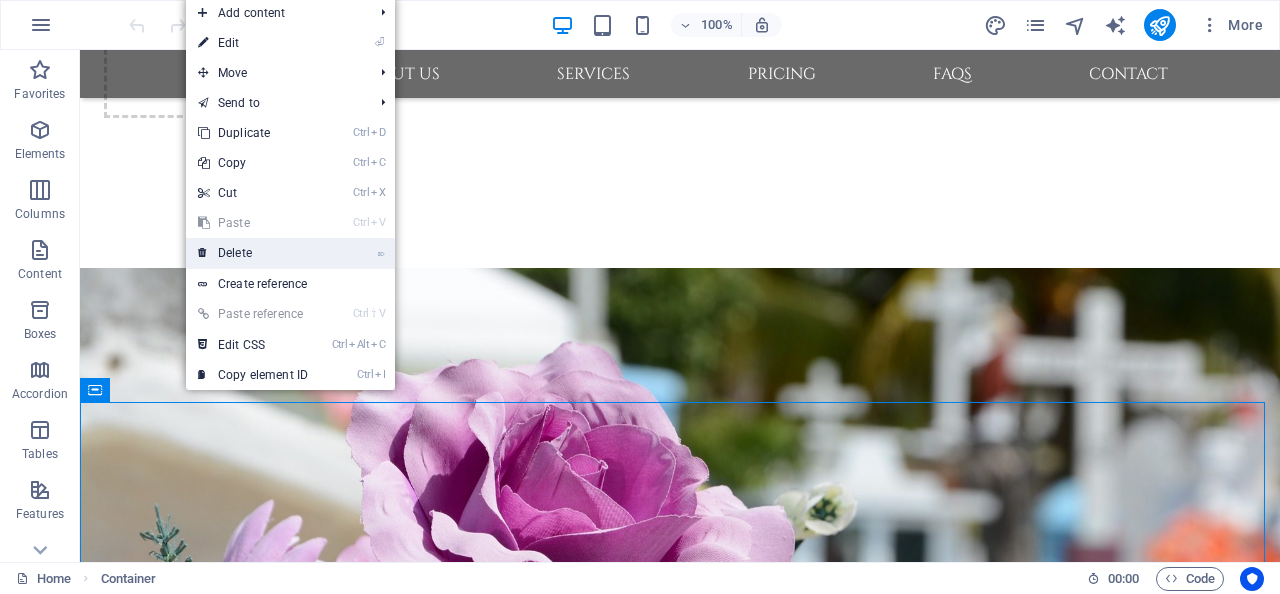click on "⌦  Delete" at bounding box center (253, 253) 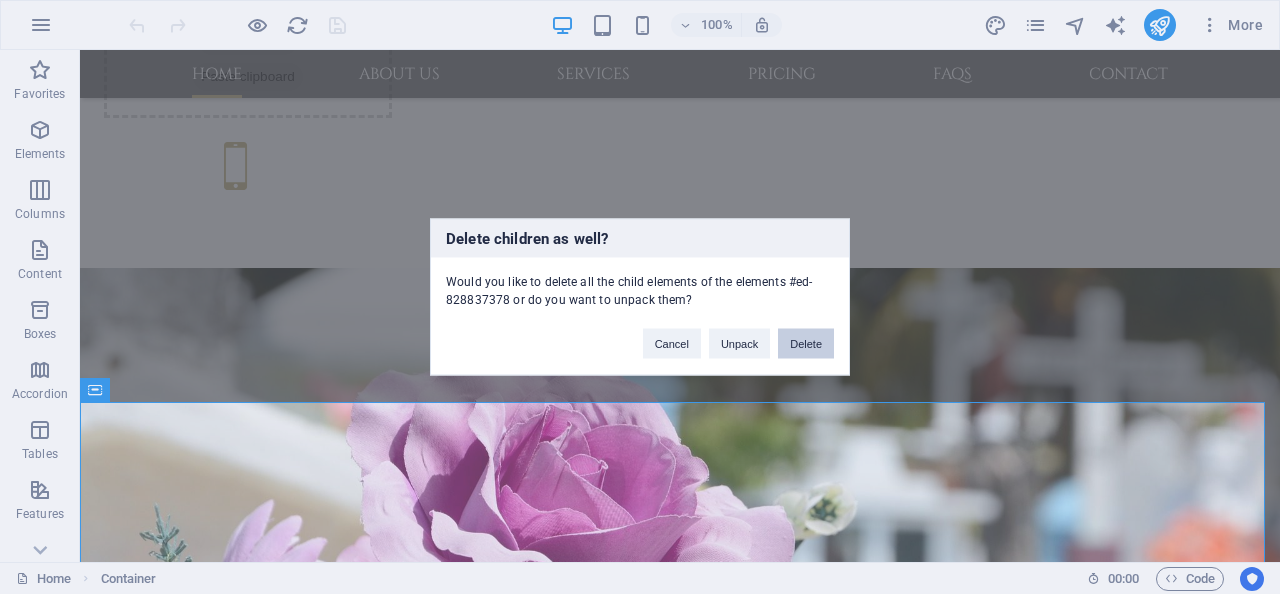 click on "Delete" at bounding box center [806, 344] 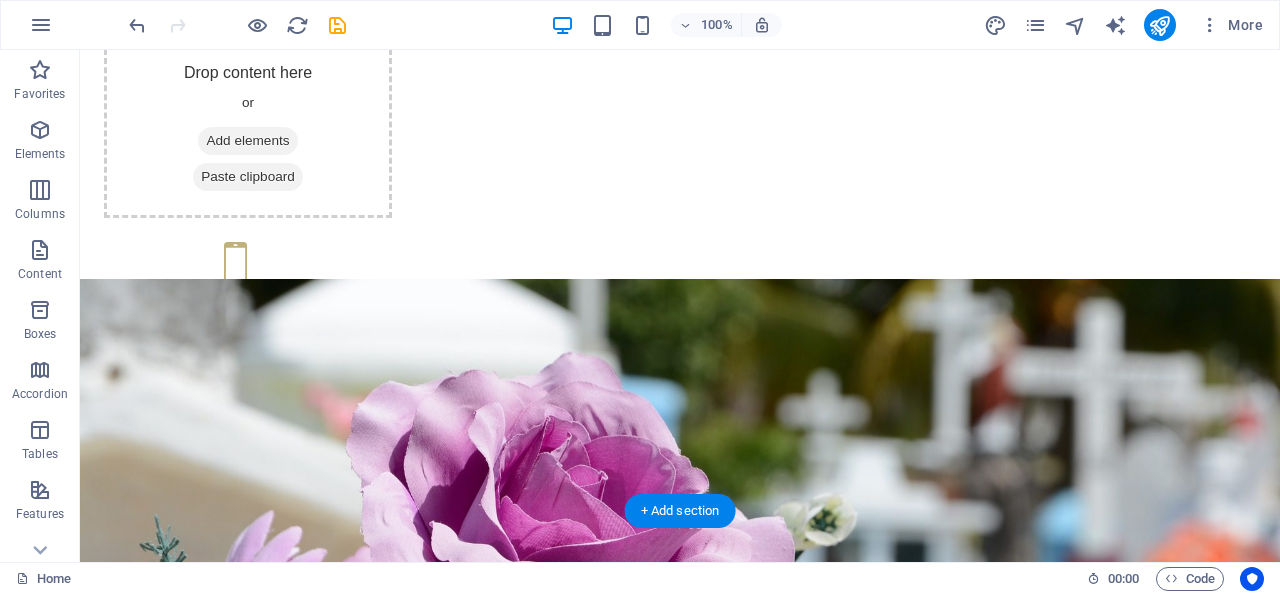 scroll, scrollTop: 20, scrollLeft: 0, axis: vertical 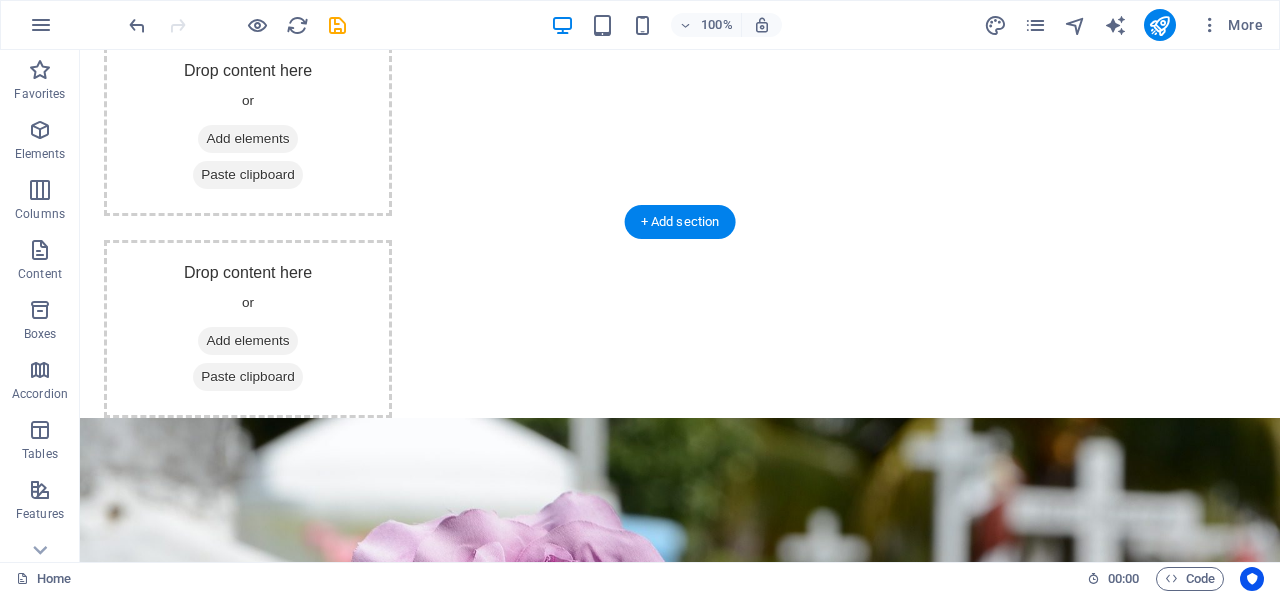 click at bounding box center (680, 666) 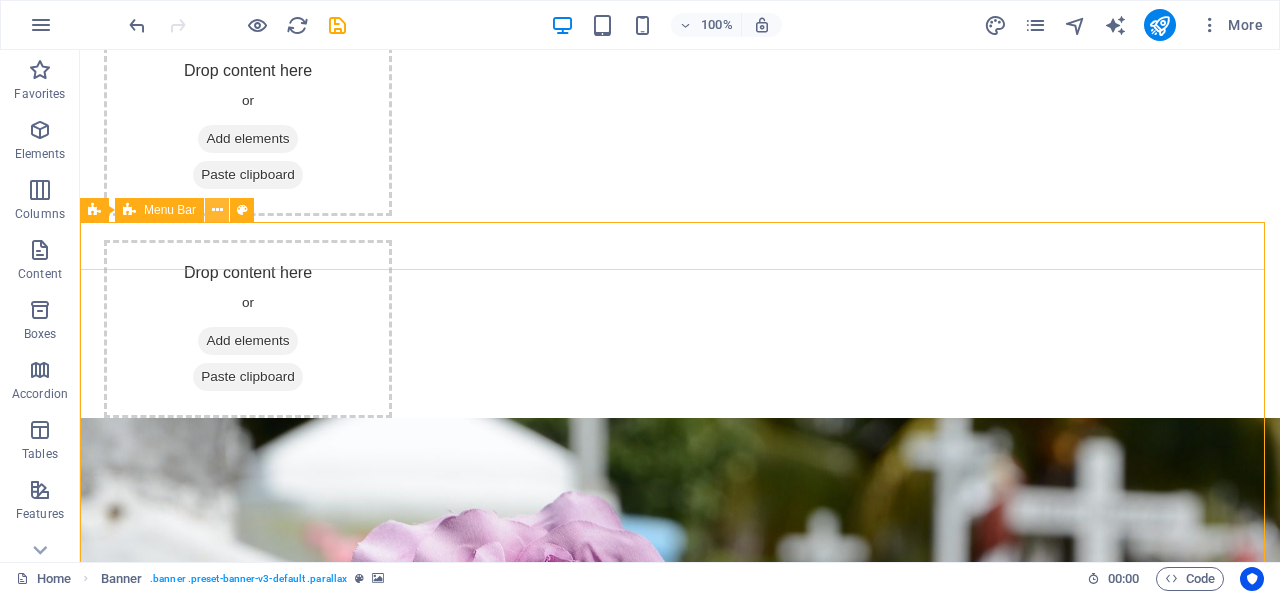 click at bounding box center (217, 210) 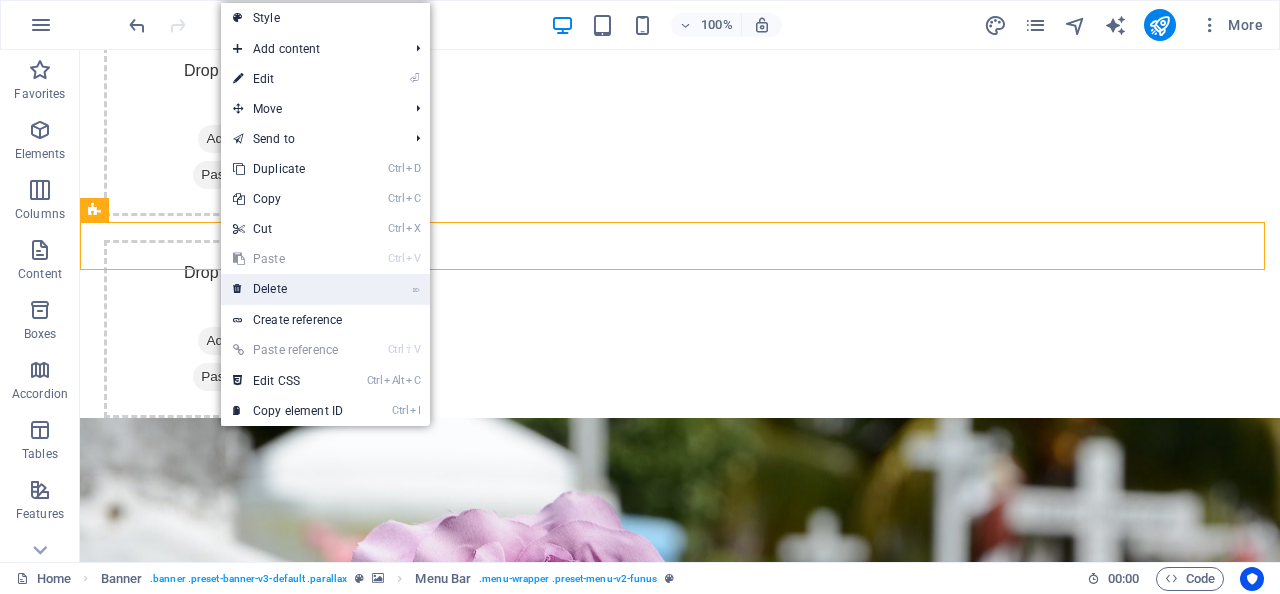 click on "⌦  Delete" at bounding box center [288, 289] 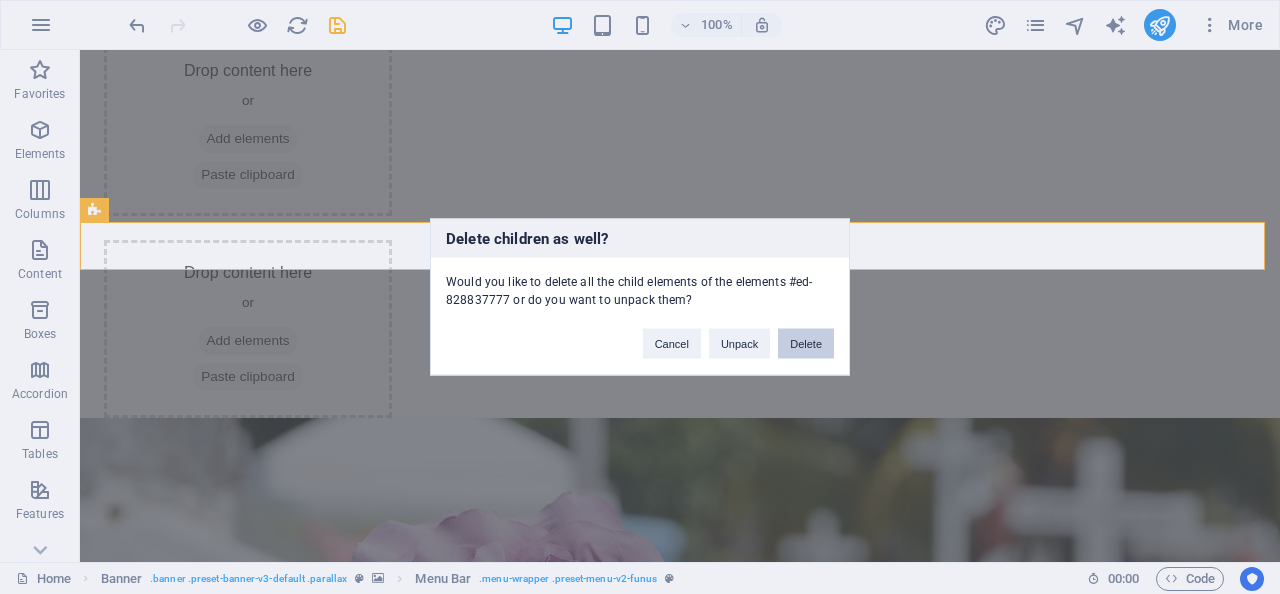 click on "Delete" at bounding box center (806, 344) 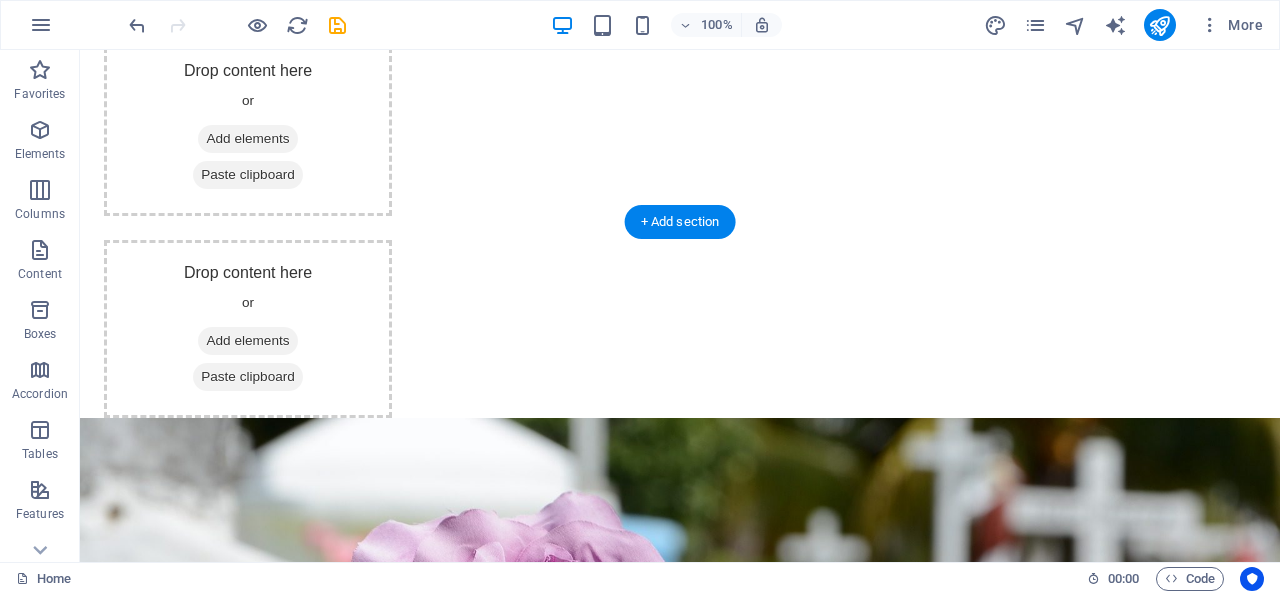 click at bounding box center (680, 666) 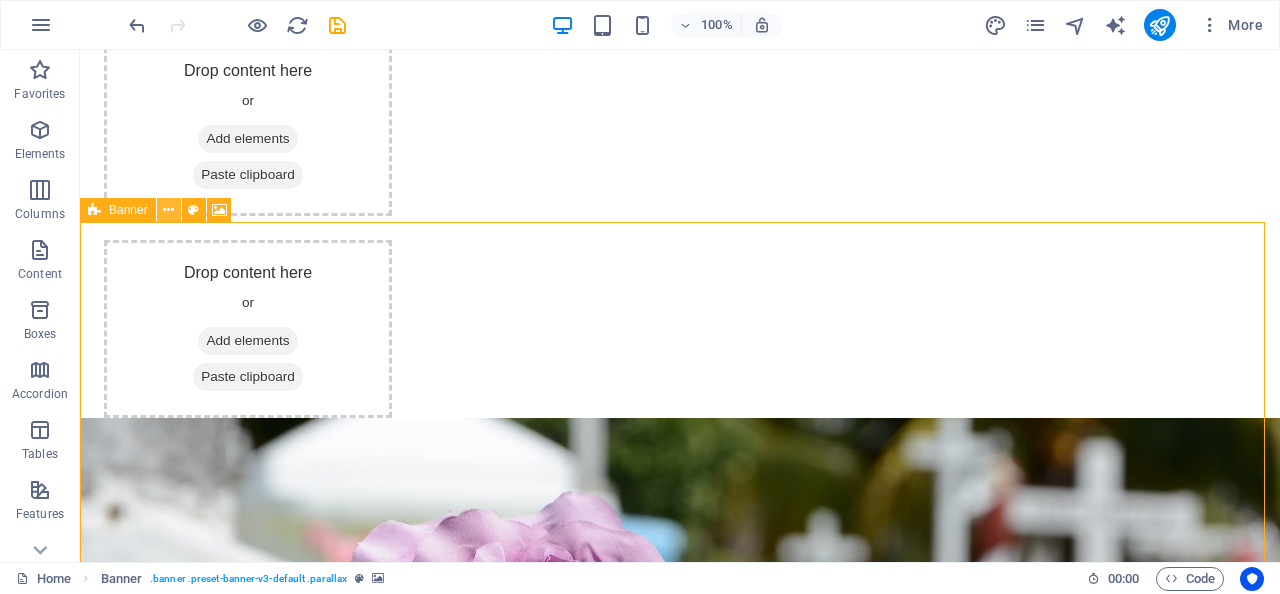 click at bounding box center (168, 210) 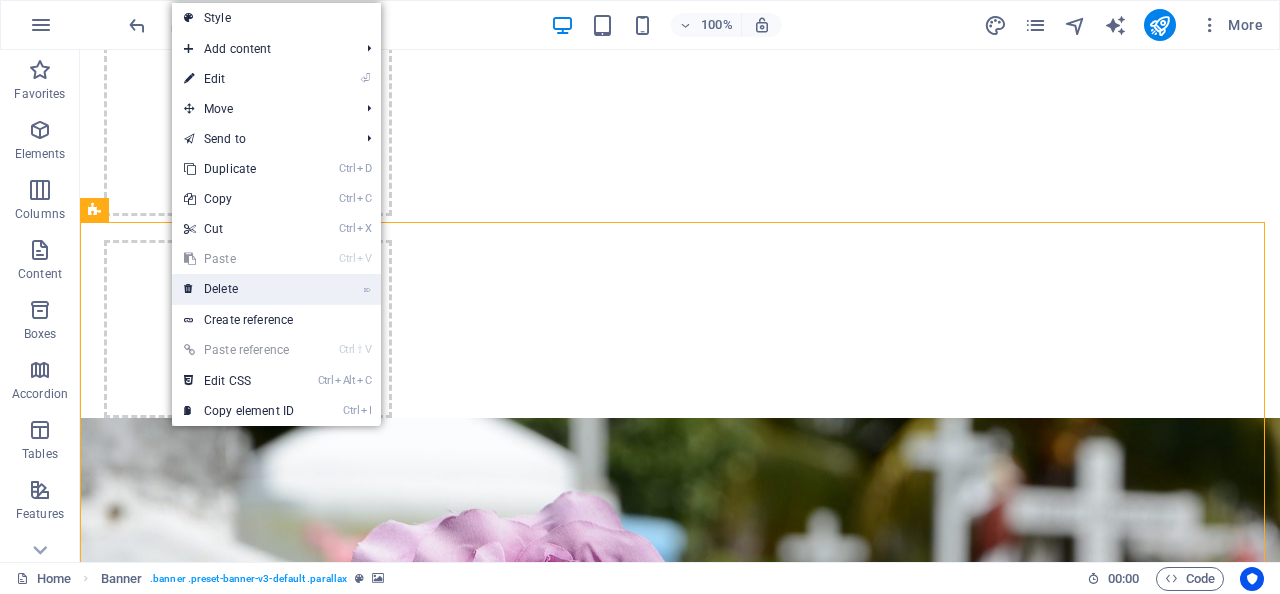 click on "⌦  Delete" at bounding box center [239, 289] 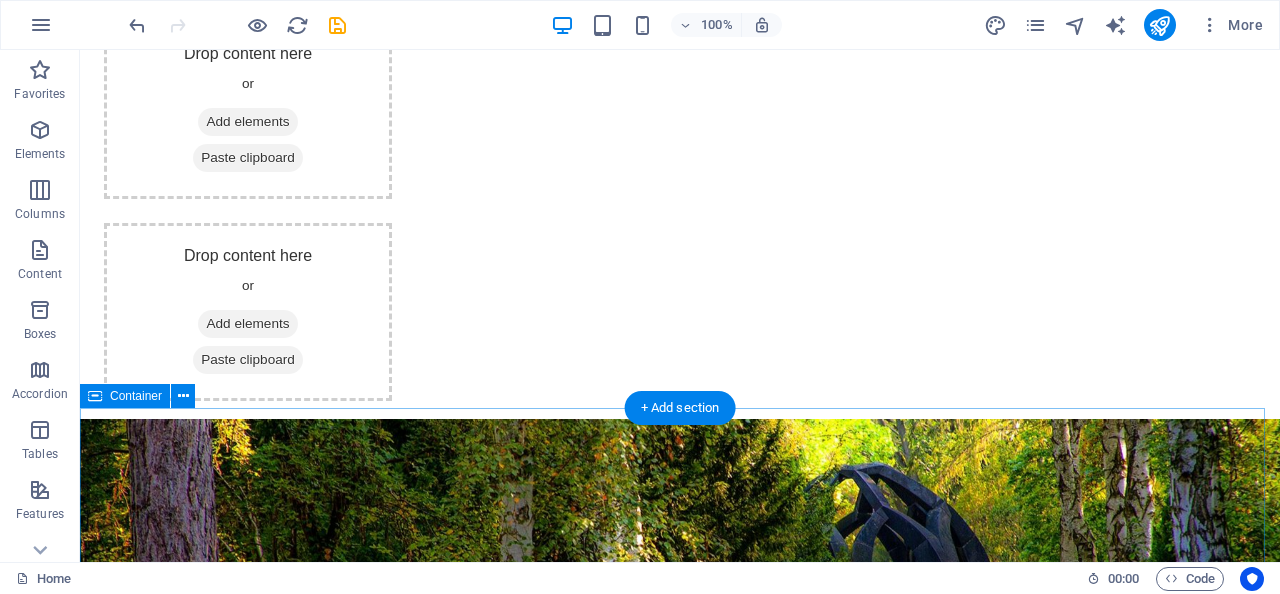 scroll, scrollTop: 20, scrollLeft: 0, axis: vertical 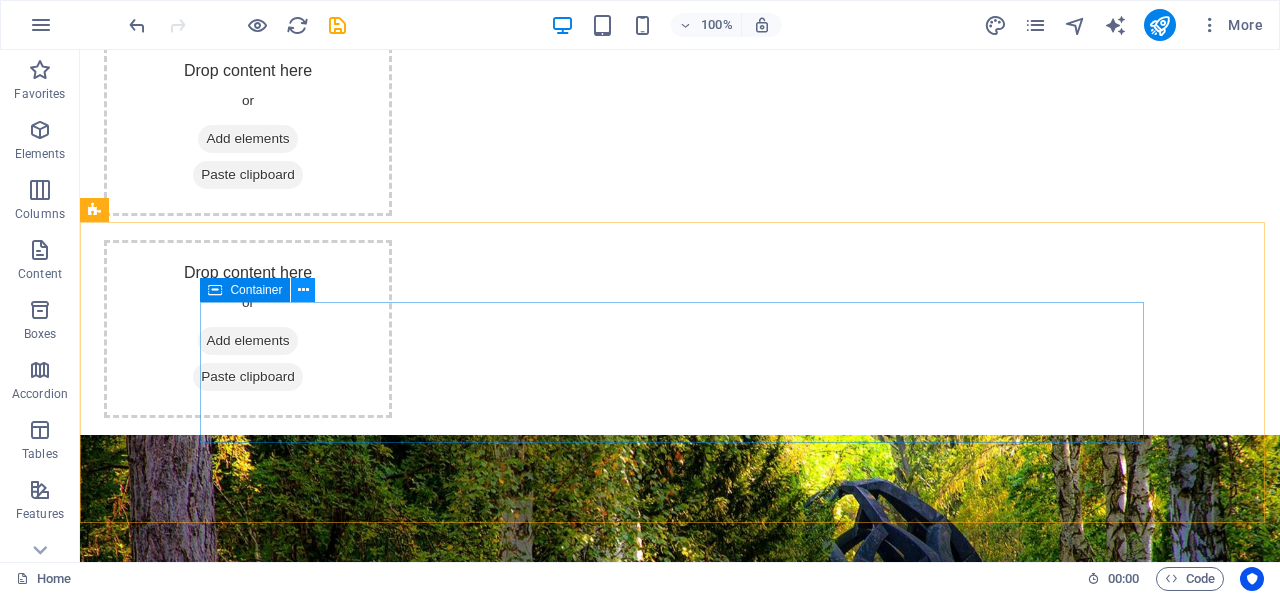 click at bounding box center (303, 290) 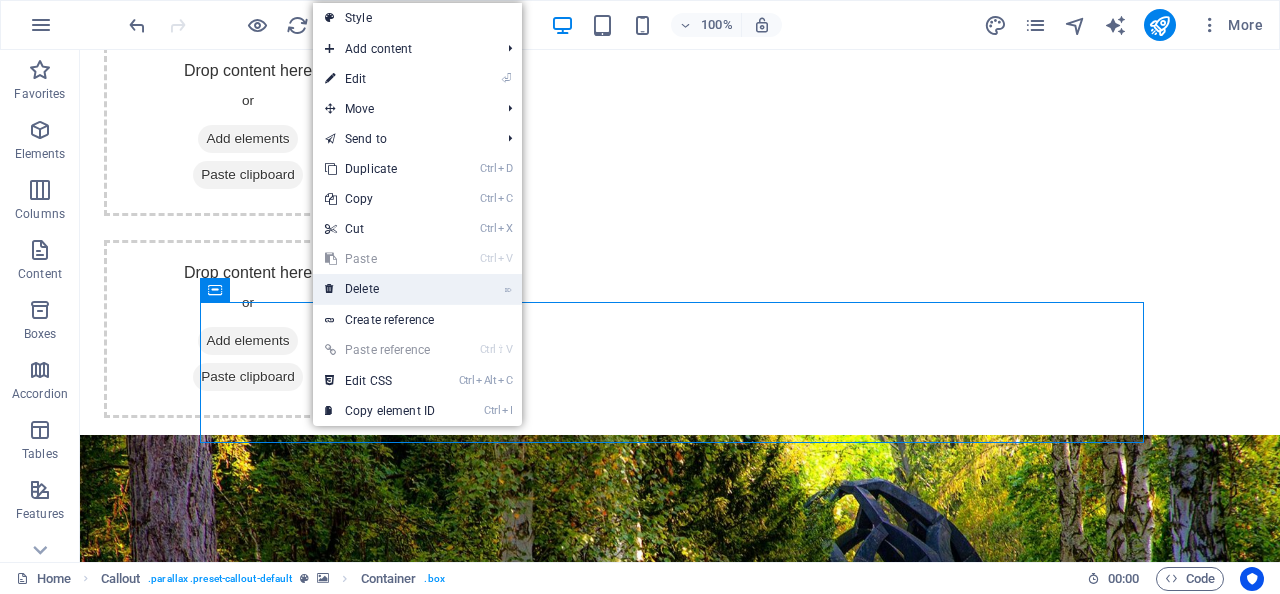 click on "⌦  Delete" at bounding box center [380, 289] 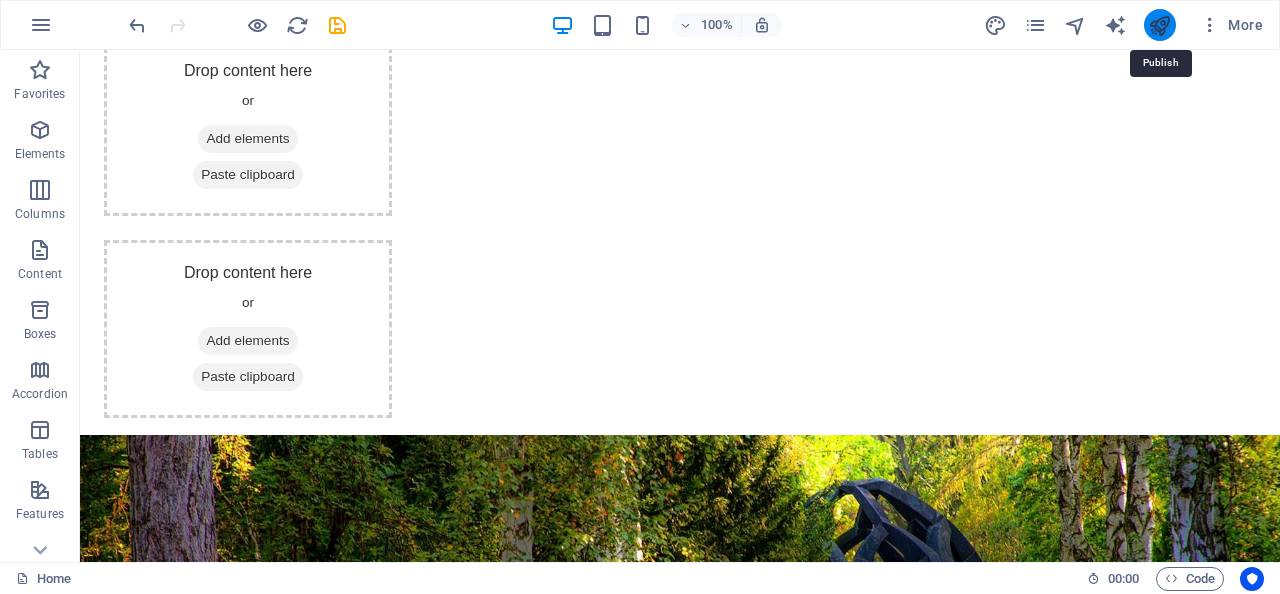 click at bounding box center [1159, 25] 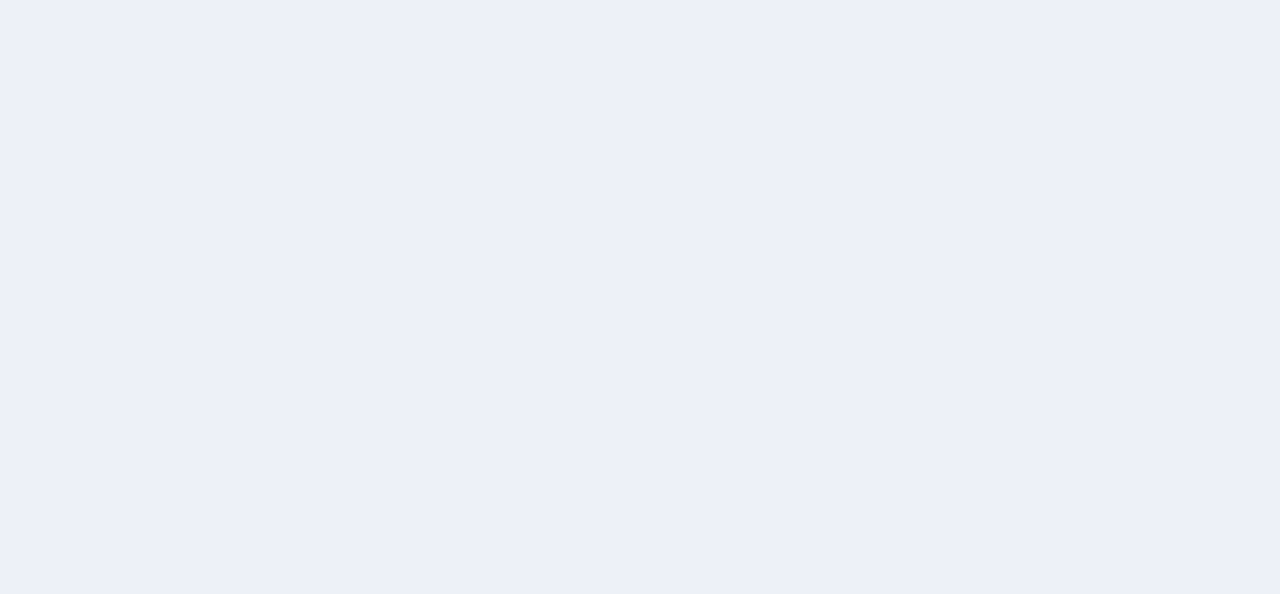 scroll, scrollTop: 0, scrollLeft: 0, axis: both 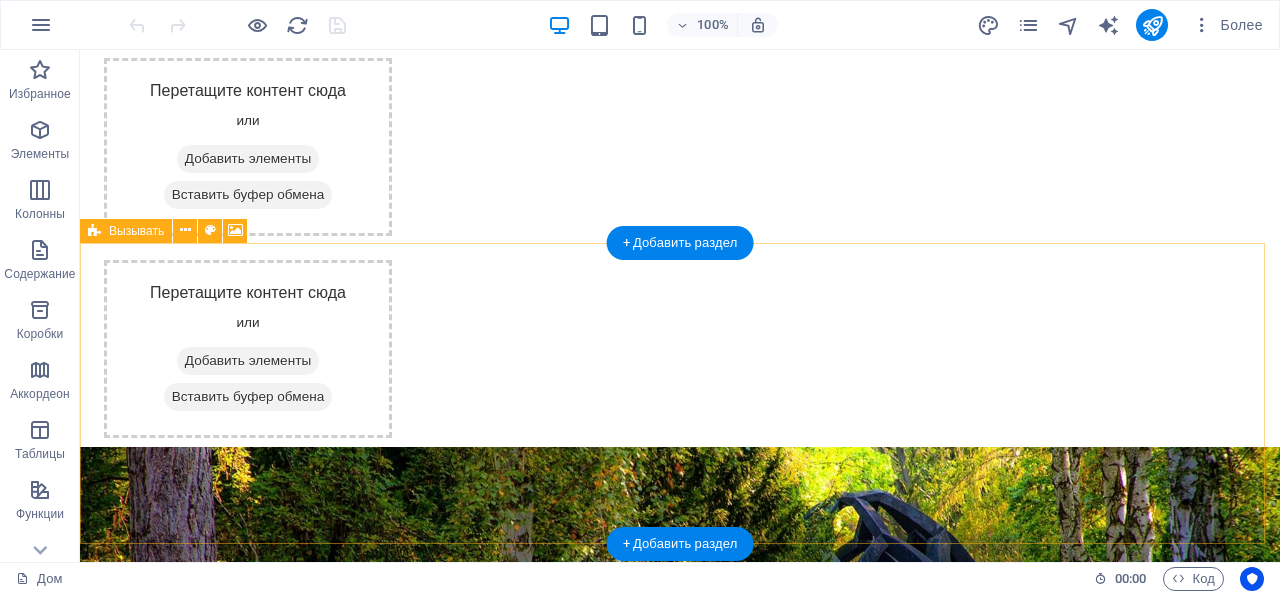 click on "Перетащите контент сюда или  Добавить элементы  Вставить буфер обмена" at bounding box center [680, 1061] 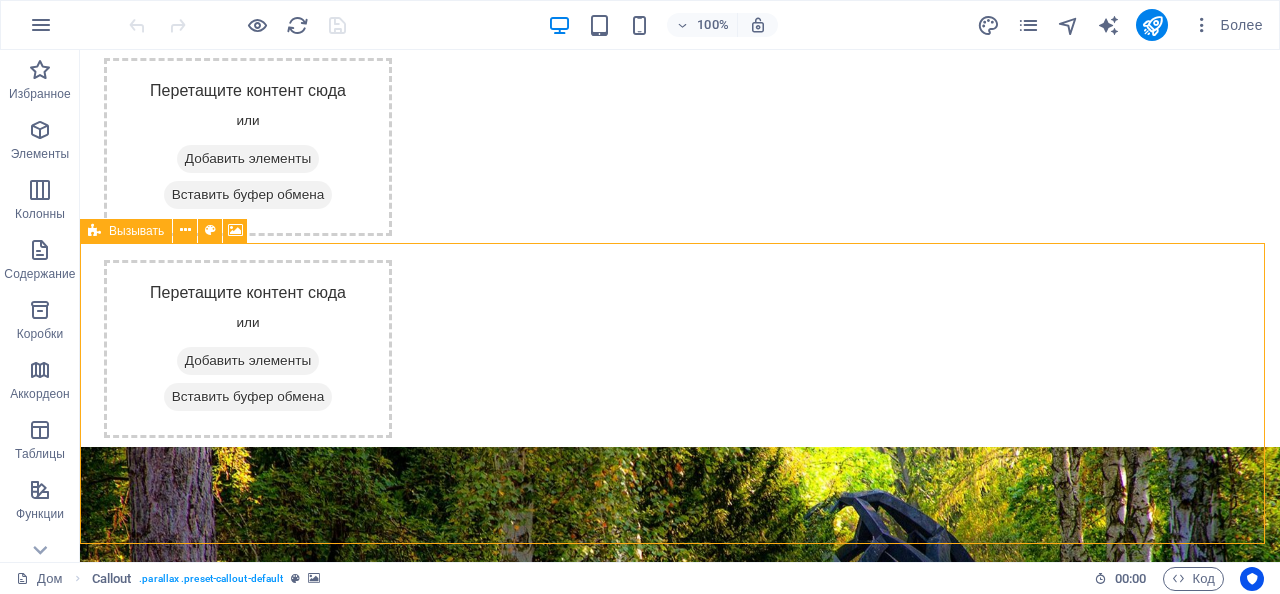click on "Вызывать" at bounding box center [136, 231] 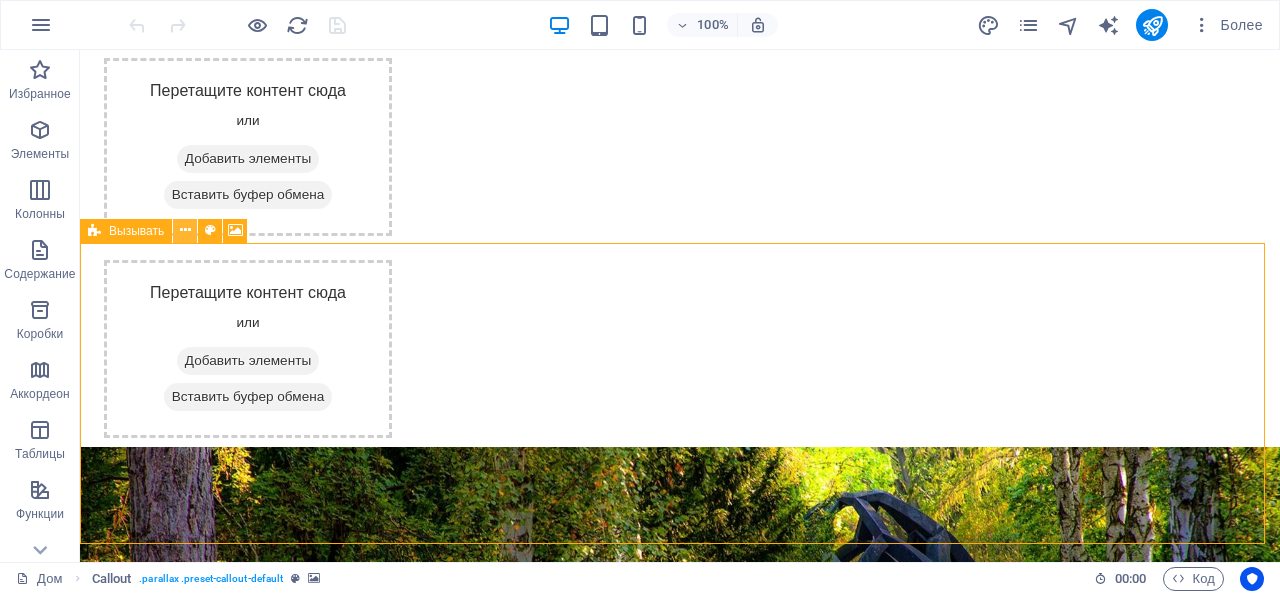 click at bounding box center [185, 230] 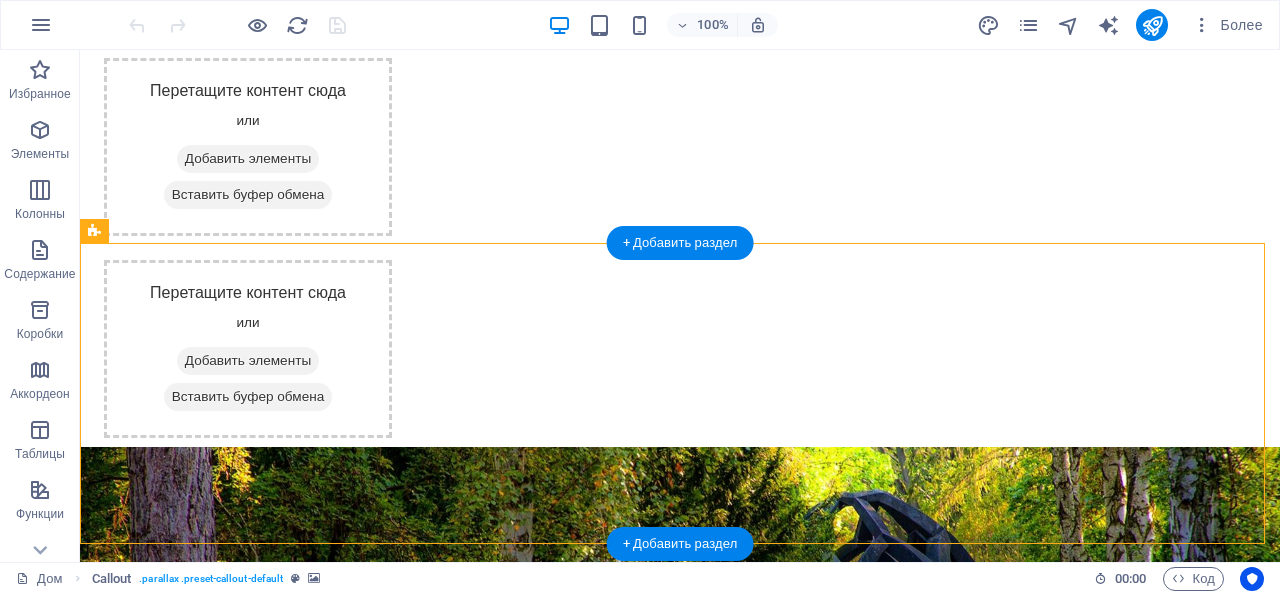 click at bounding box center (680, 640) 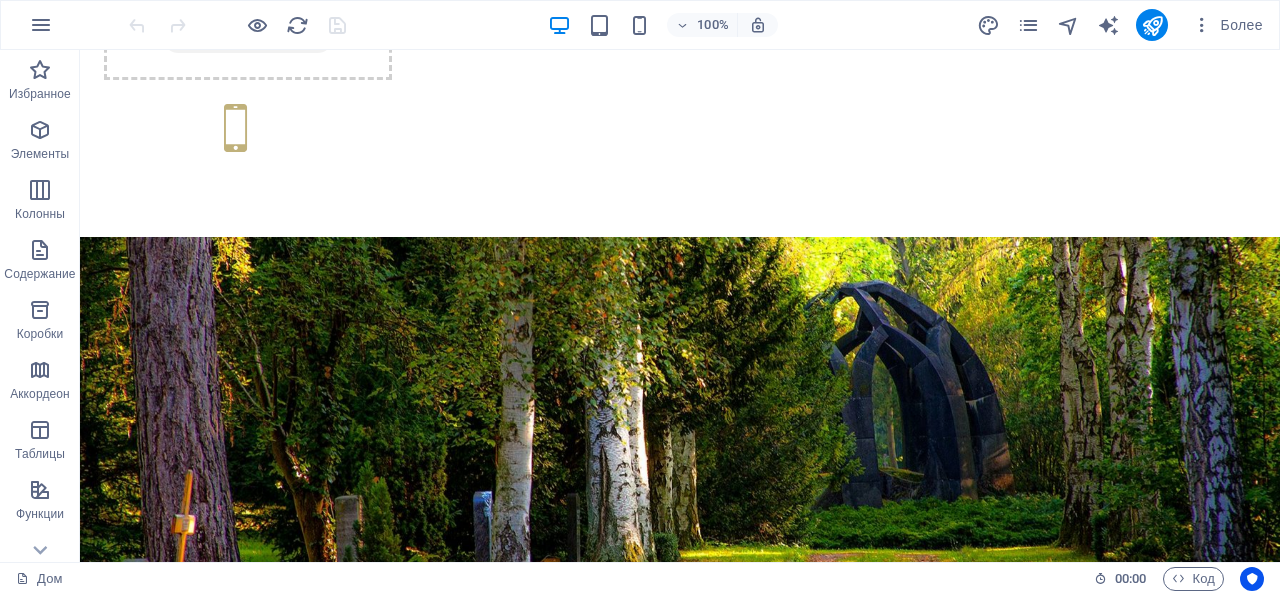 scroll, scrollTop: 403, scrollLeft: 0, axis: vertical 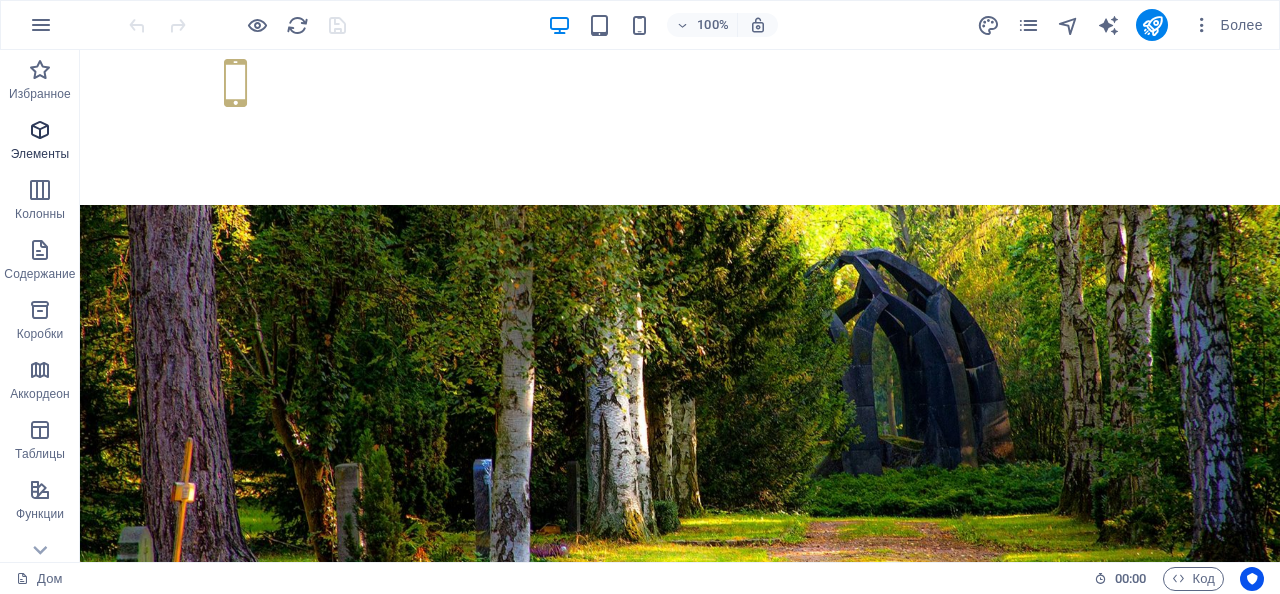 click at bounding box center [40, 130] 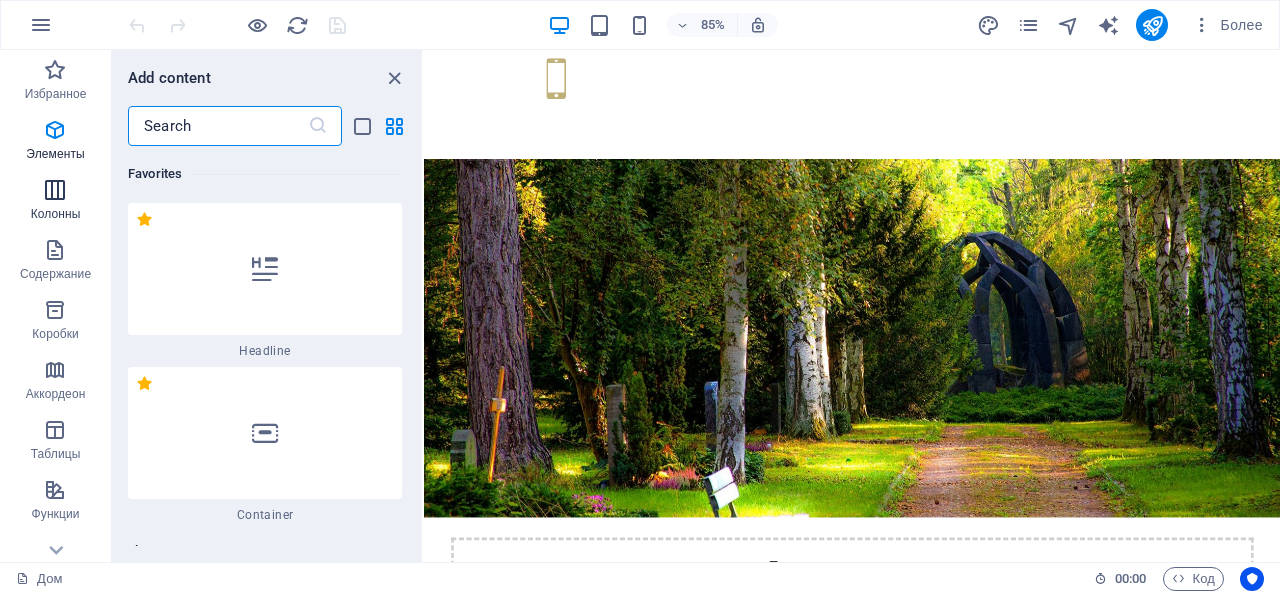 scroll, scrollTop: 333, scrollLeft: 0, axis: vertical 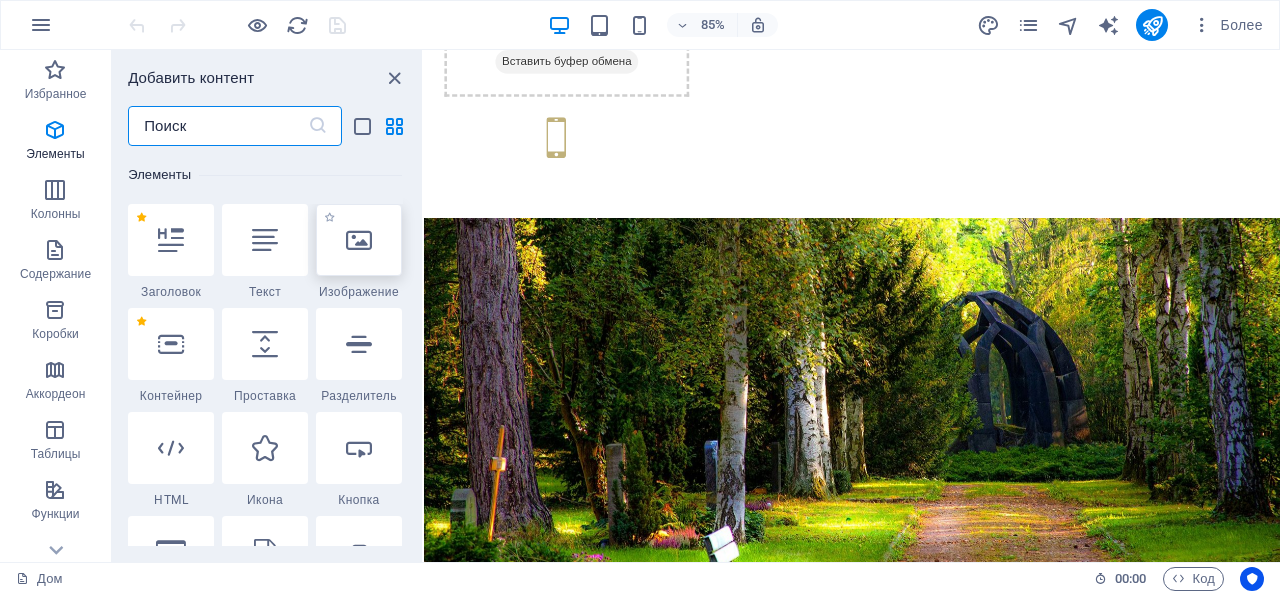 click at bounding box center (359, 240) 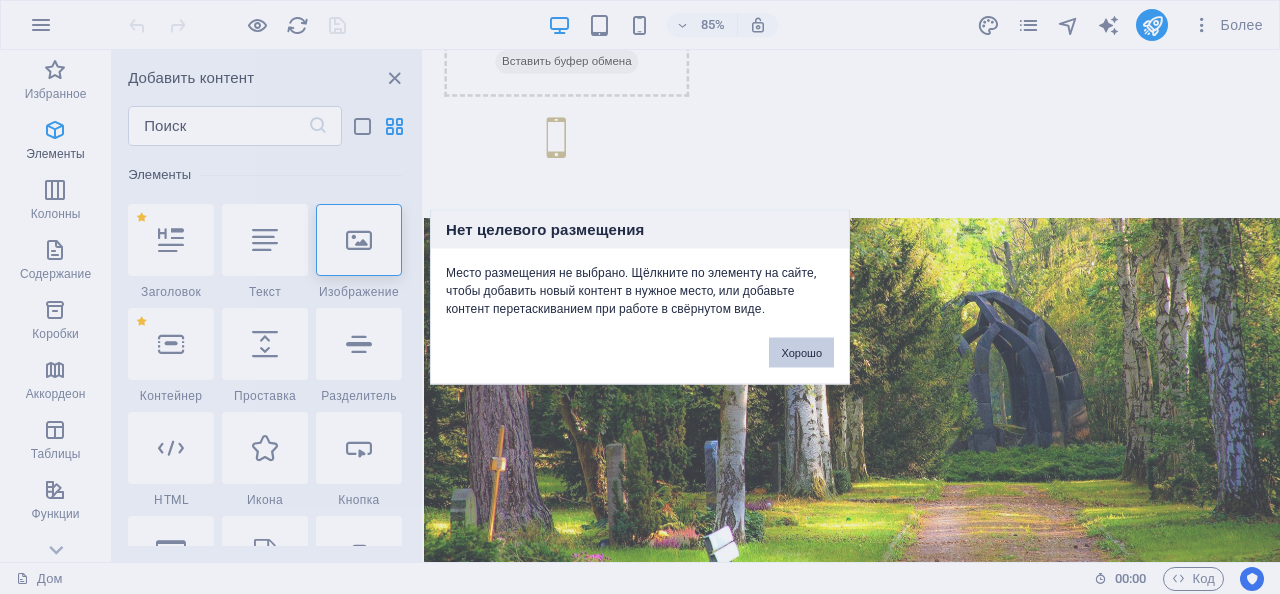 click on "Хорошо" at bounding box center (801, 353) 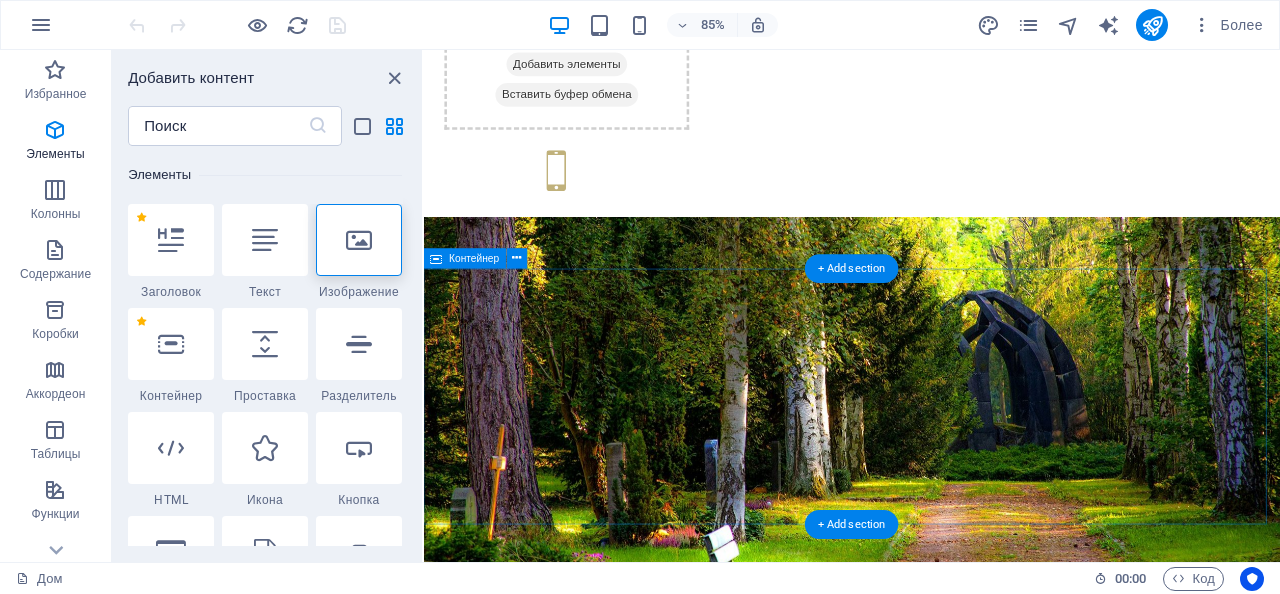 scroll, scrollTop: 233, scrollLeft: 0, axis: vertical 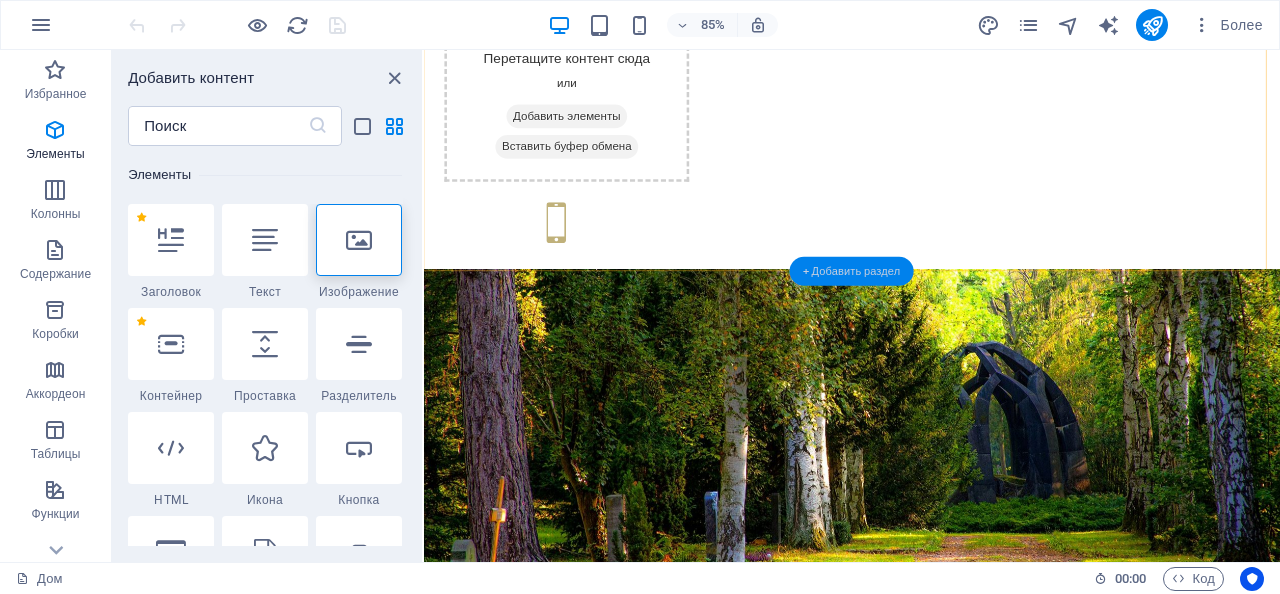 click on "+ Добавить раздел" at bounding box center (852, 270) 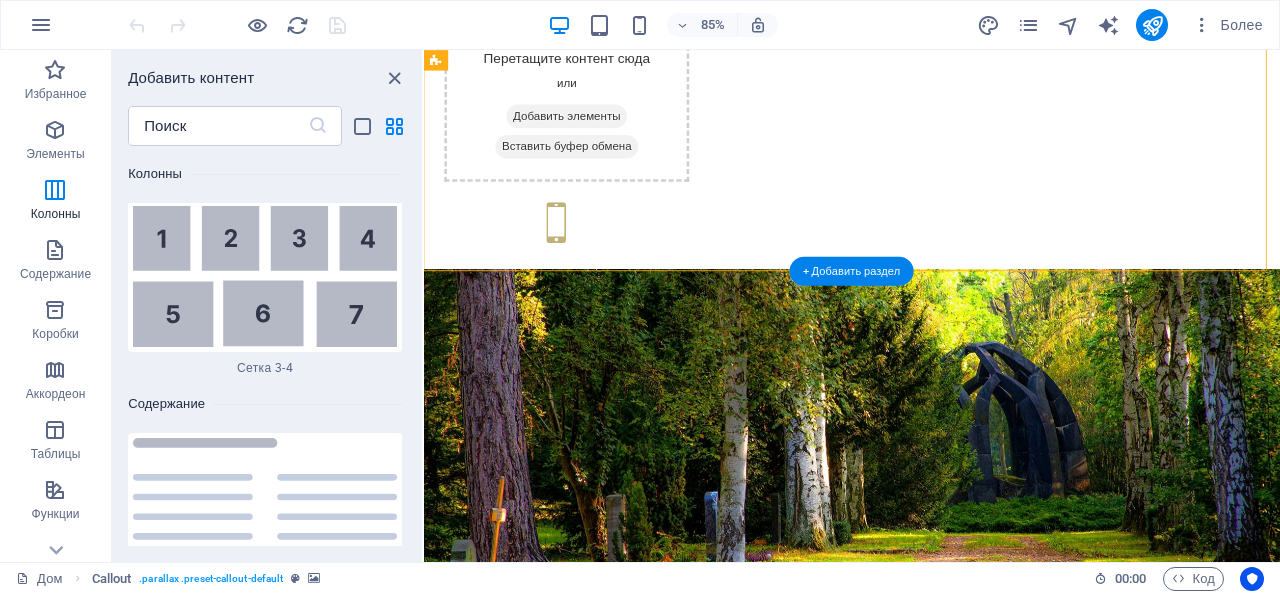 scroll, scrollTop: 6756, scrollLeft: 0, axis: vertical 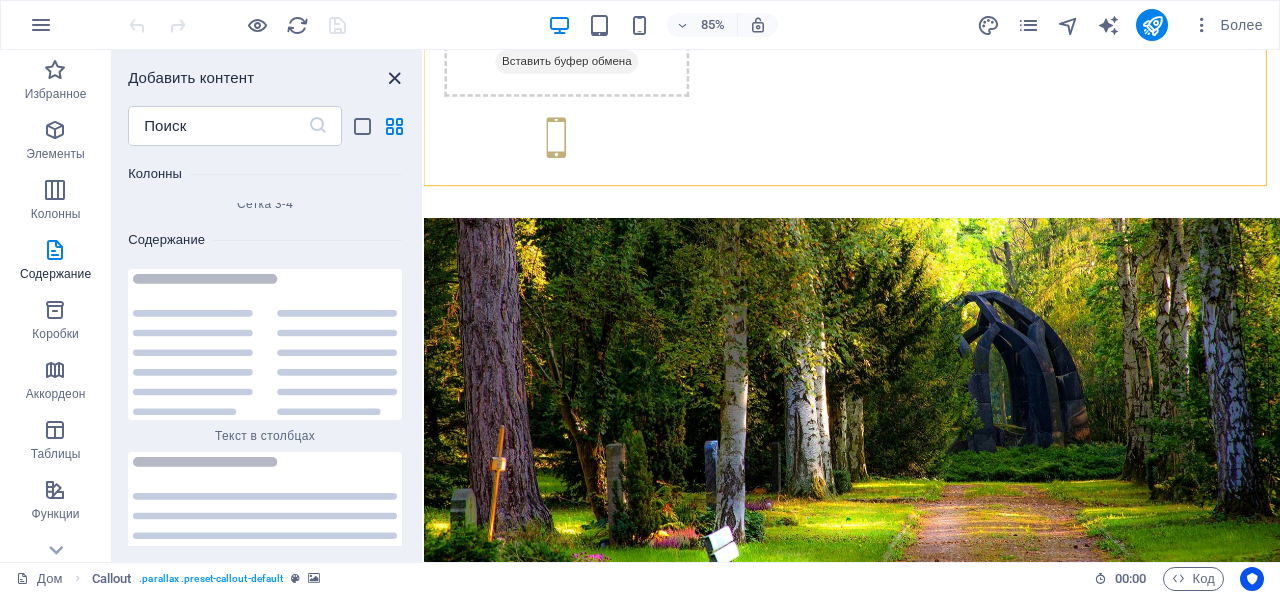 click at bounding box center (394, 78) 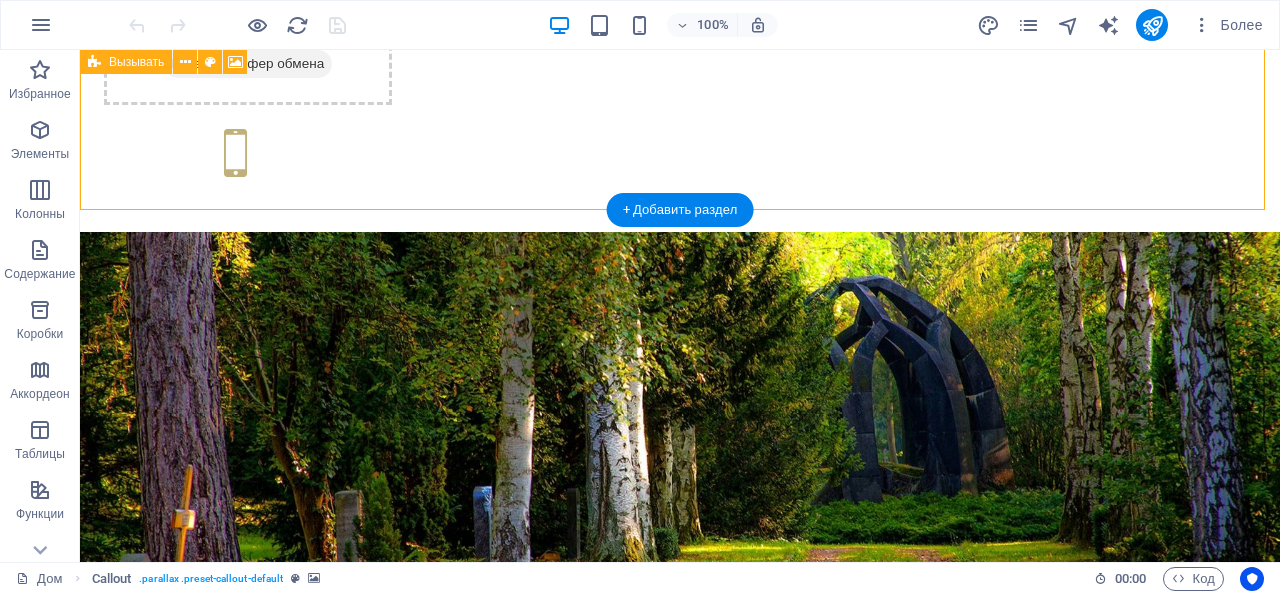 scroll, scrollTop: 233, scrollLeft: 0, axis: vertical 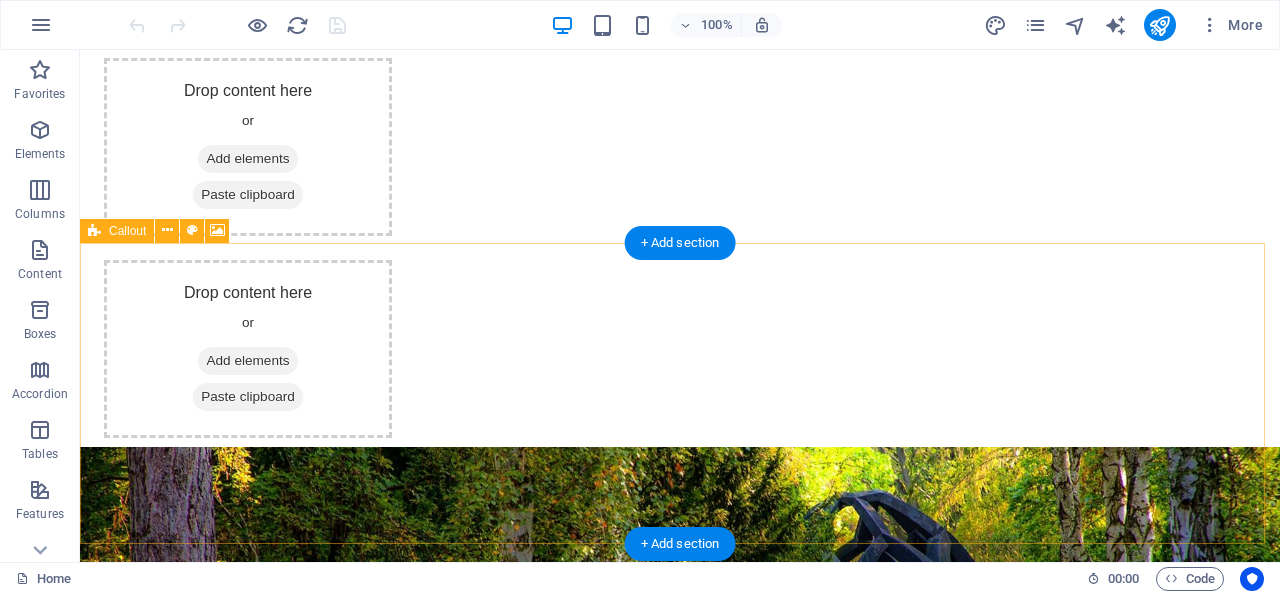 click on "Drop content here or  Add elements  Paste clipboard" at bounding box center (680, 1061) 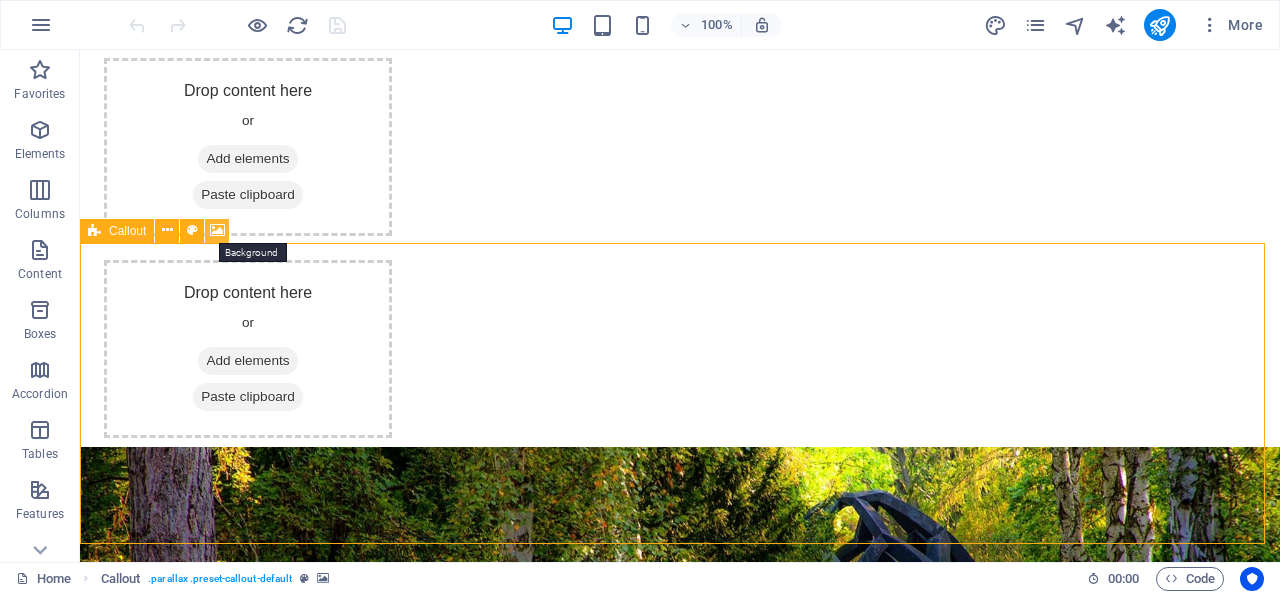 click at bounding box center (217, 230) 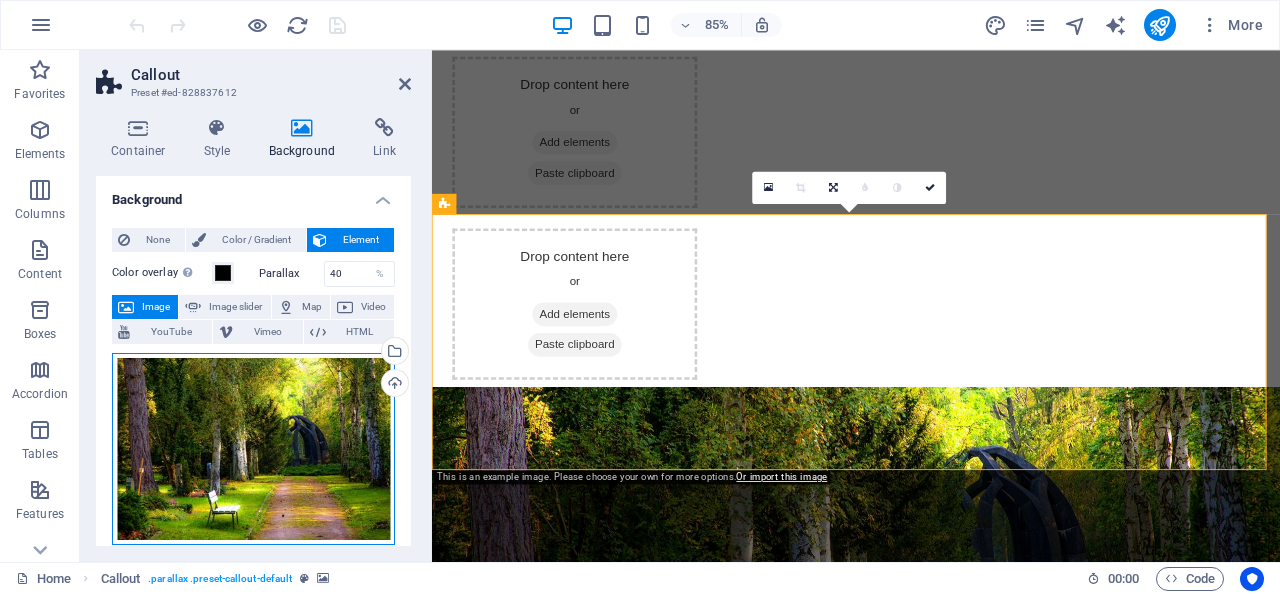 click on "Drag files here, click to choose files or select files from Files or our free stock photos & videos" at bounding box center [253, 449] 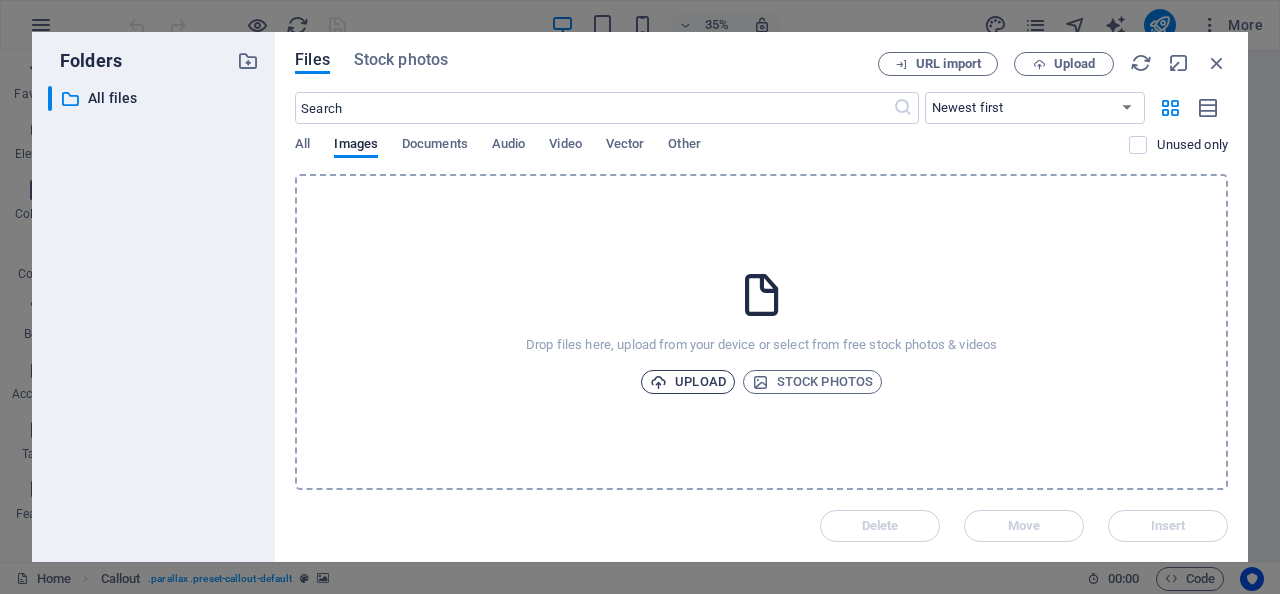 click on "Upload" at bounding box center [688, 382] 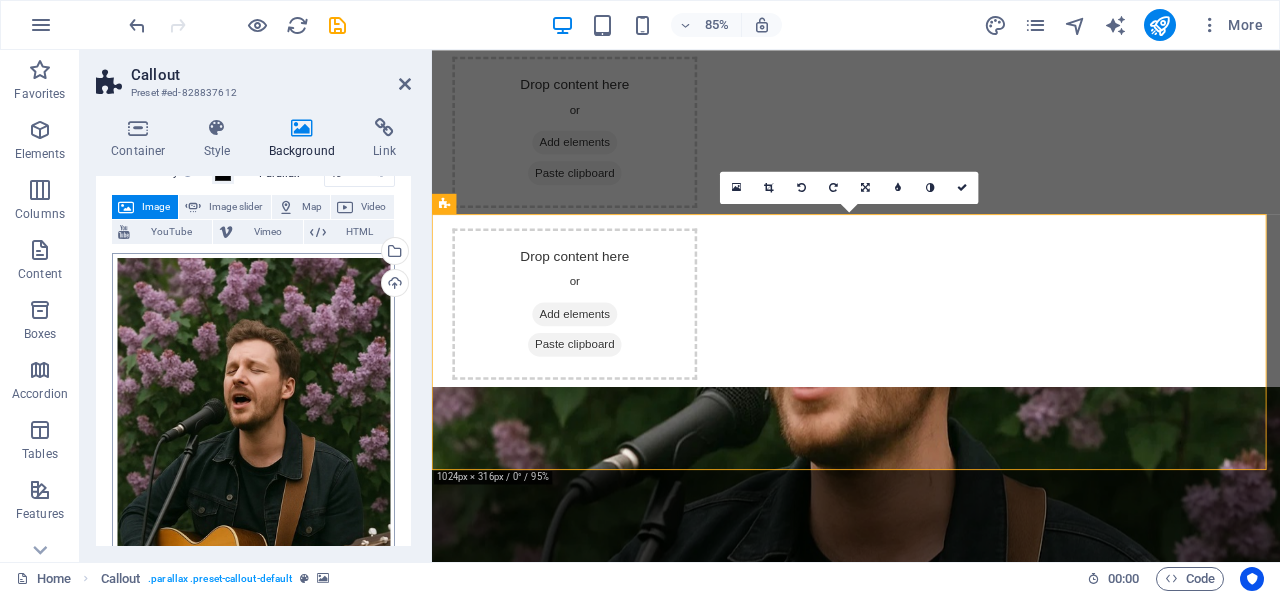 scroll, scrollTop: 200, scrollLeft: 0, axis: vertical 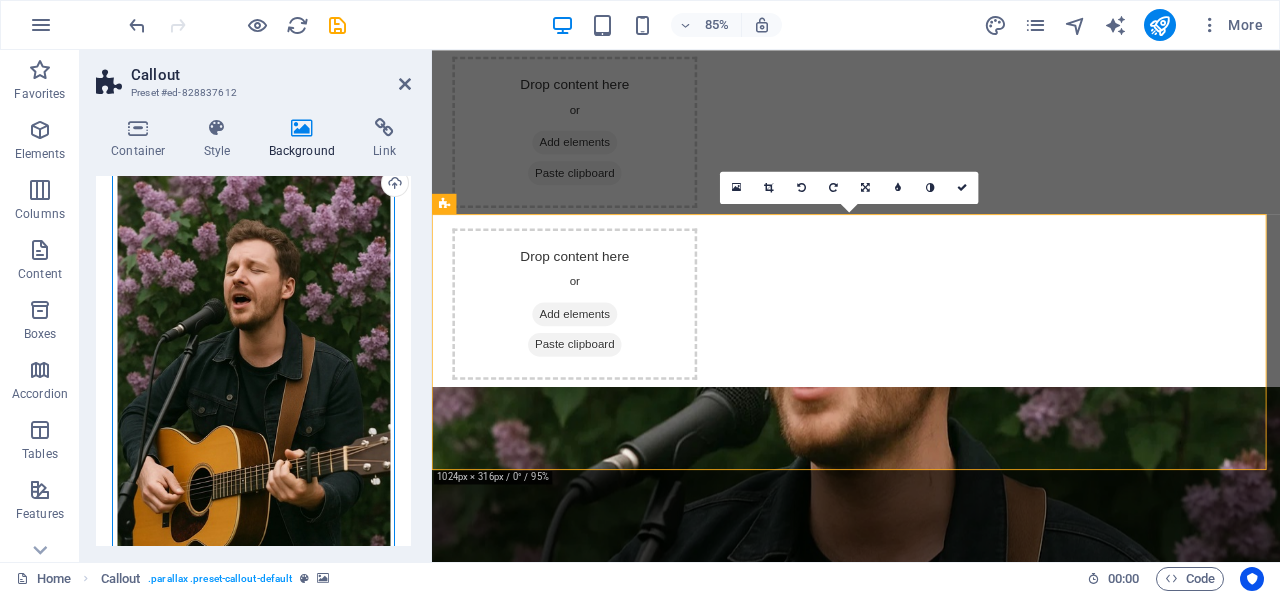 click on "Drag files here, click to choose files or select files from Files or our free stock photos & videos" at bounding box center (253, 363) 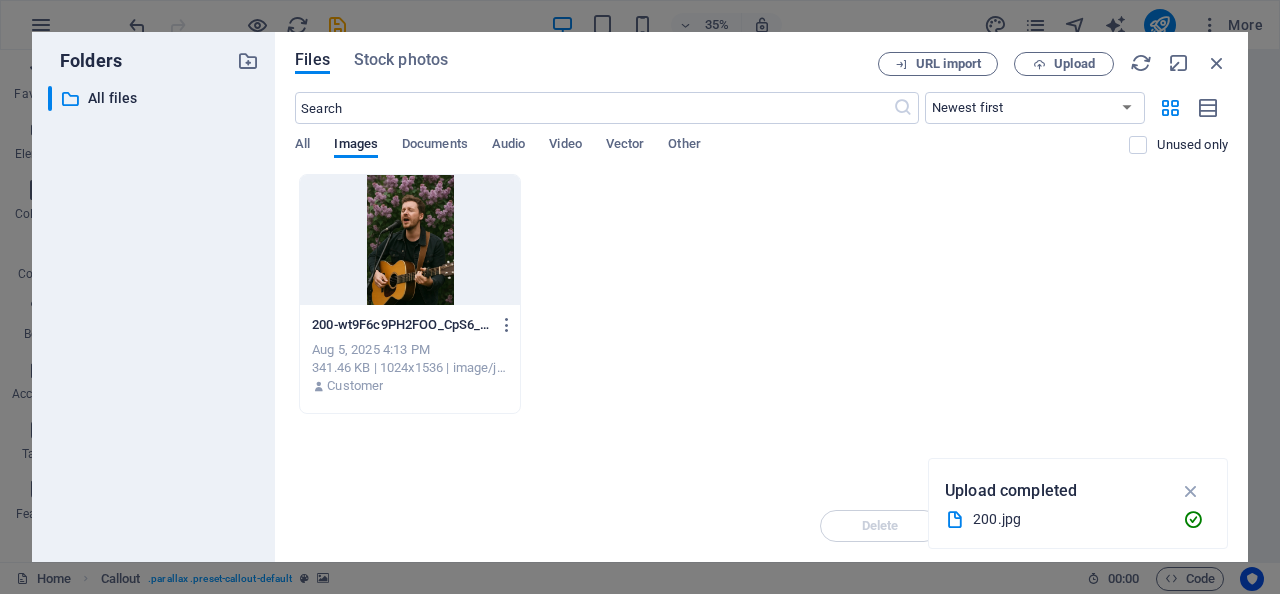 click at bounding box center (410, 240) 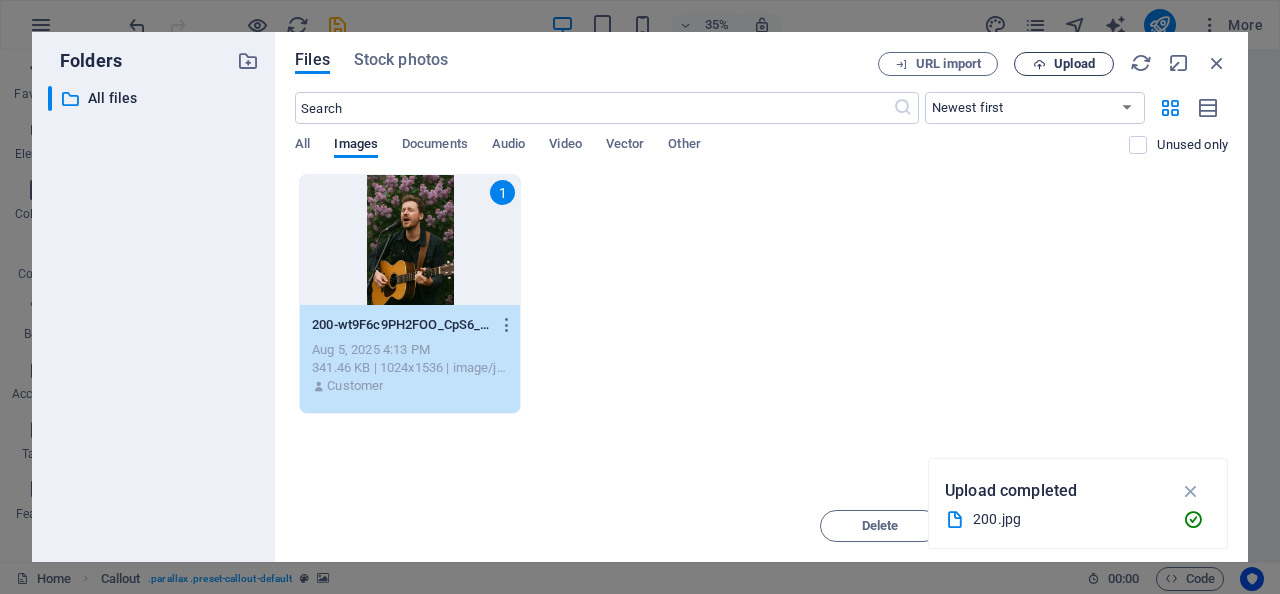 click on "Upload" at bounding box center (1074, 64) 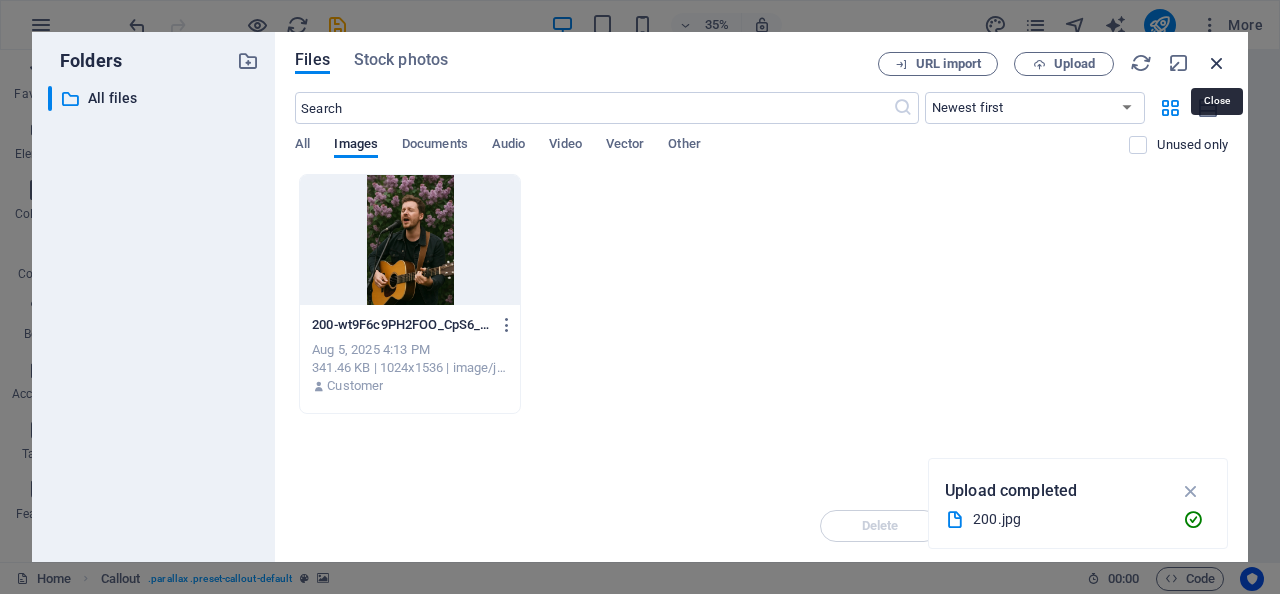 click at bounding box center [1217, 63] 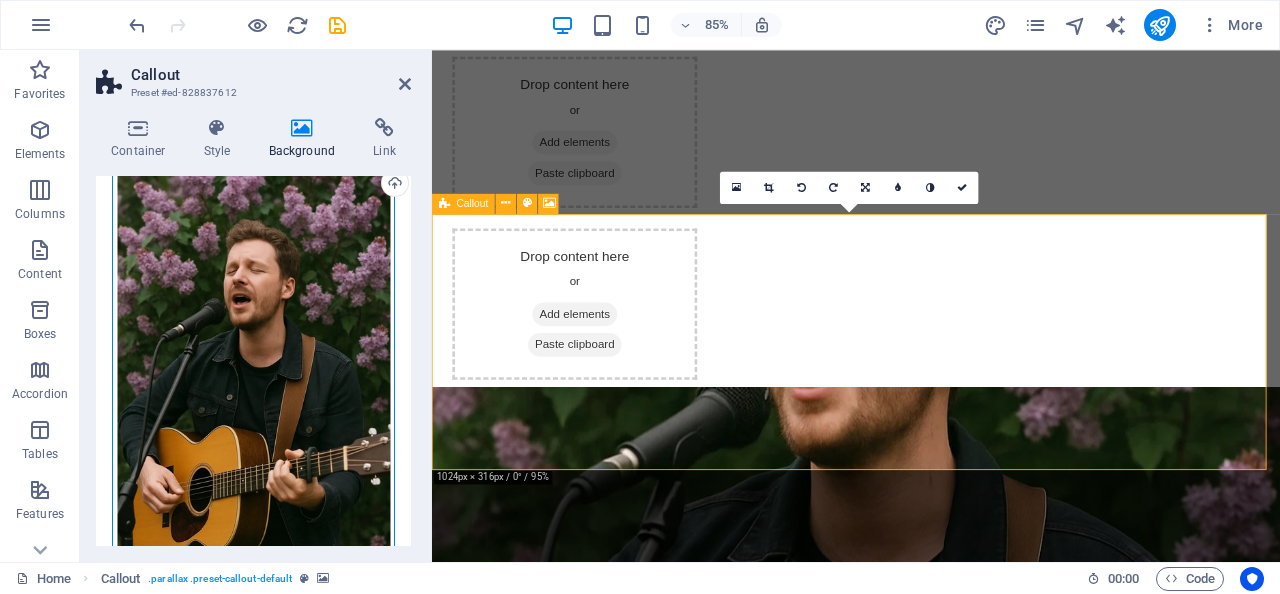 drag, startPoint x: 686, startPoint y: 427, endPoint x: 981, endPoint y: 359, distance: 302.73587 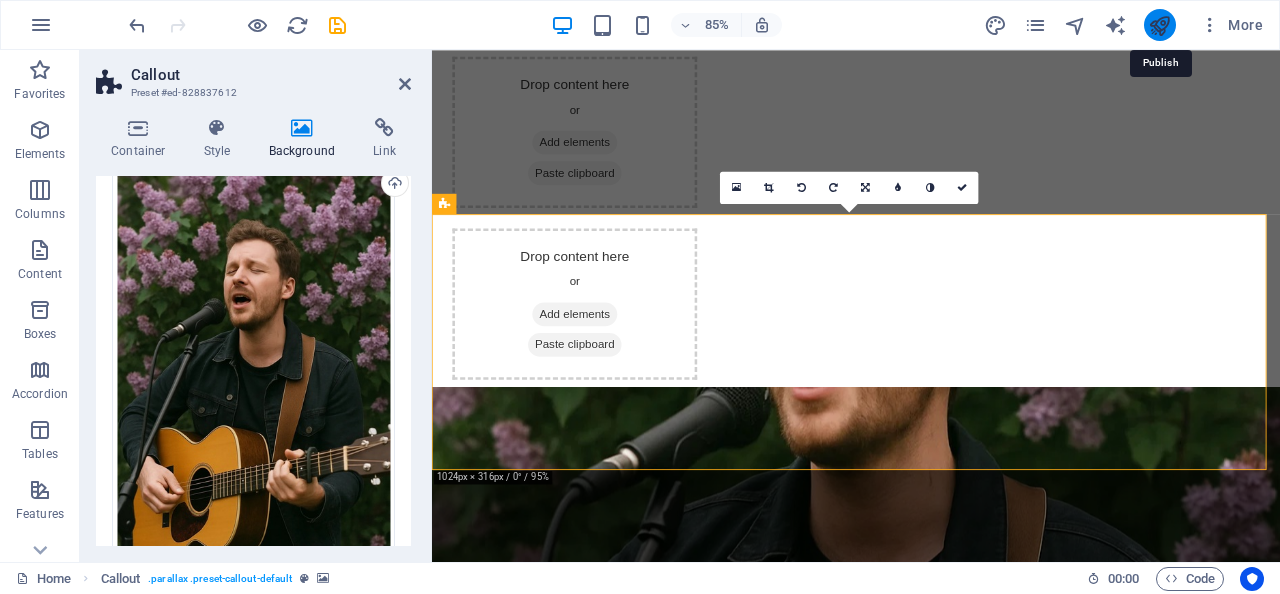 click at bounding box center [1159, 25] 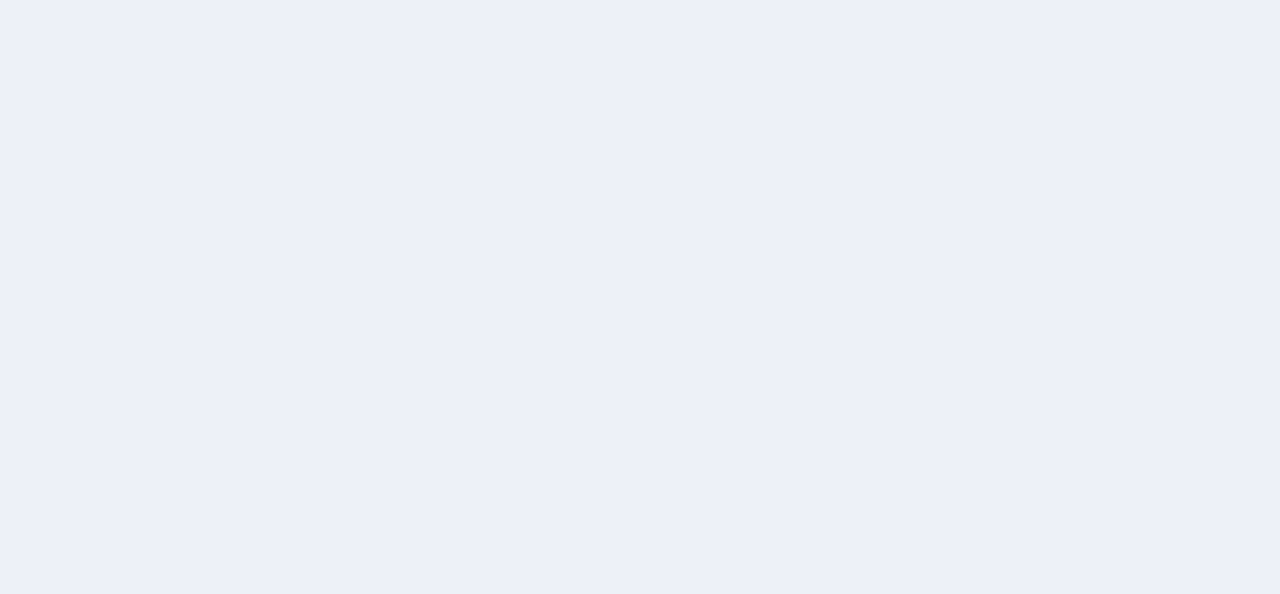 scroll, scrollTop: 0, scrollLeft: 0, axis: both 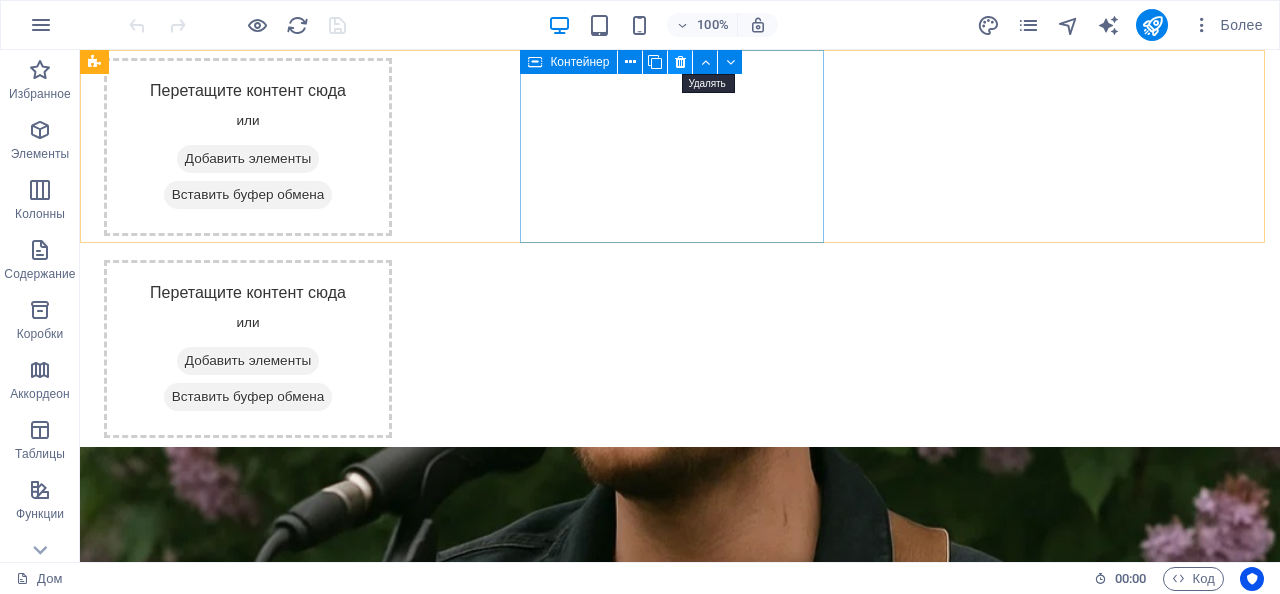 click at bounding box center (680, 62) 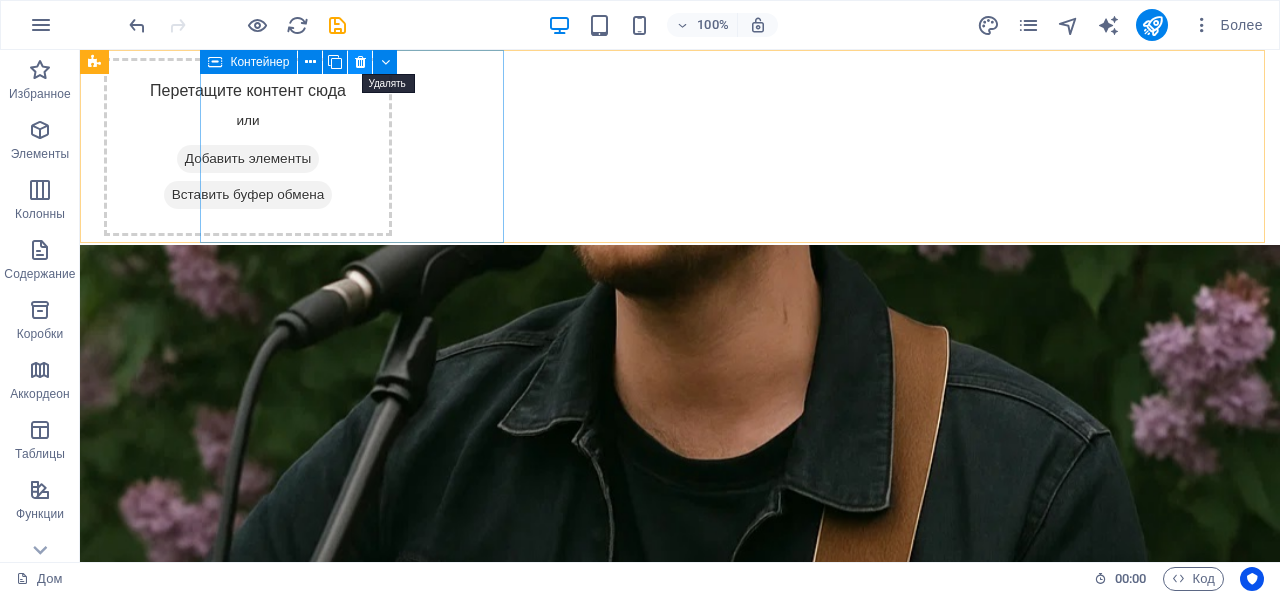 click at bounding box center [360, 62] 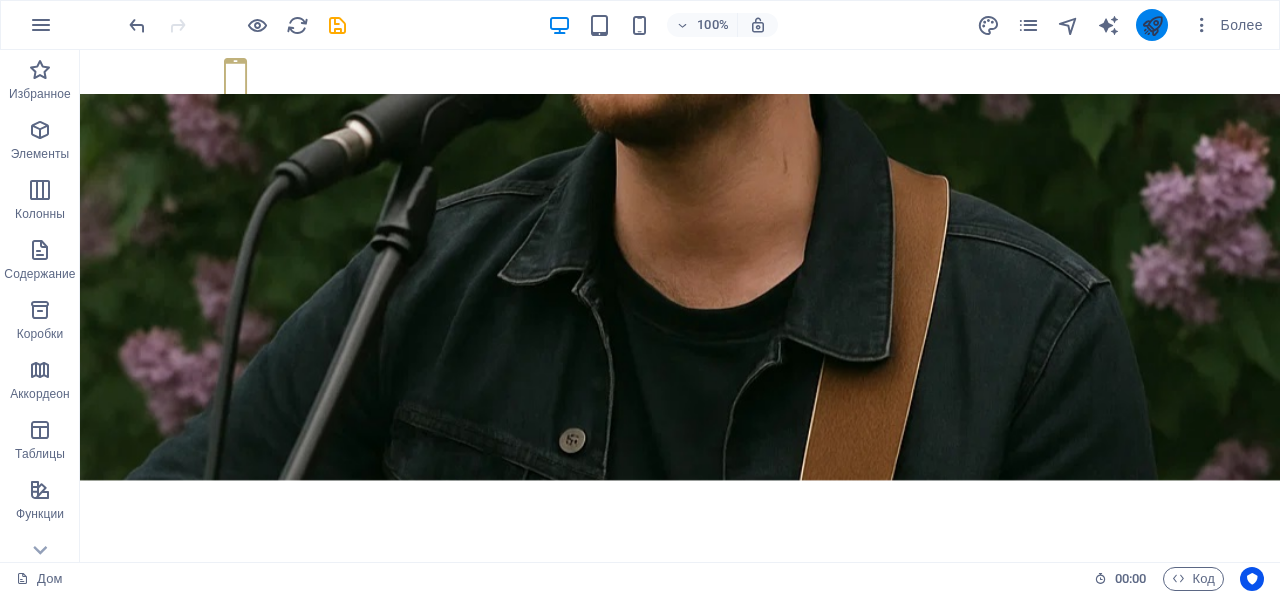 click at bounding box center (1152, 25) 